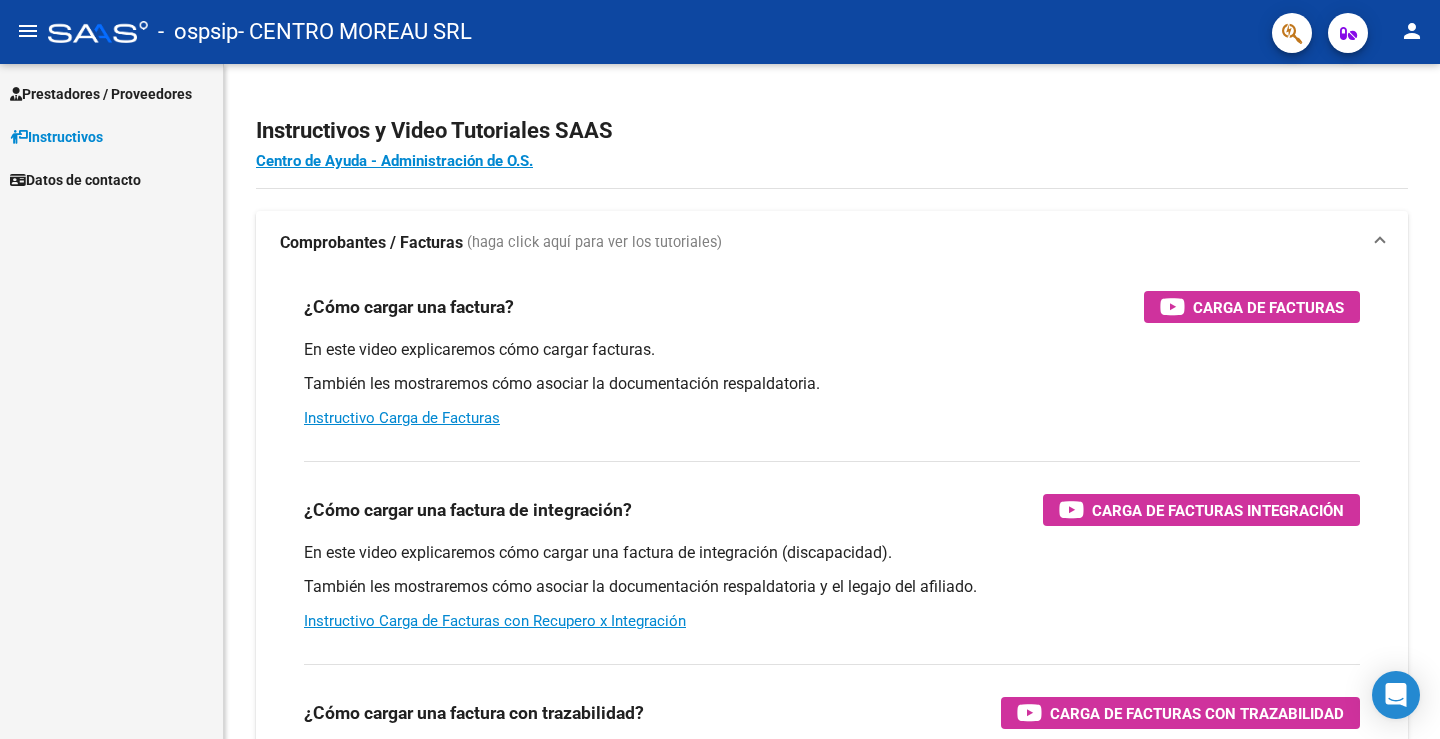 scroll, scrollTop: 0, scrollLeft: 0, axis: both 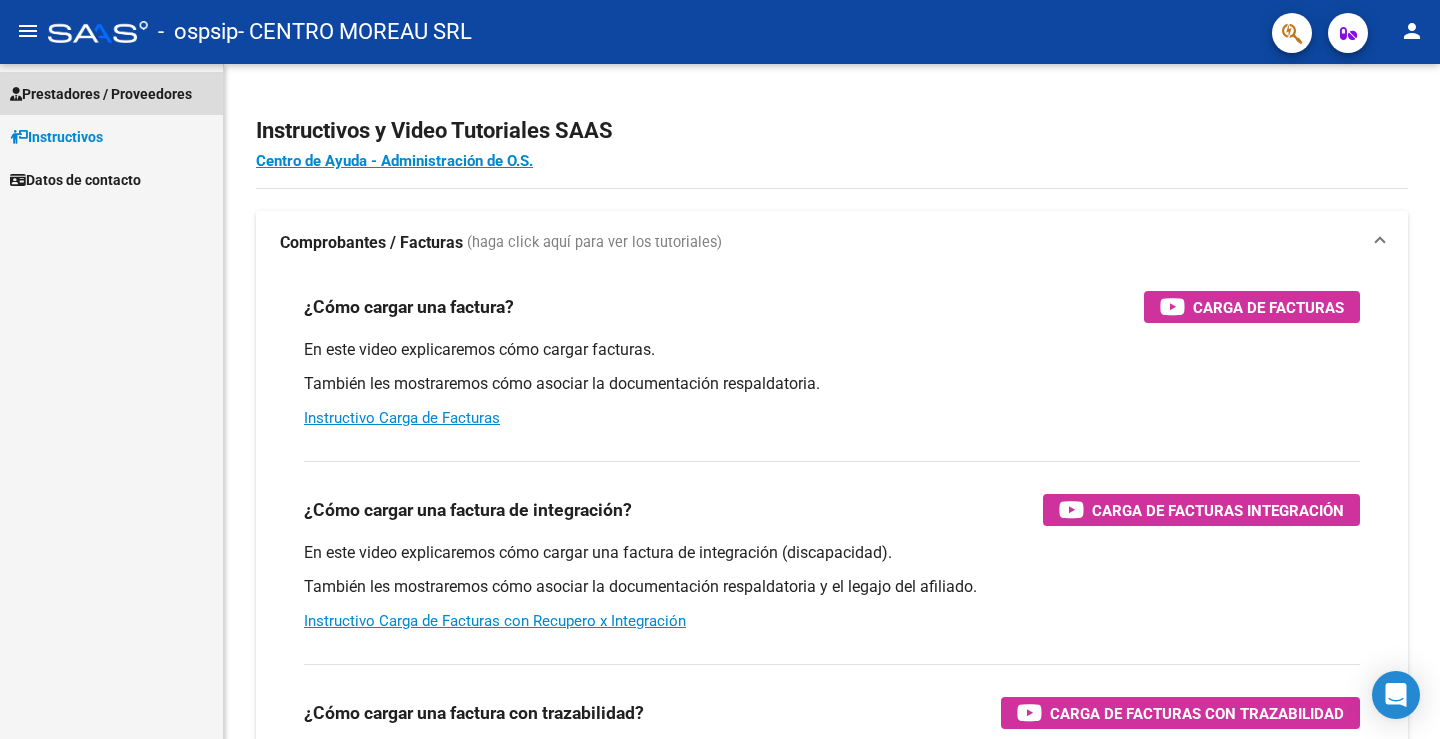 click on "Prestadores / Proveedores" at bounding box center [101, 94] 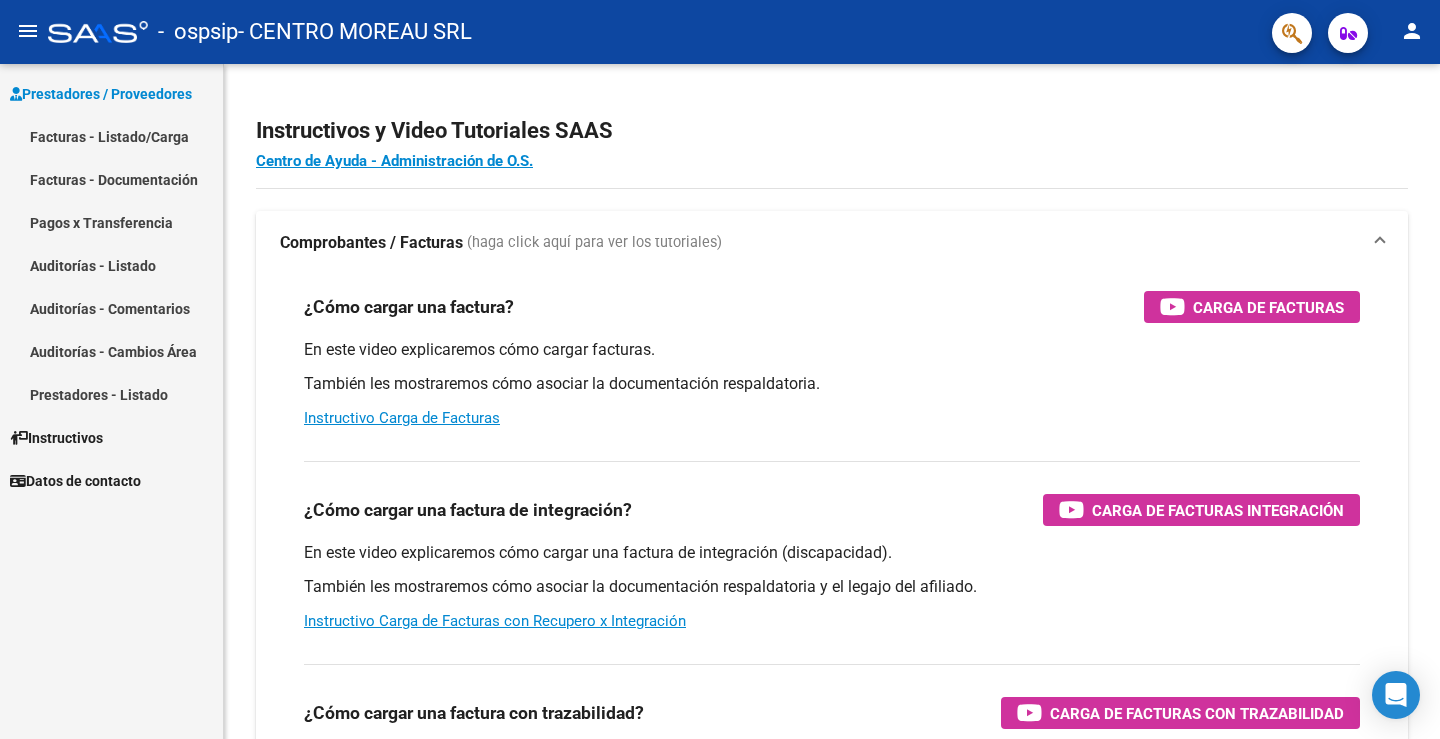 click on "Facturas - Listado/Carga" at bounding box center (111, 136) 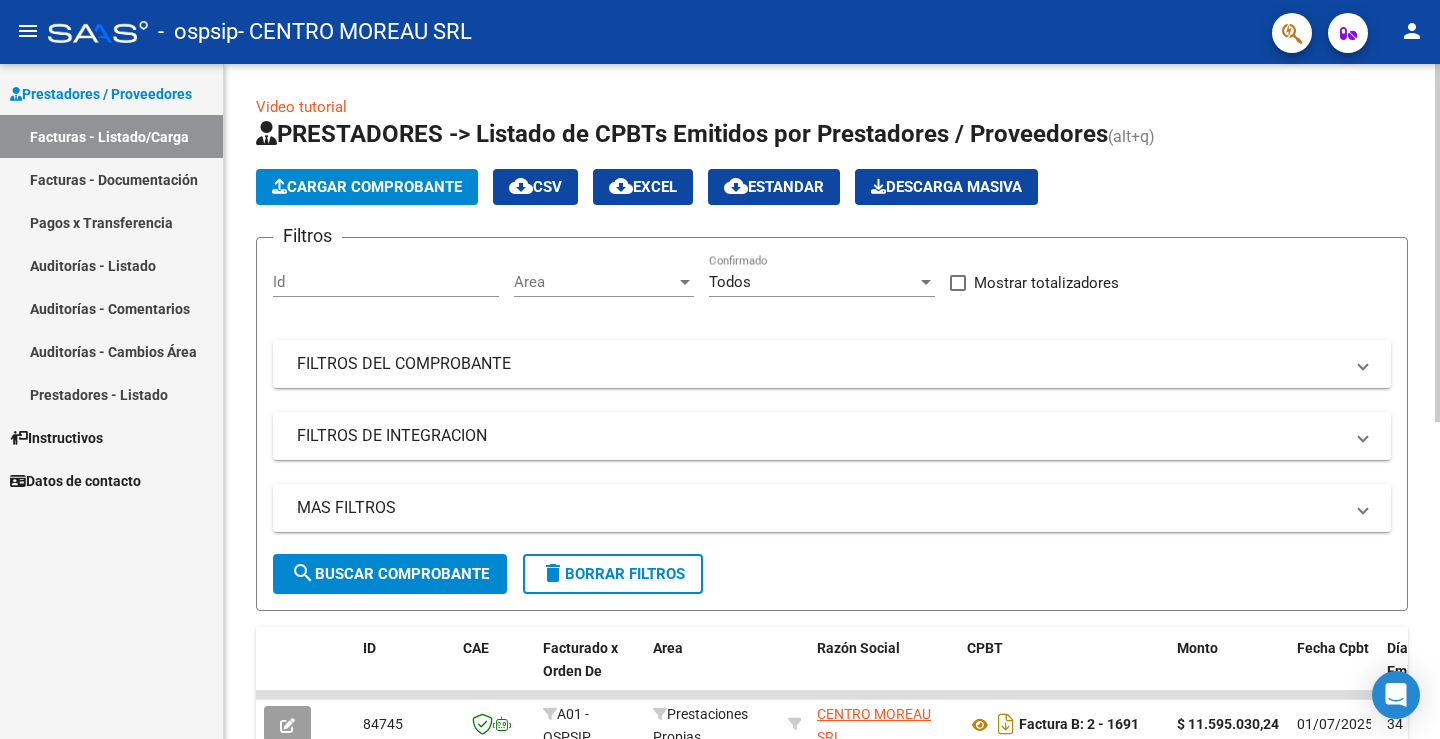 click on "Cargar Comprobante" 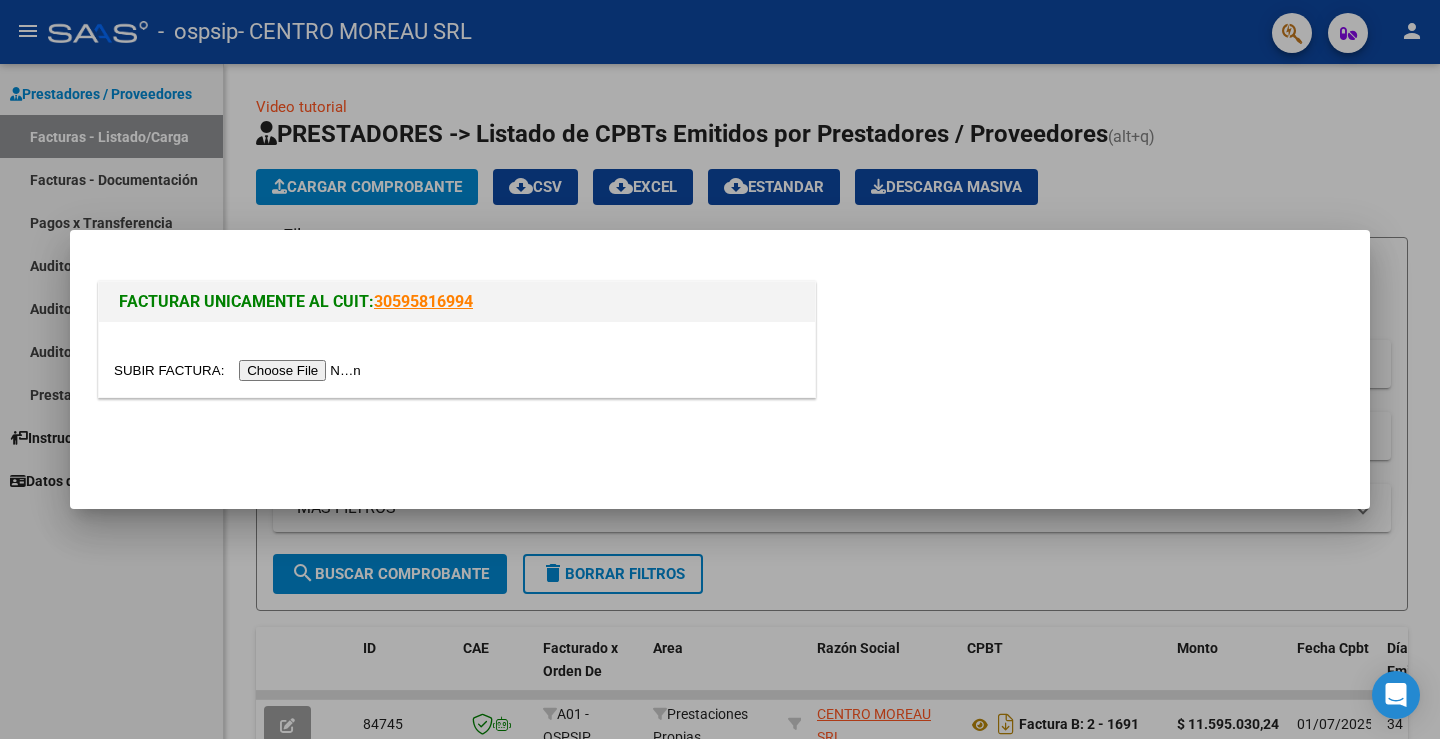 click at bounding box center (240, 370) 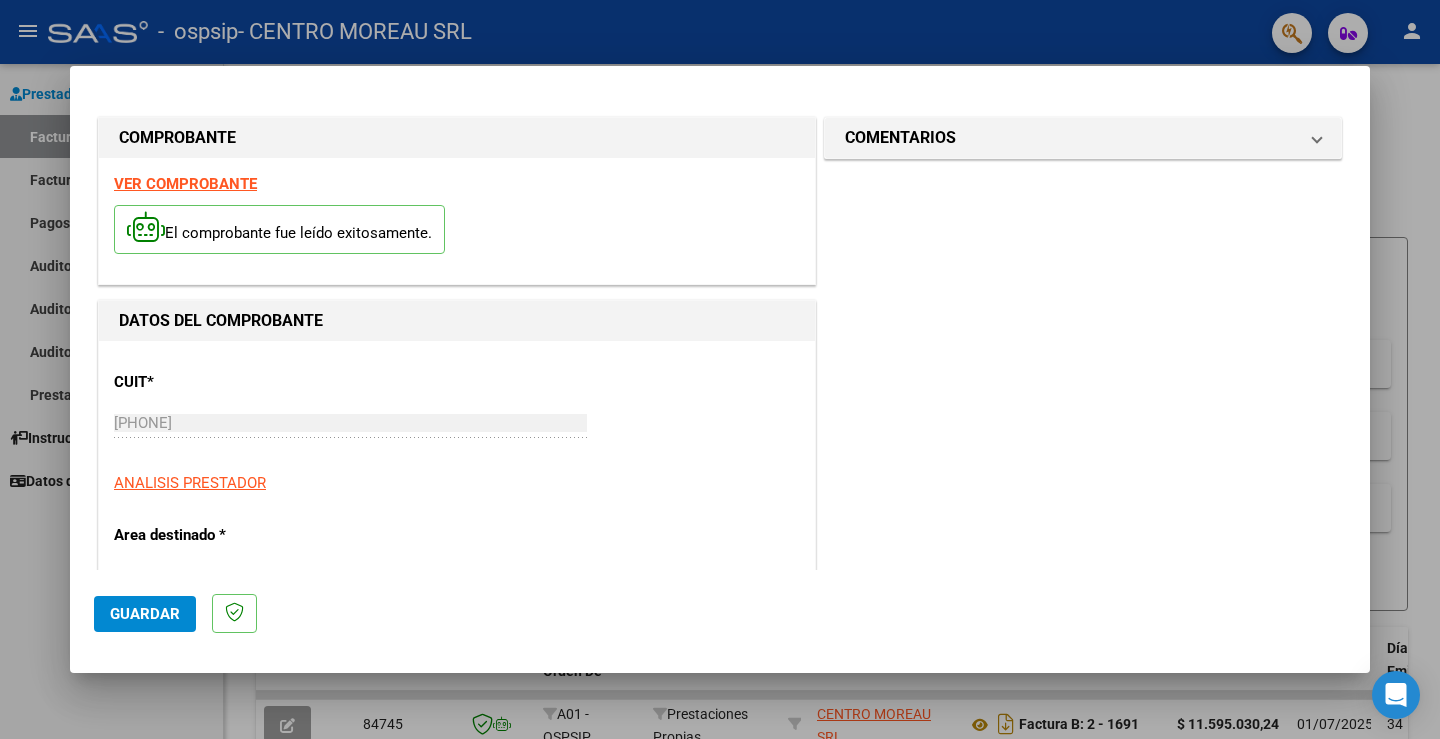 click on "VER COMPROBANTE" at bounding box center (185, 184) 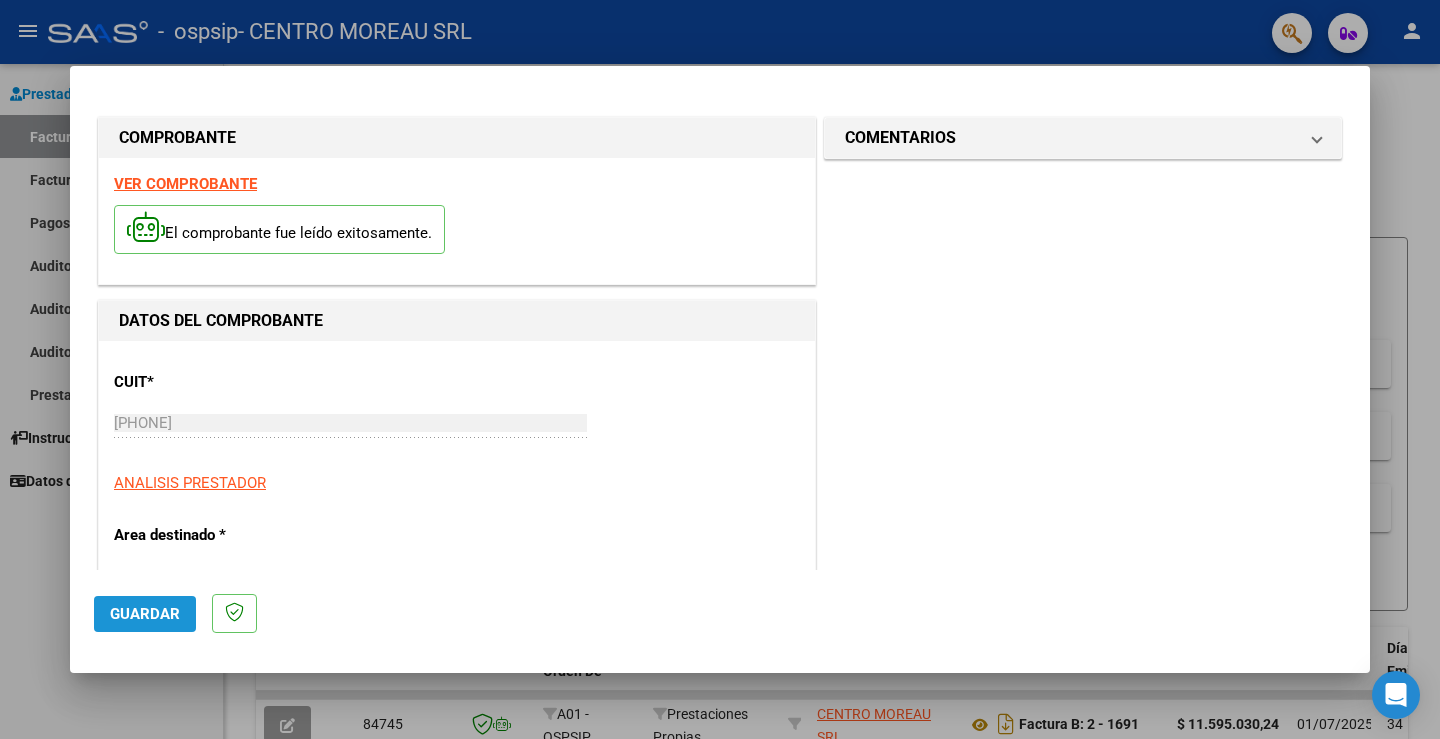 click on "Guardar" 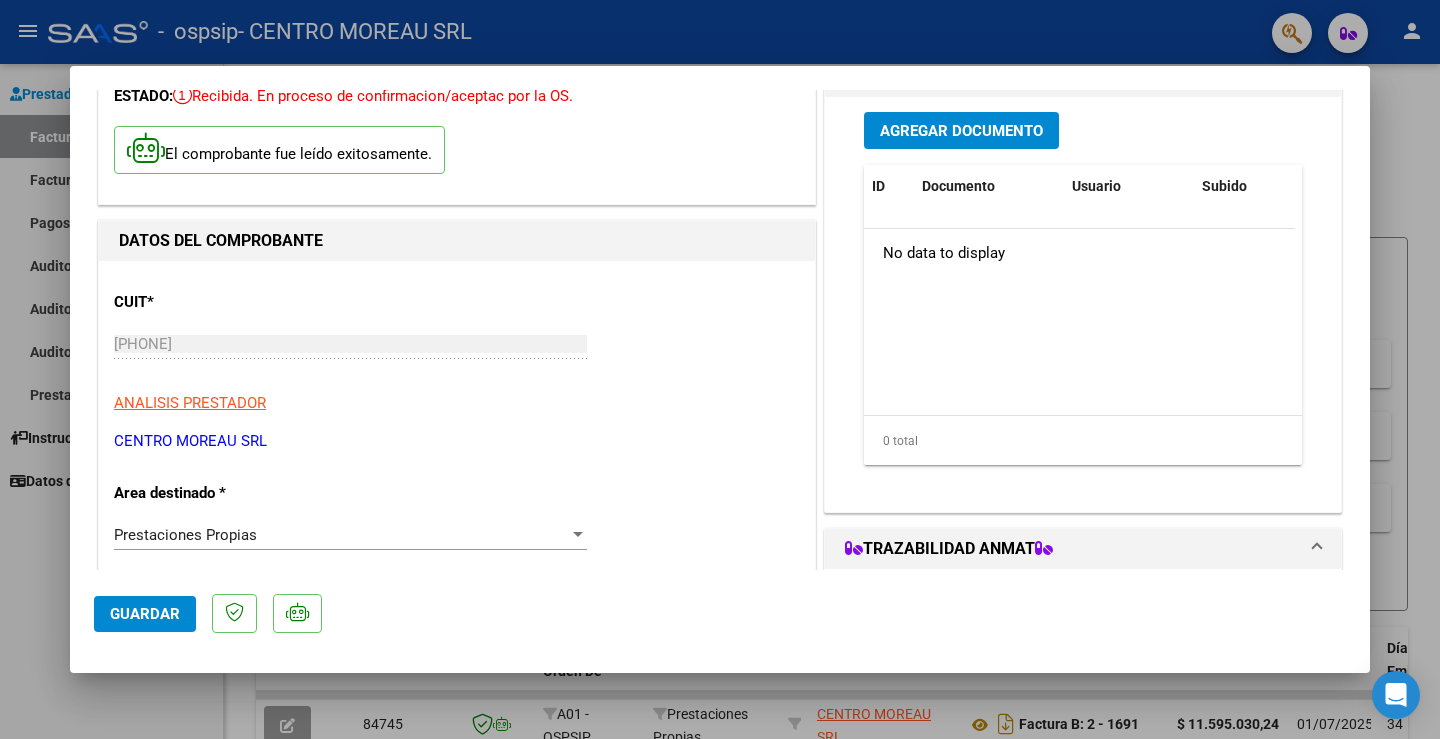 scroll, scrollTop: 0, scrollLeft: 0, axis: both 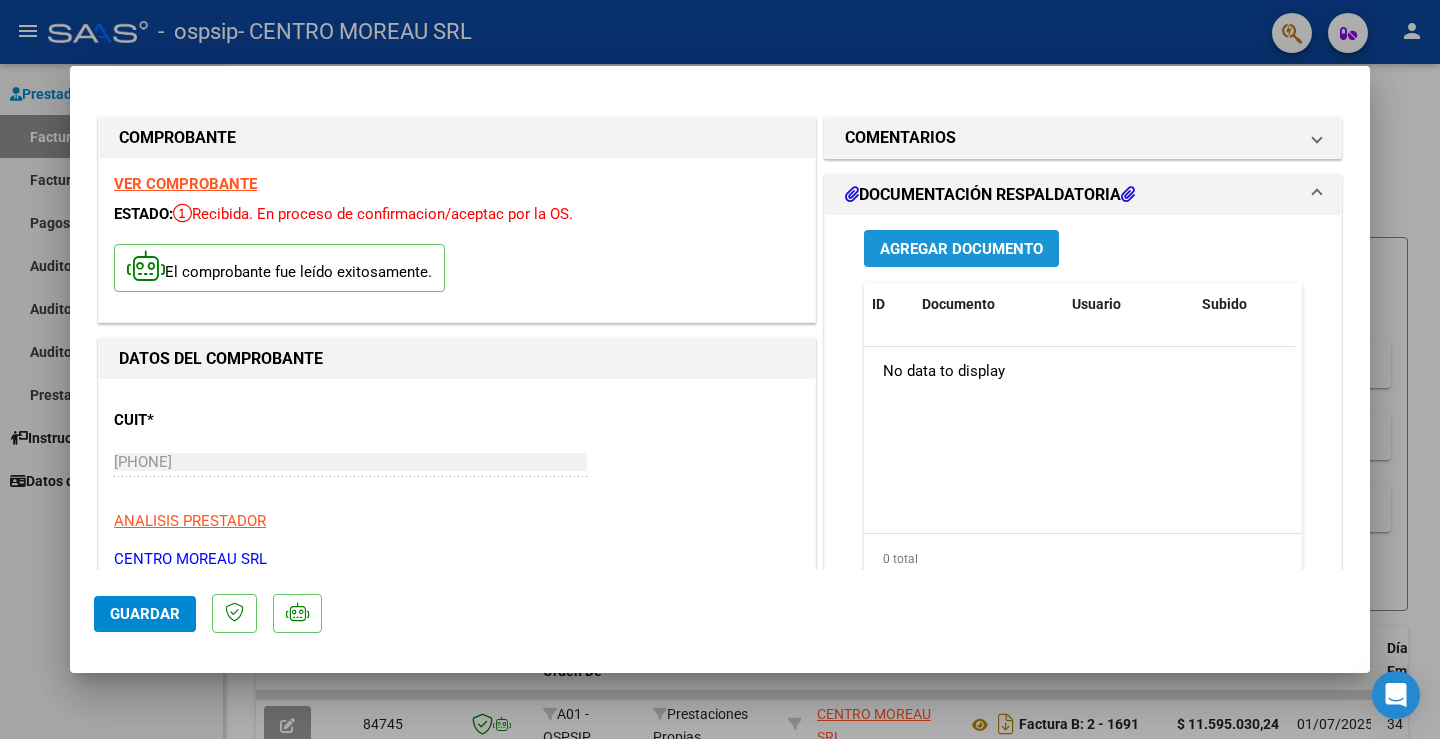 click on "Agregar Documento" at bounding box center [961, 249] 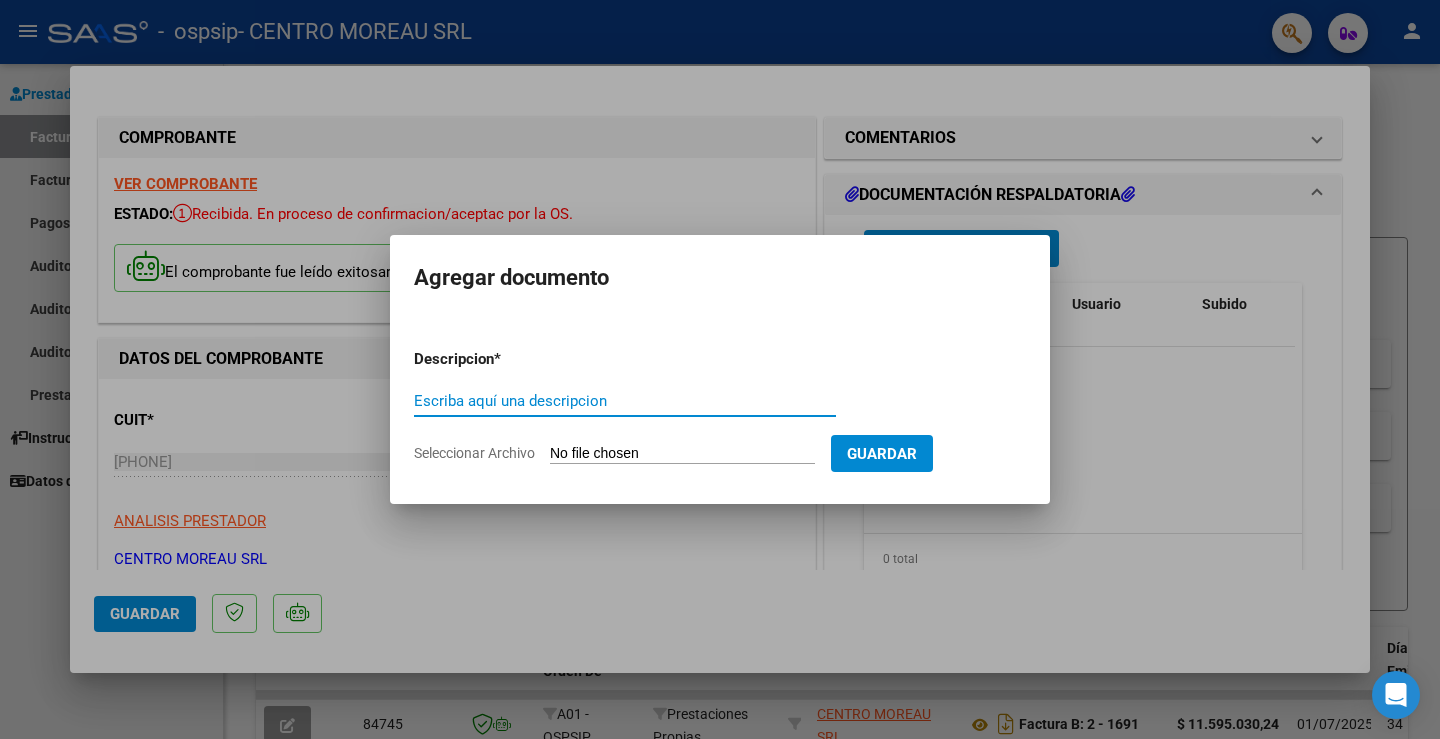 click on "Escriba aquí una descripcion" at bounding box center (625, 401) 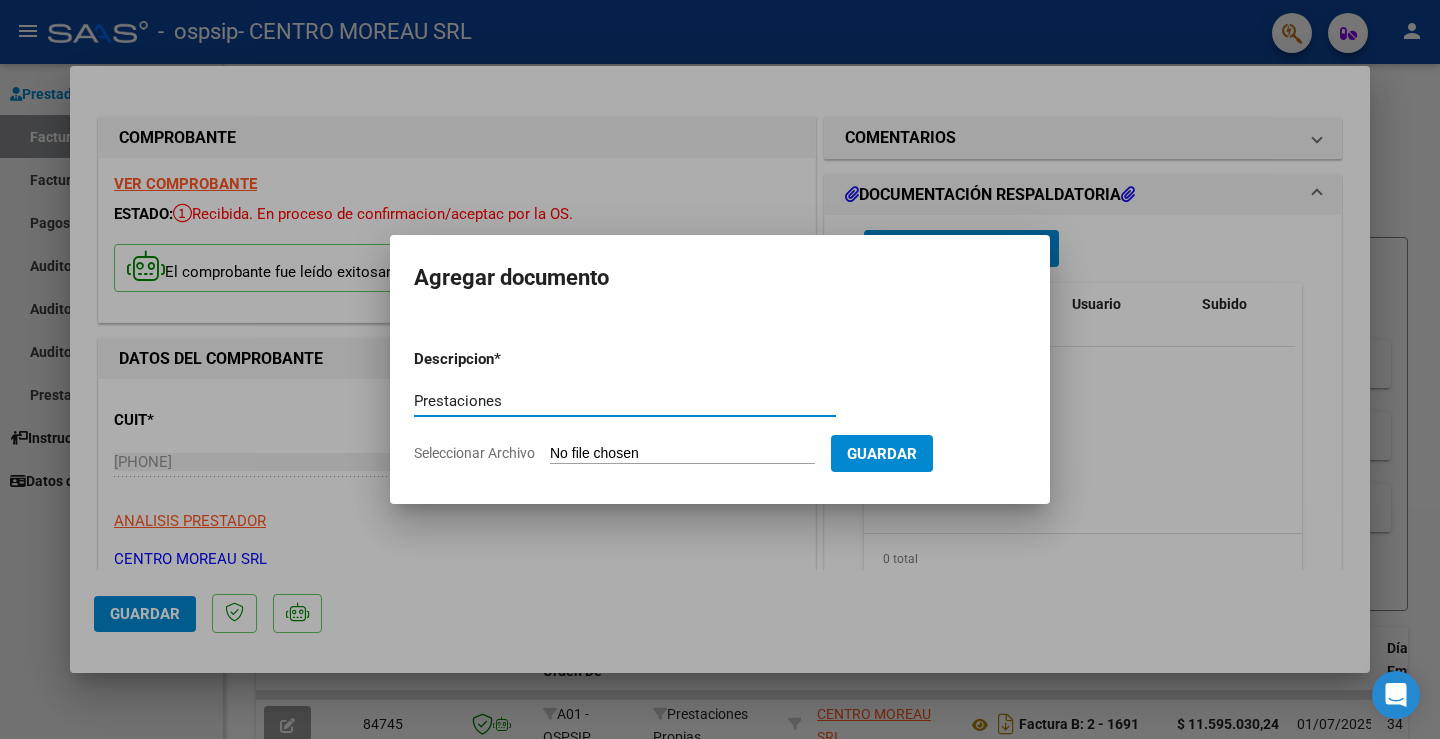 type on "Prestaciones" 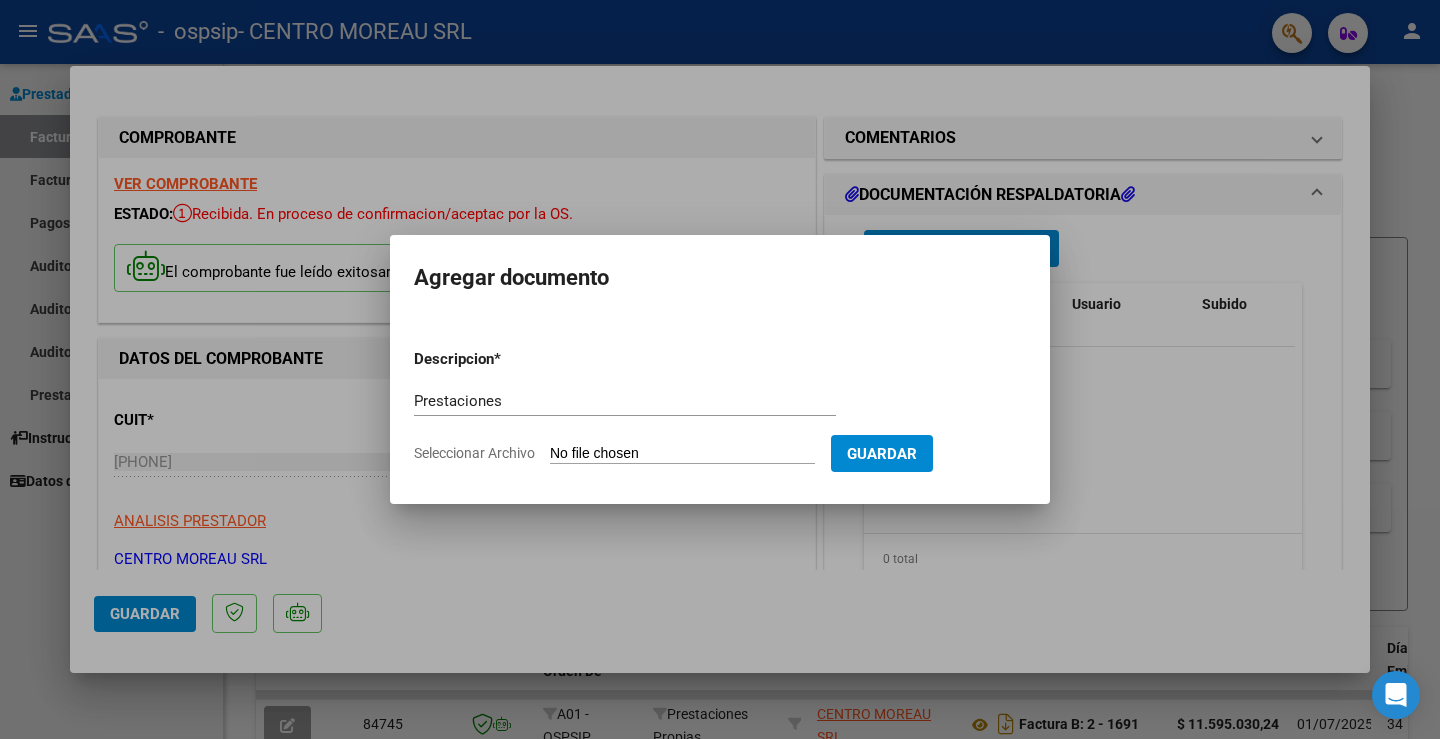 click on "Seleccionar Archivo" at bounding box center [682, 454] 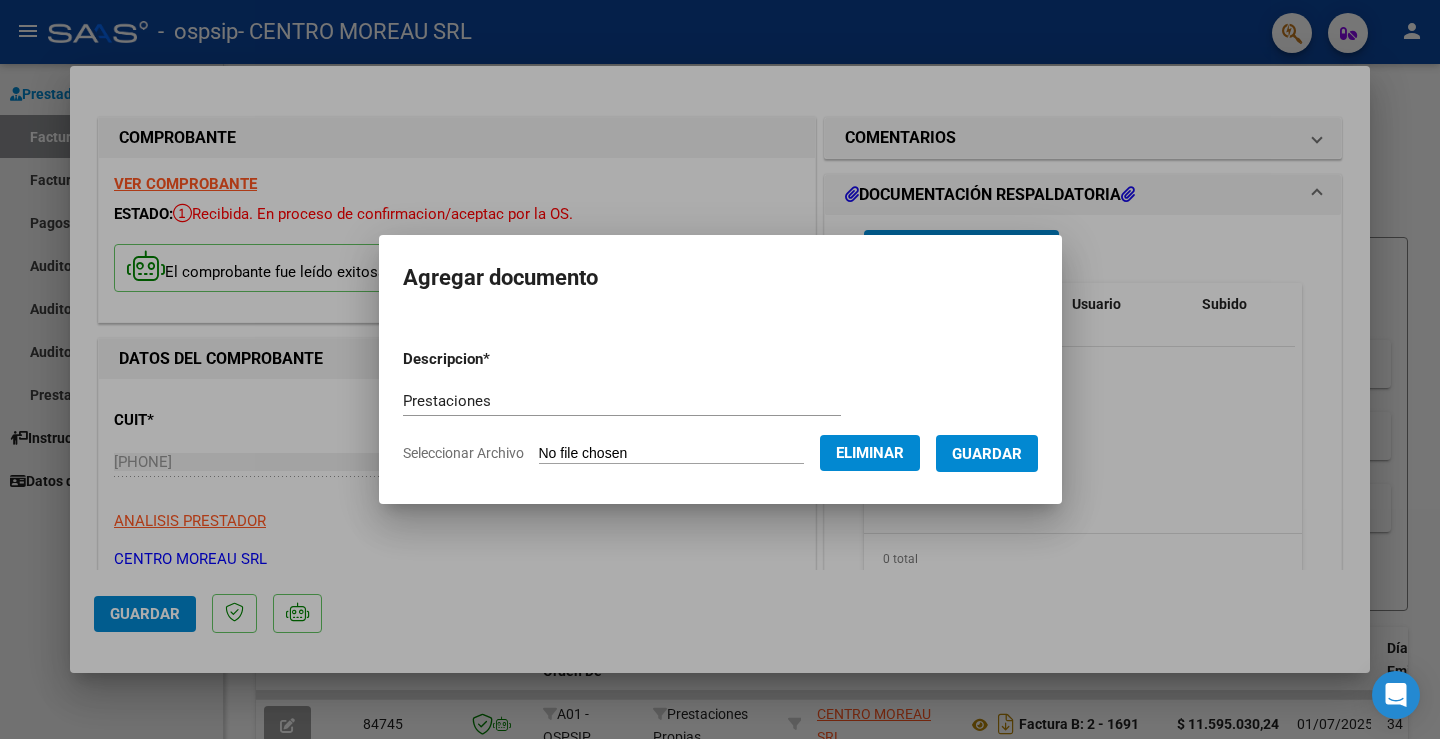 click on "Guardar" at bounding box center (987, 454) 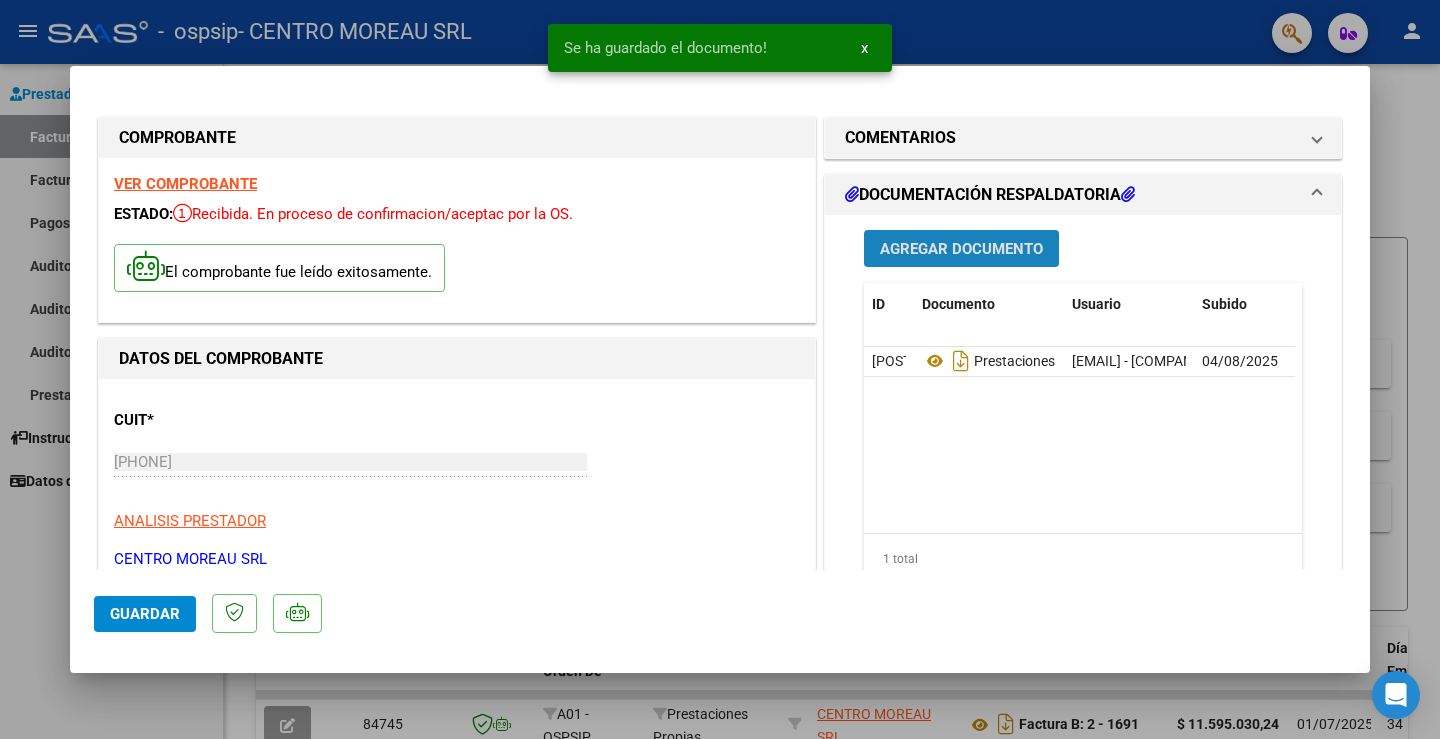 click on "Agregar Documento" at bounding box center [961, 249] 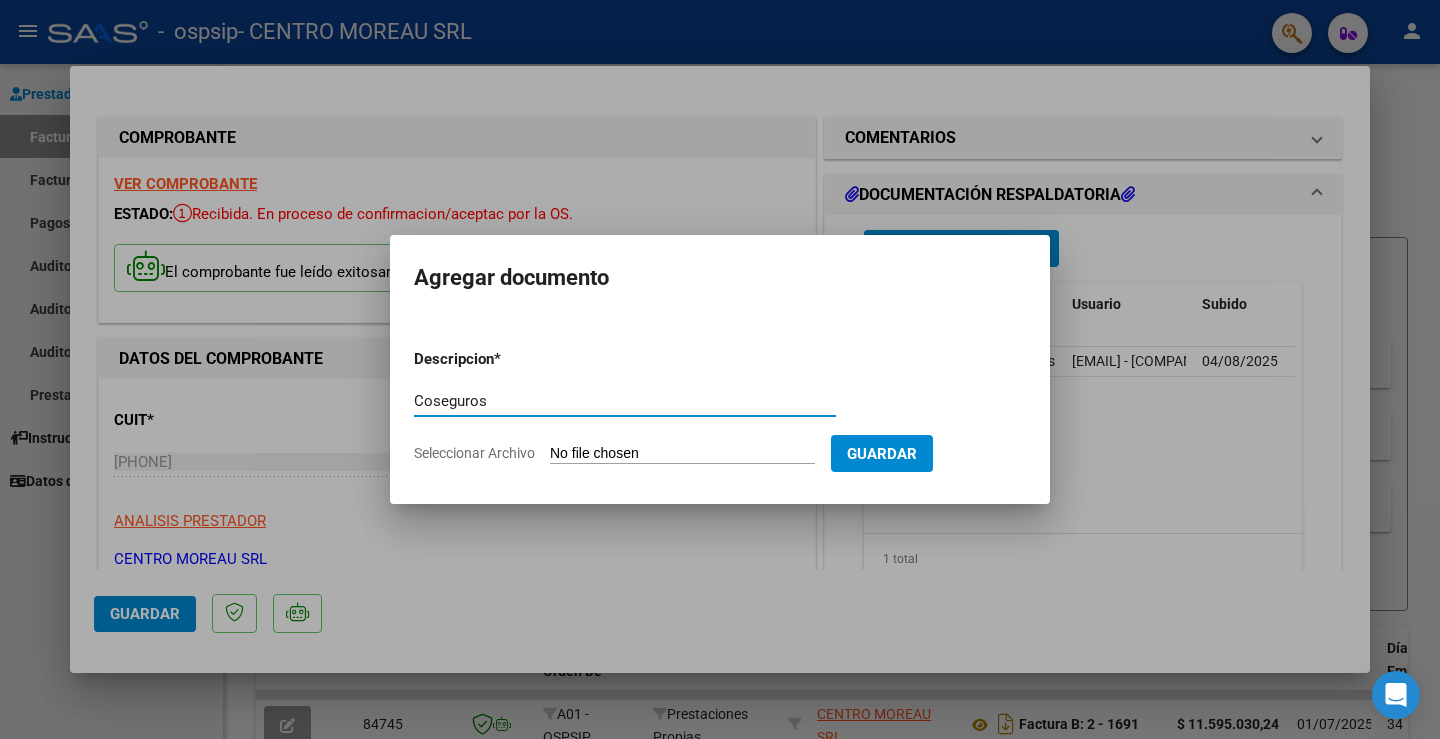 type on "Coseguros" 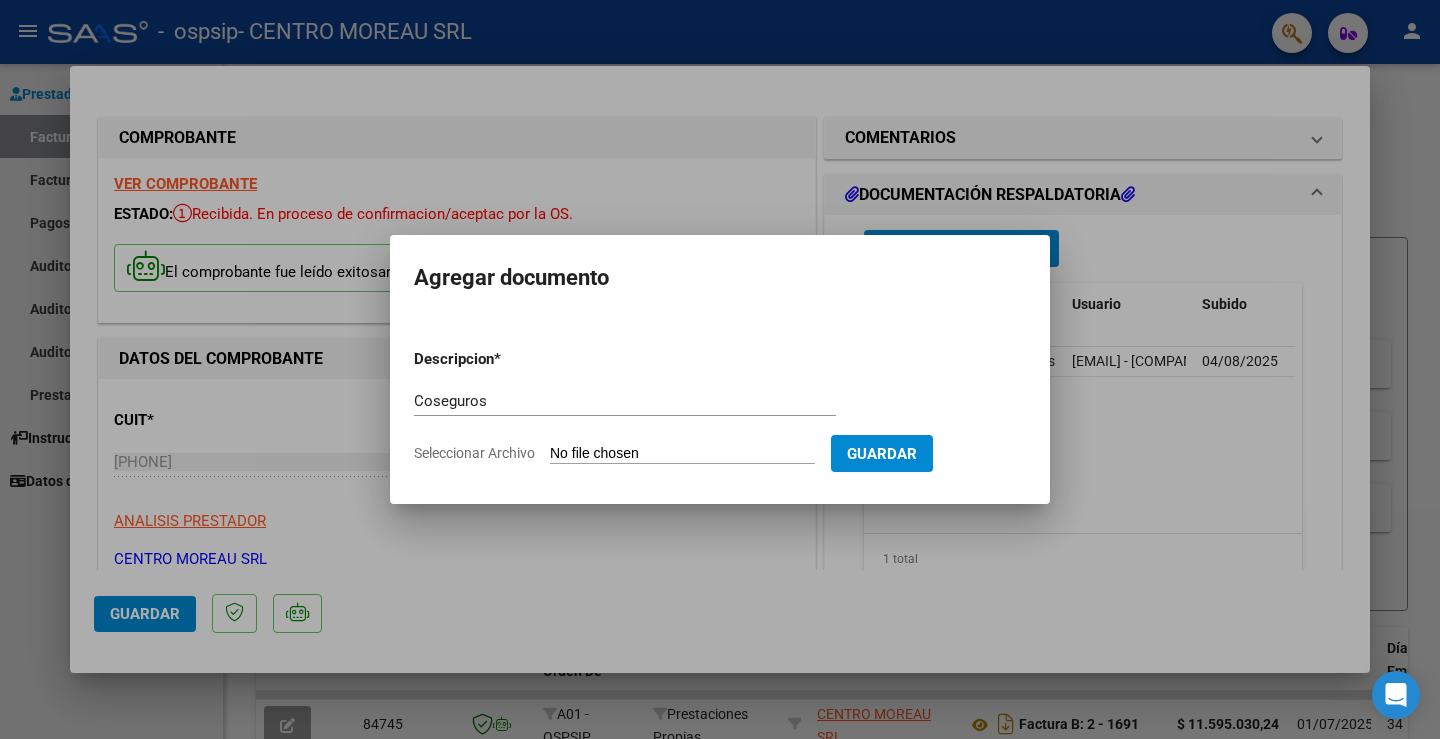 type on "C:\fakepath\Coseguros-2025-07-Exento-117- O.S.p.s.i.p. - Seguridad-CM.pdf" 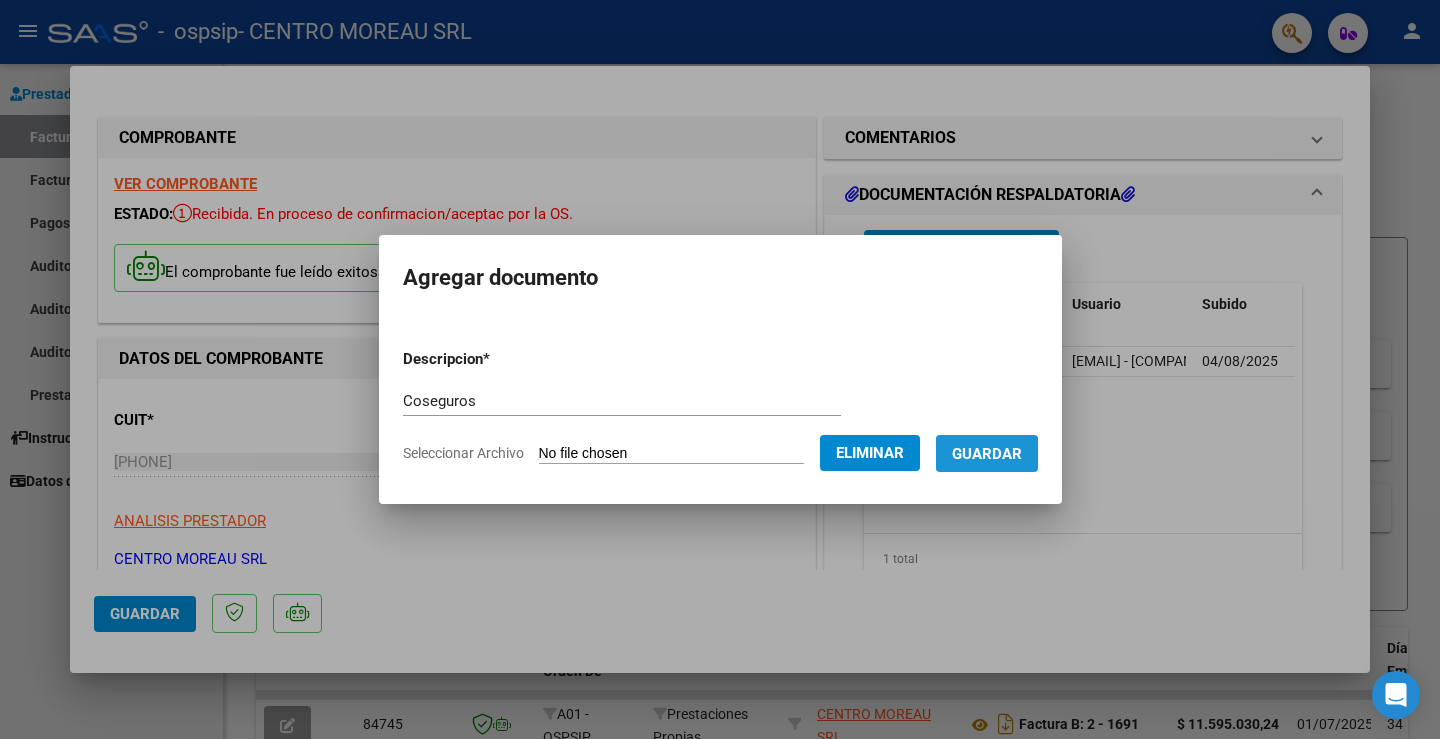 click on "Guardar" at bounding box center (987, 454) 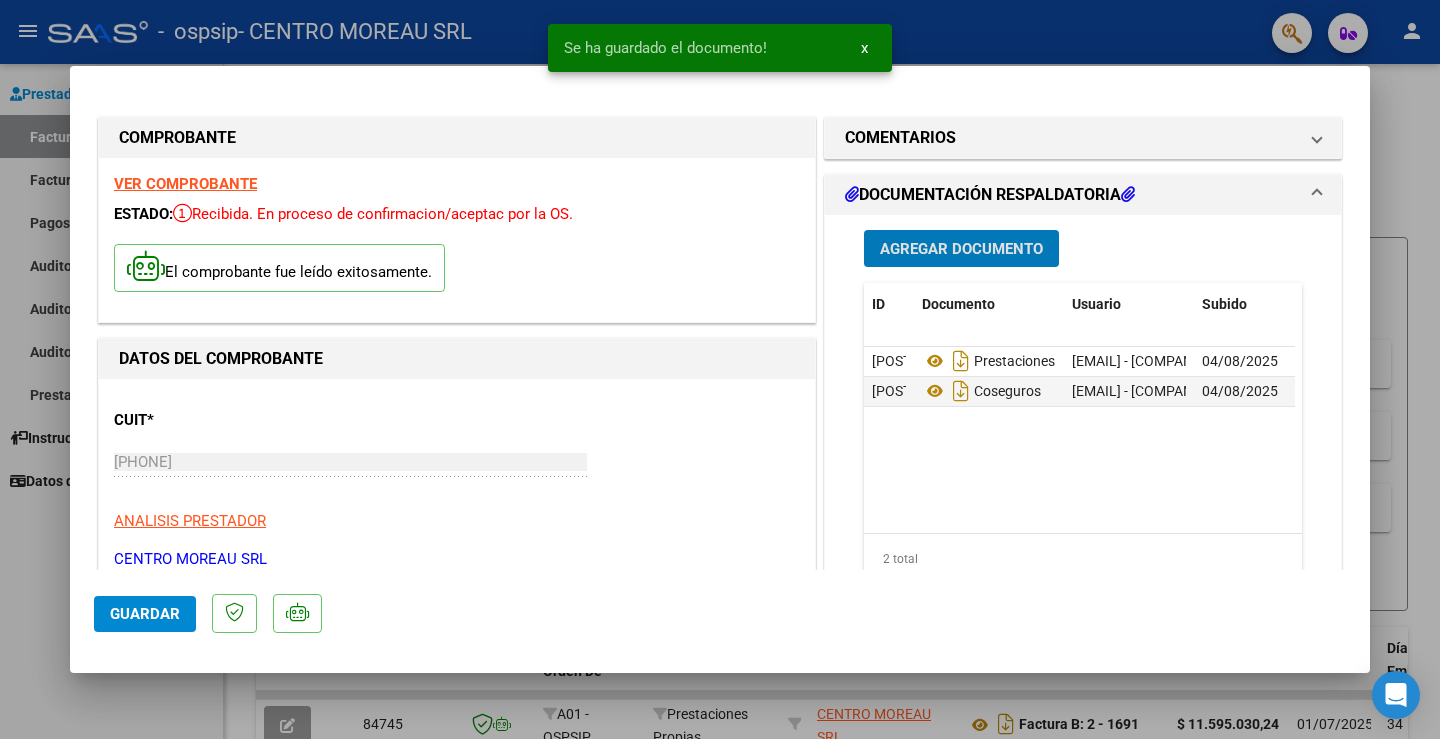 click on "Agregar Documento" at bounding box center (961, 249) 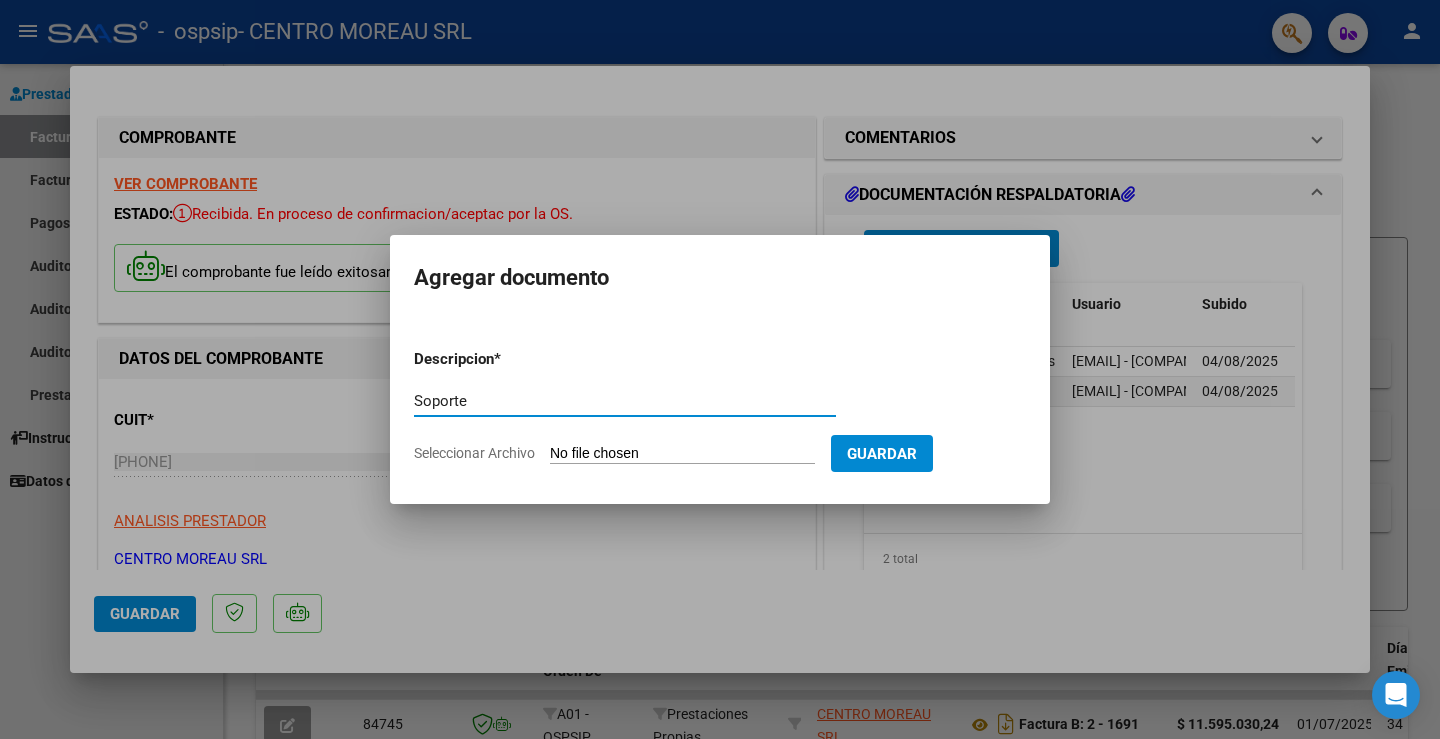 type on "Soporte" 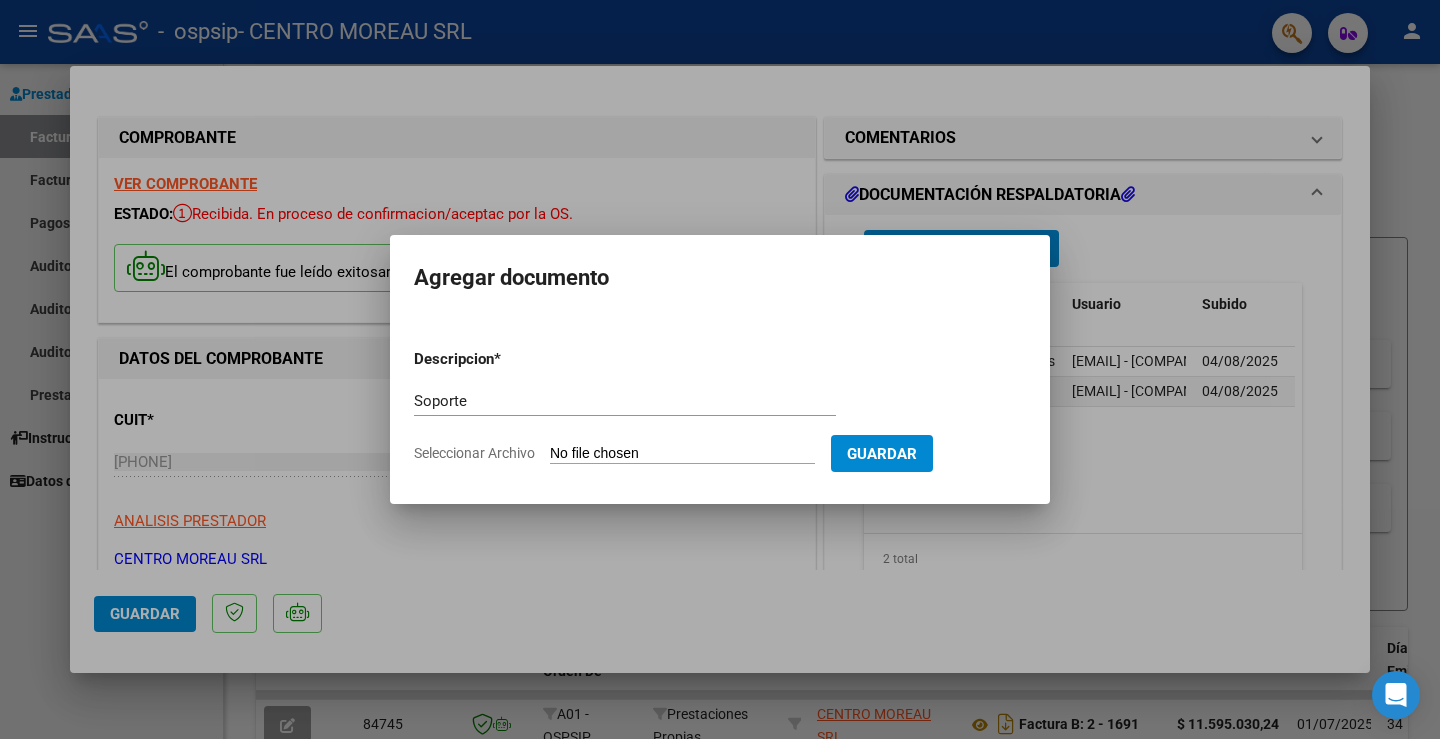 type on "C:\fakepath\Soporte_Liquidacion-2025-07-Exento-117- O.S.p.s.i.p. - Seguridad-CM.xlsx" 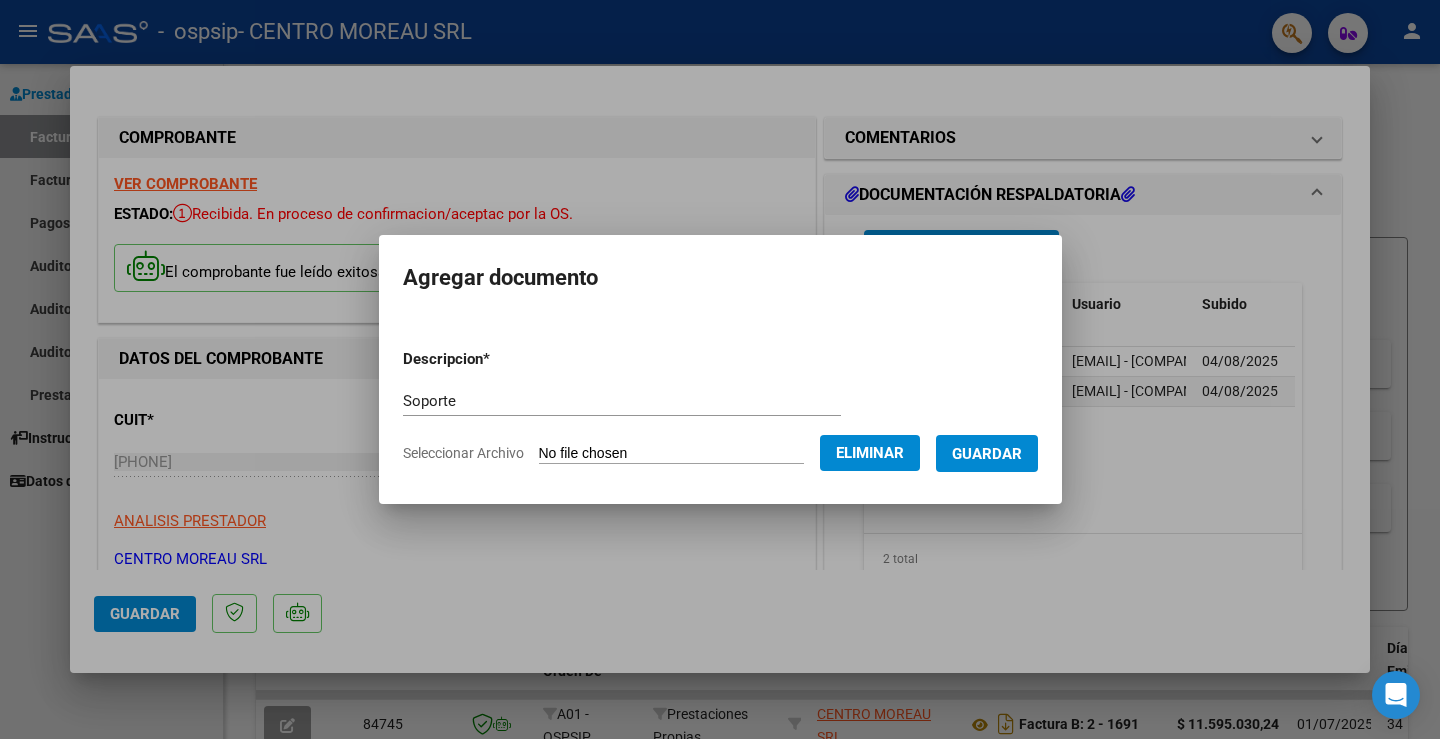 click on "Guardar" at bounding box center [987, 454] 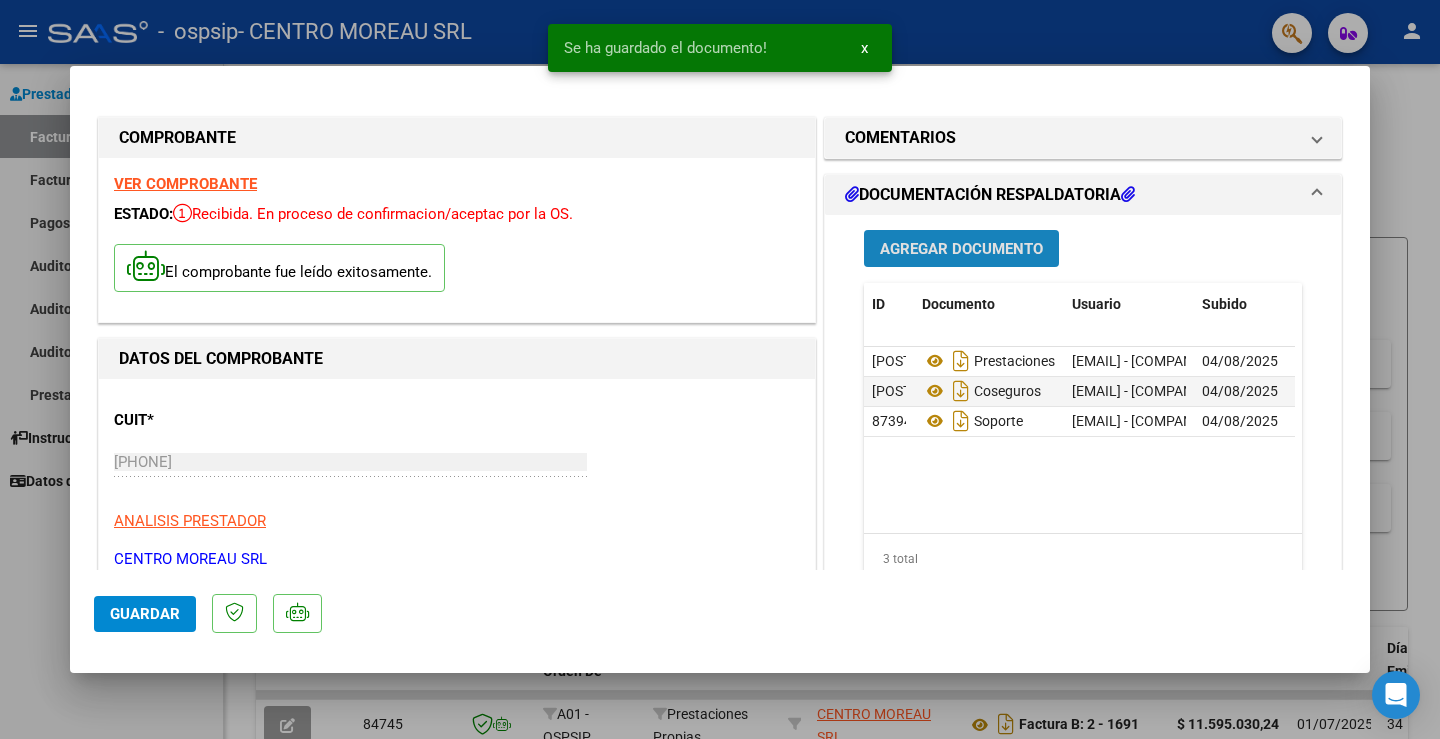 click on "Agregar Documento" at bounding box center [961, 249] 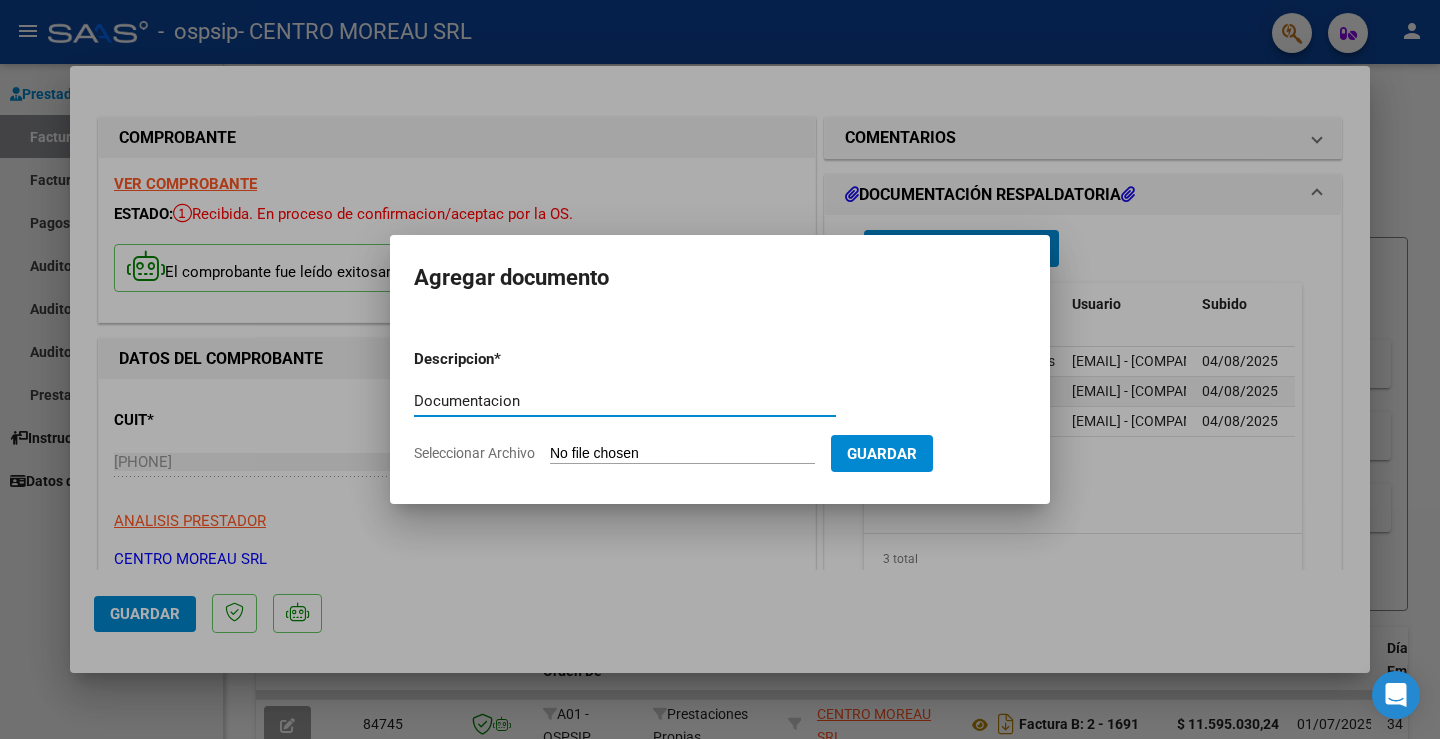 type on "Documentacion" 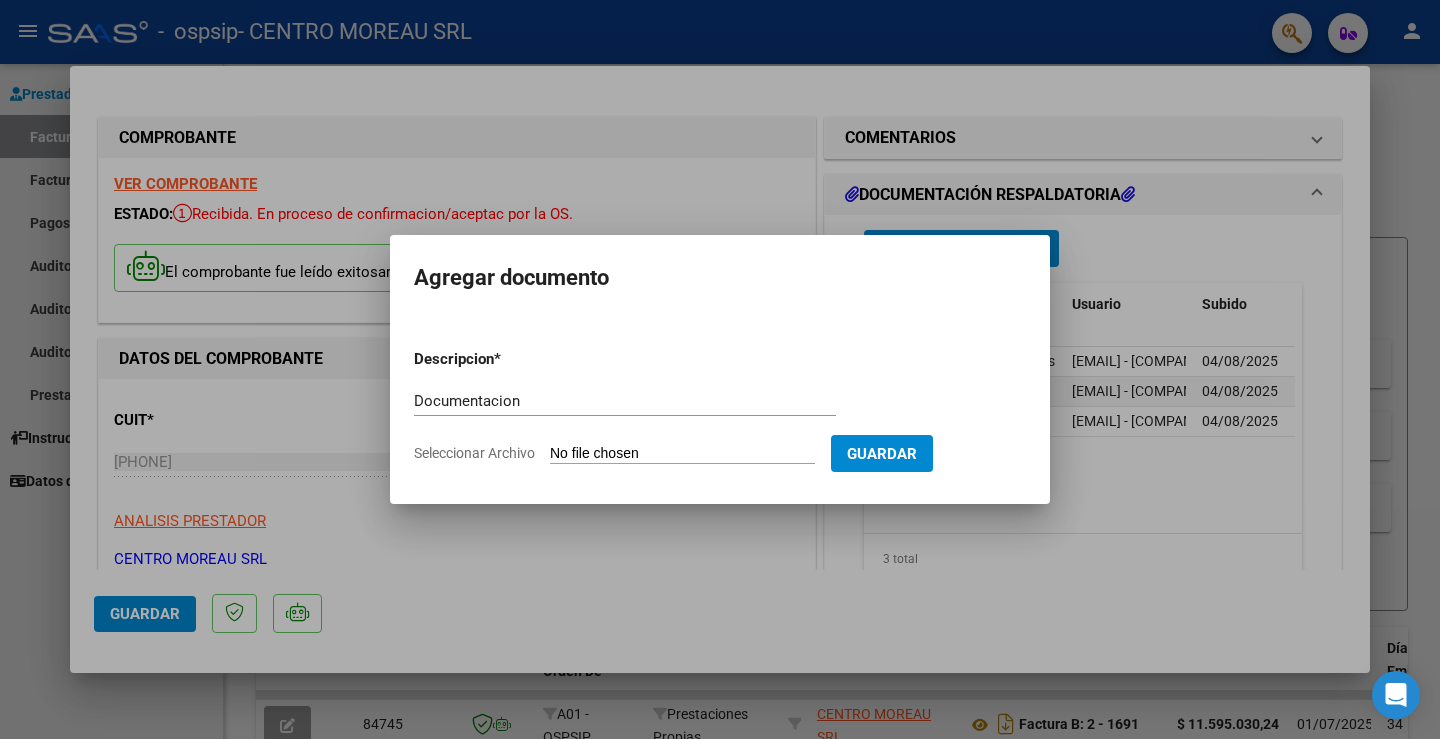 click on "Seleccionar Archivo" at bounding box center [682, 454] 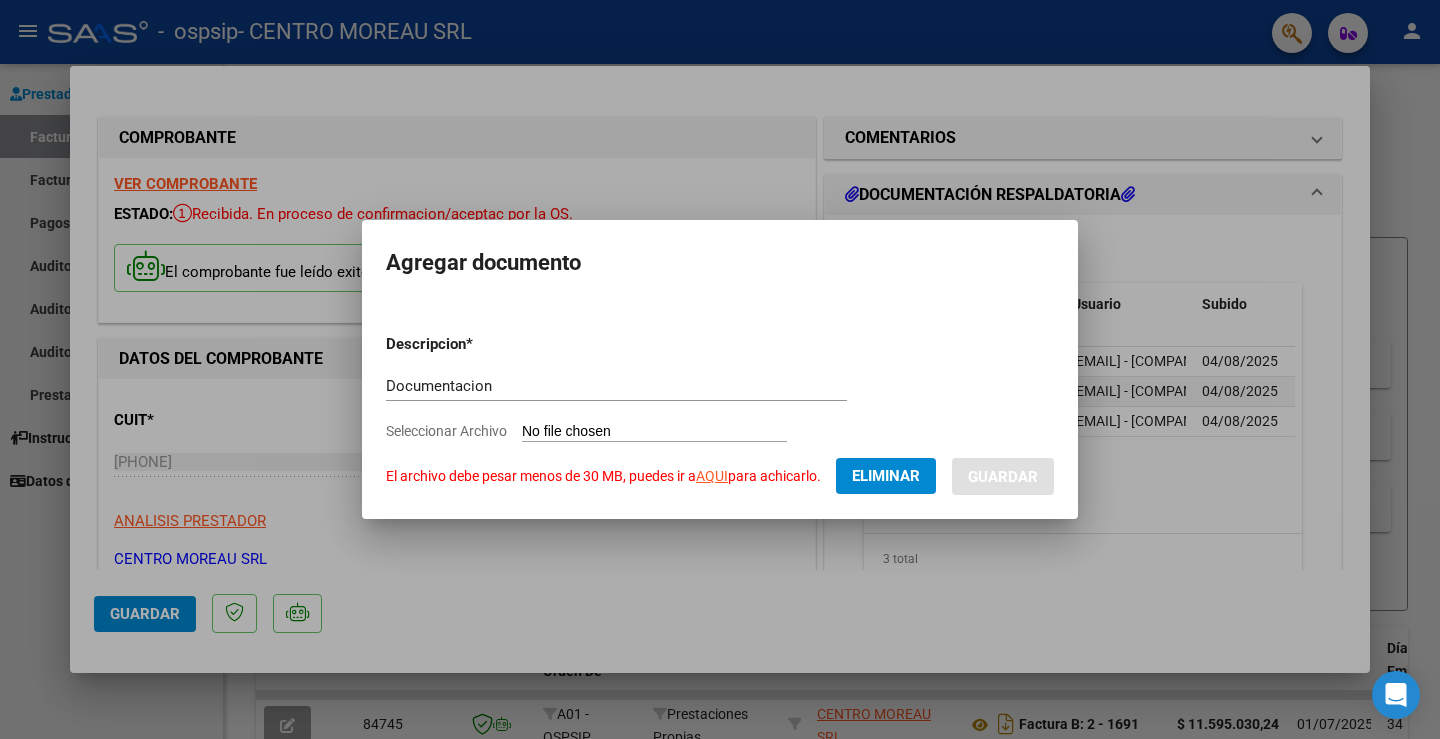 click on "AQUI" 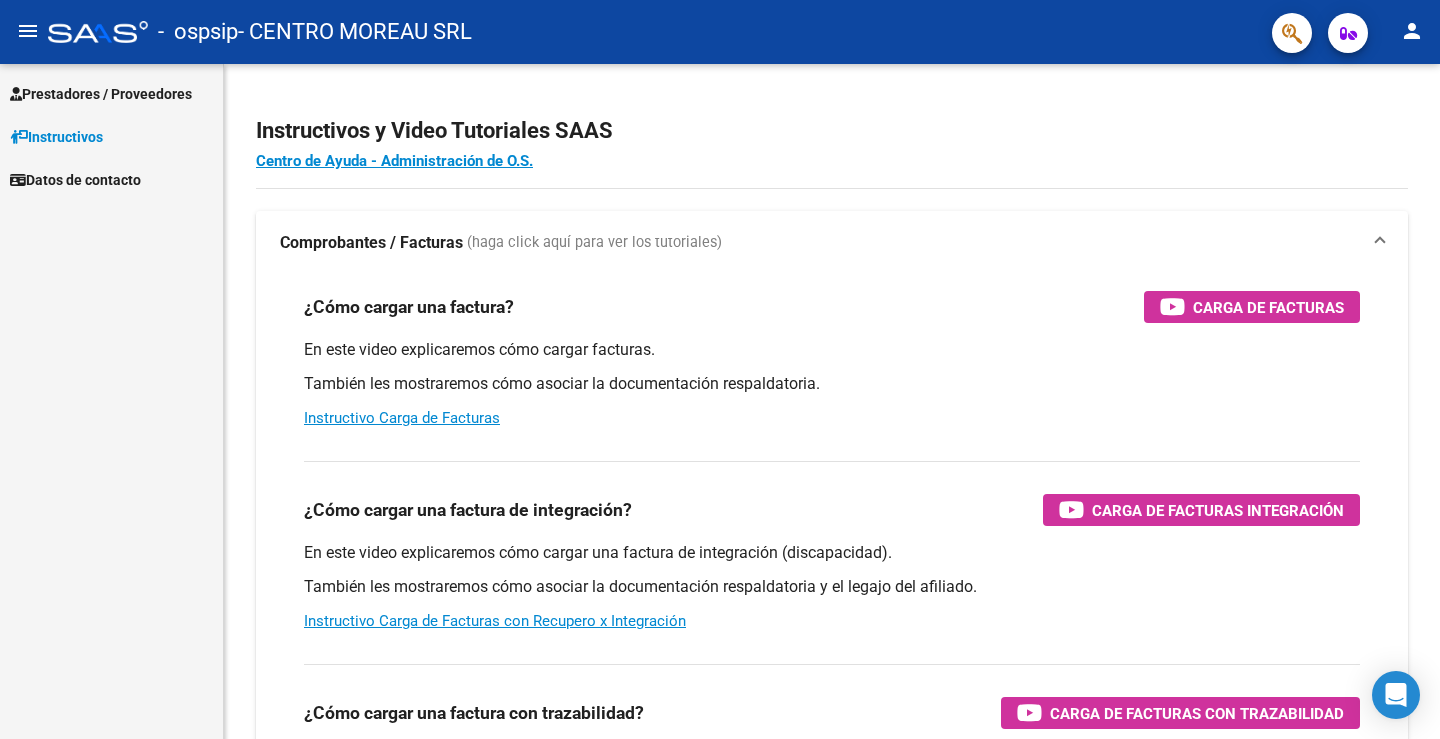 scroll, scrollTop: 0, scrollLeft: 0, axis: both 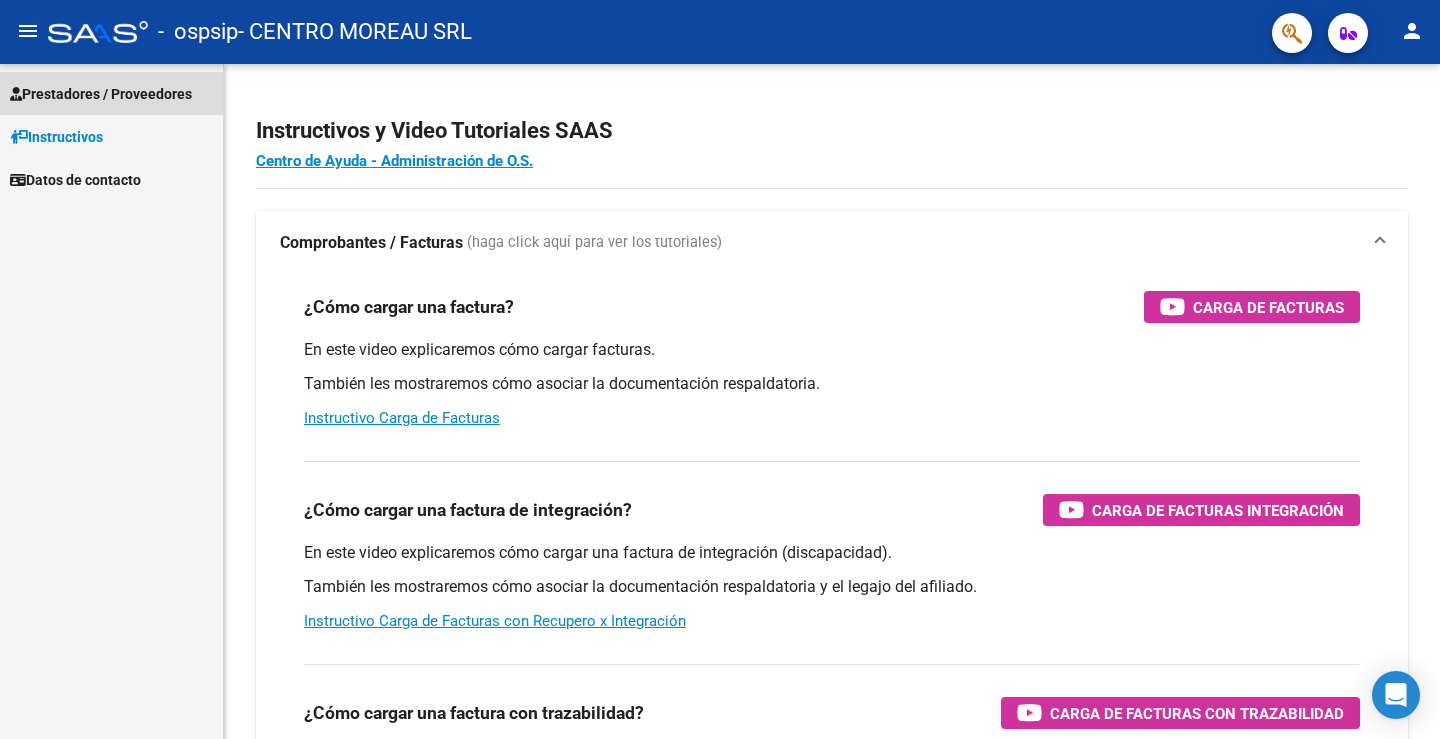 click on "Prestadores / Proveedores" at bounding box center [101, 94] 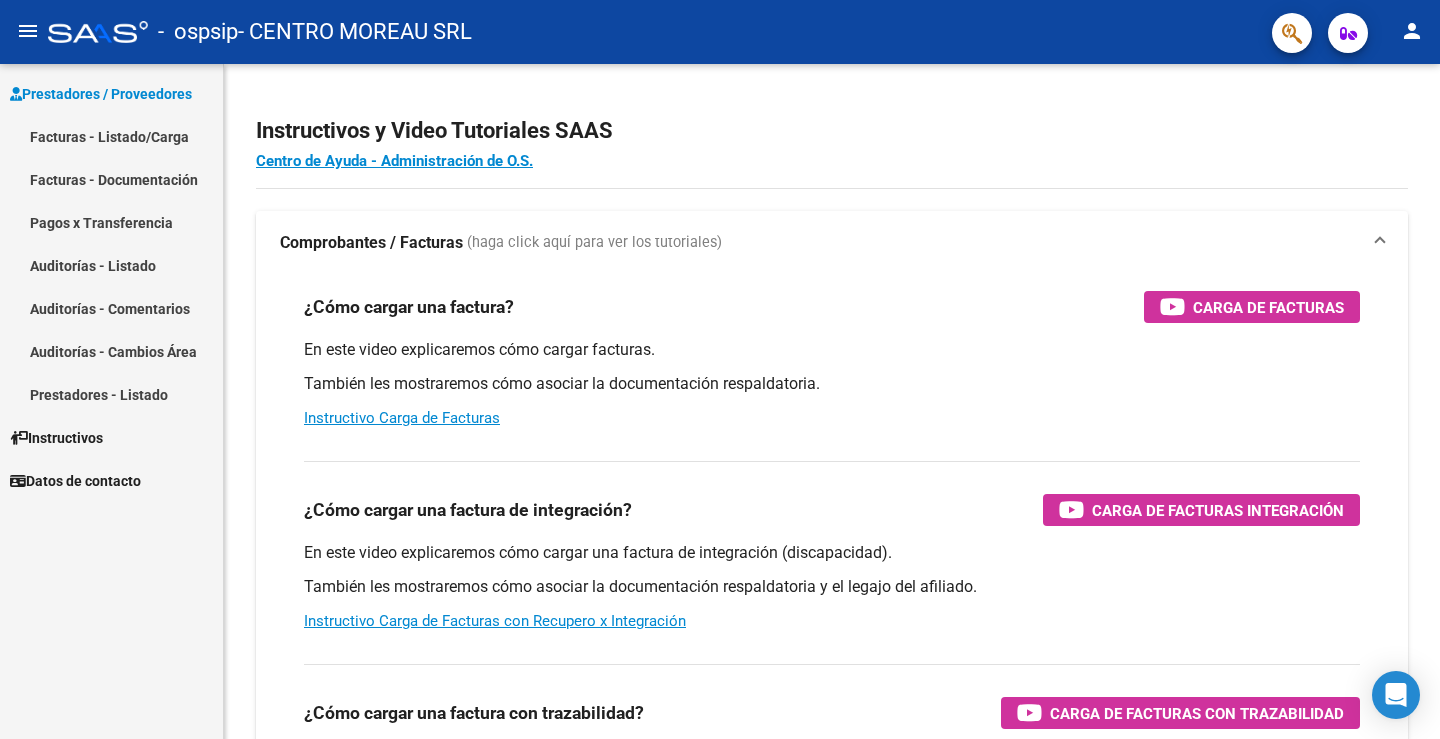 click on "Facturas - Listado/Carga" at bounding box center [111, 136] 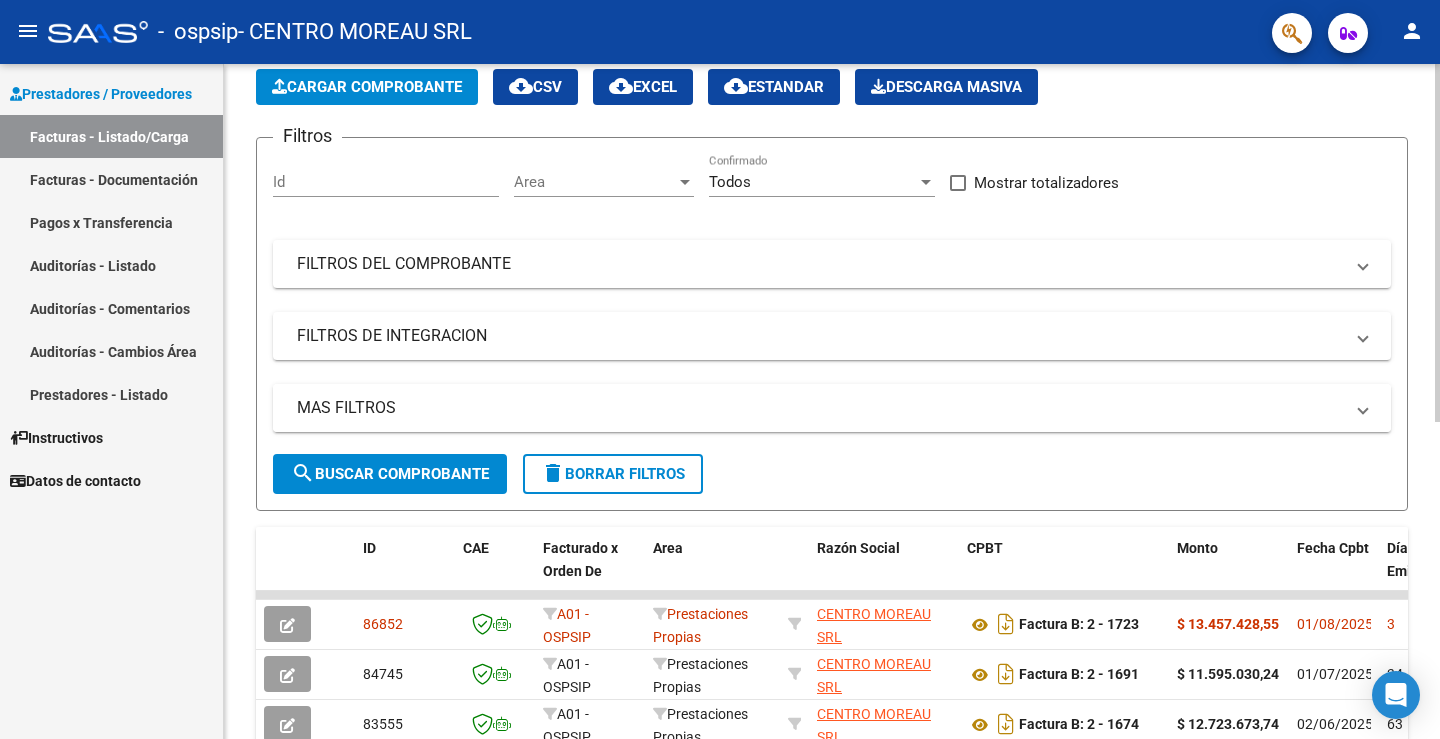 scroll, scrollTop: 200, scrollLeft: 0, axis: vertical 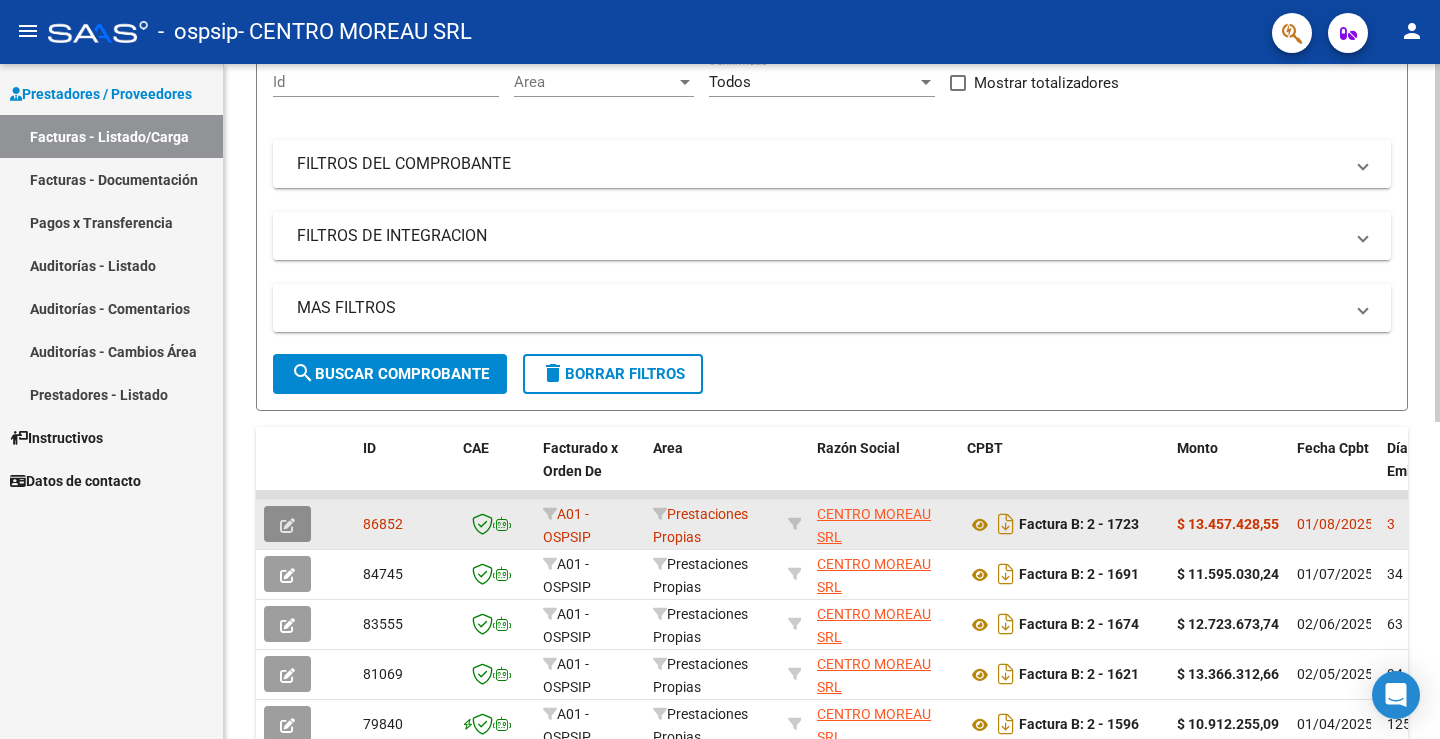 click 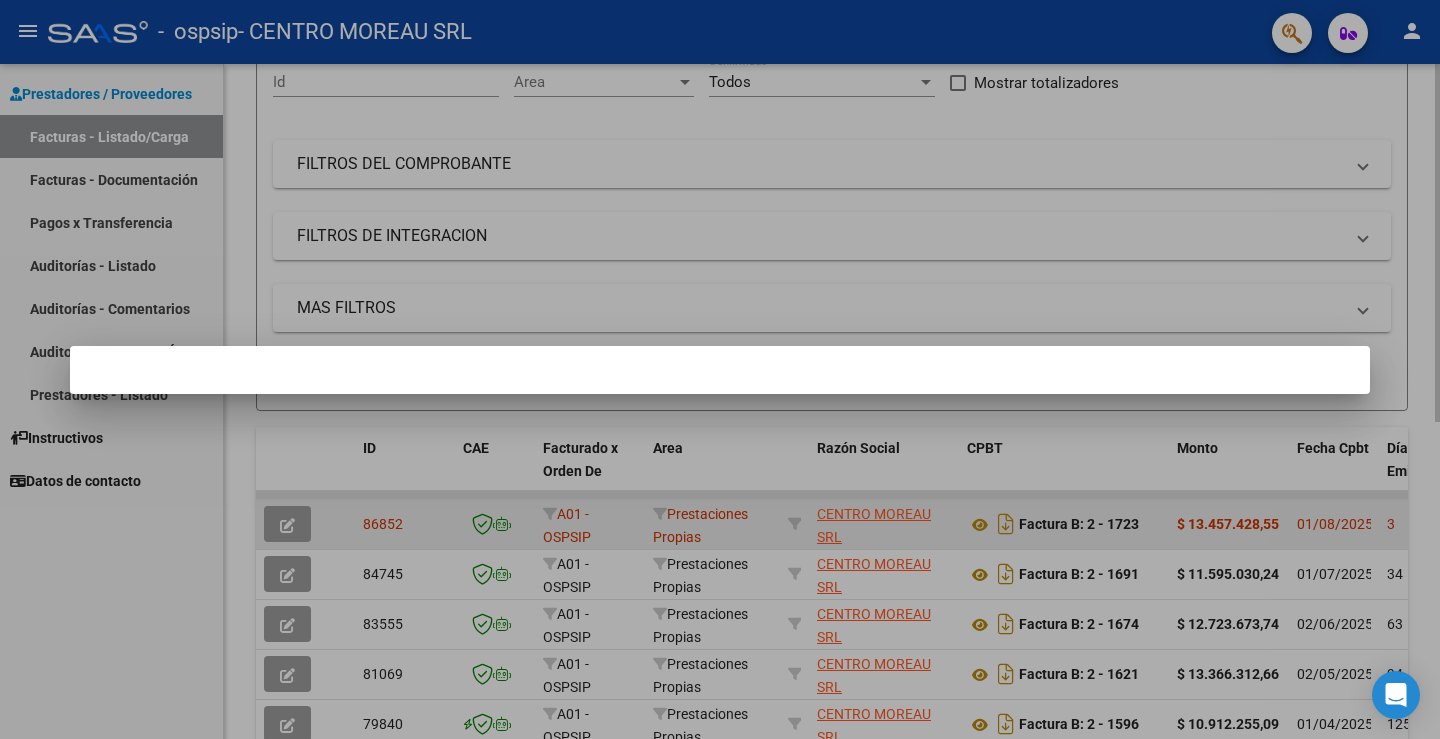 click at bounding box center [720, 369] 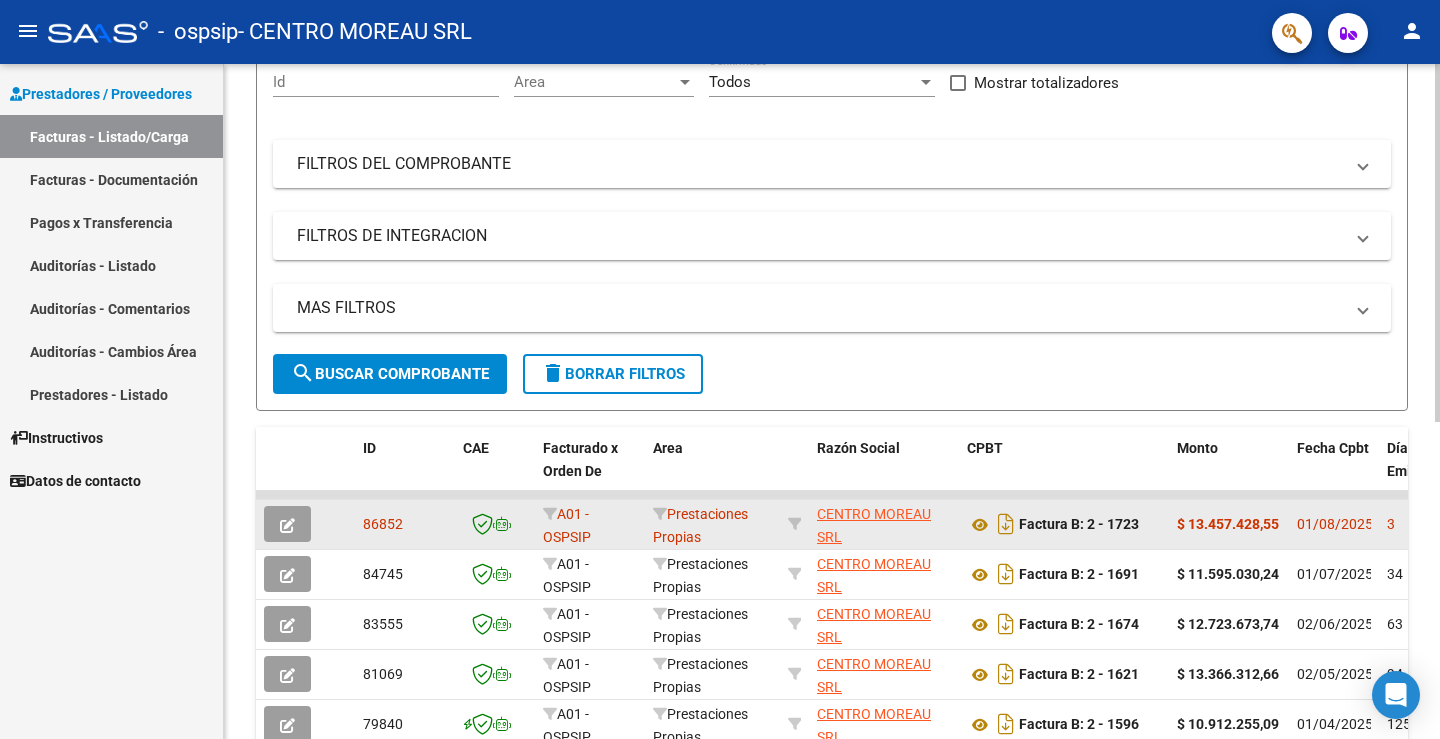 click on "search  Buscar Comprobante" 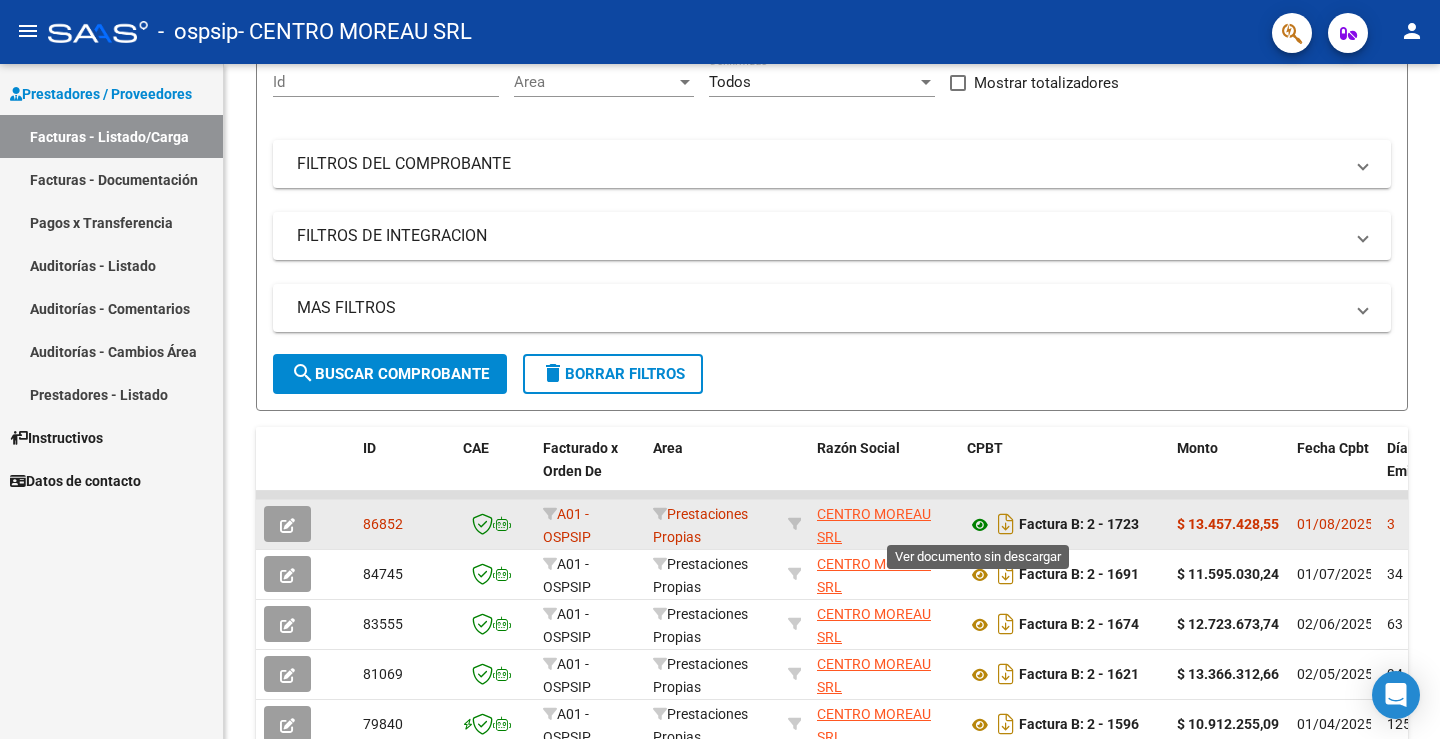 click 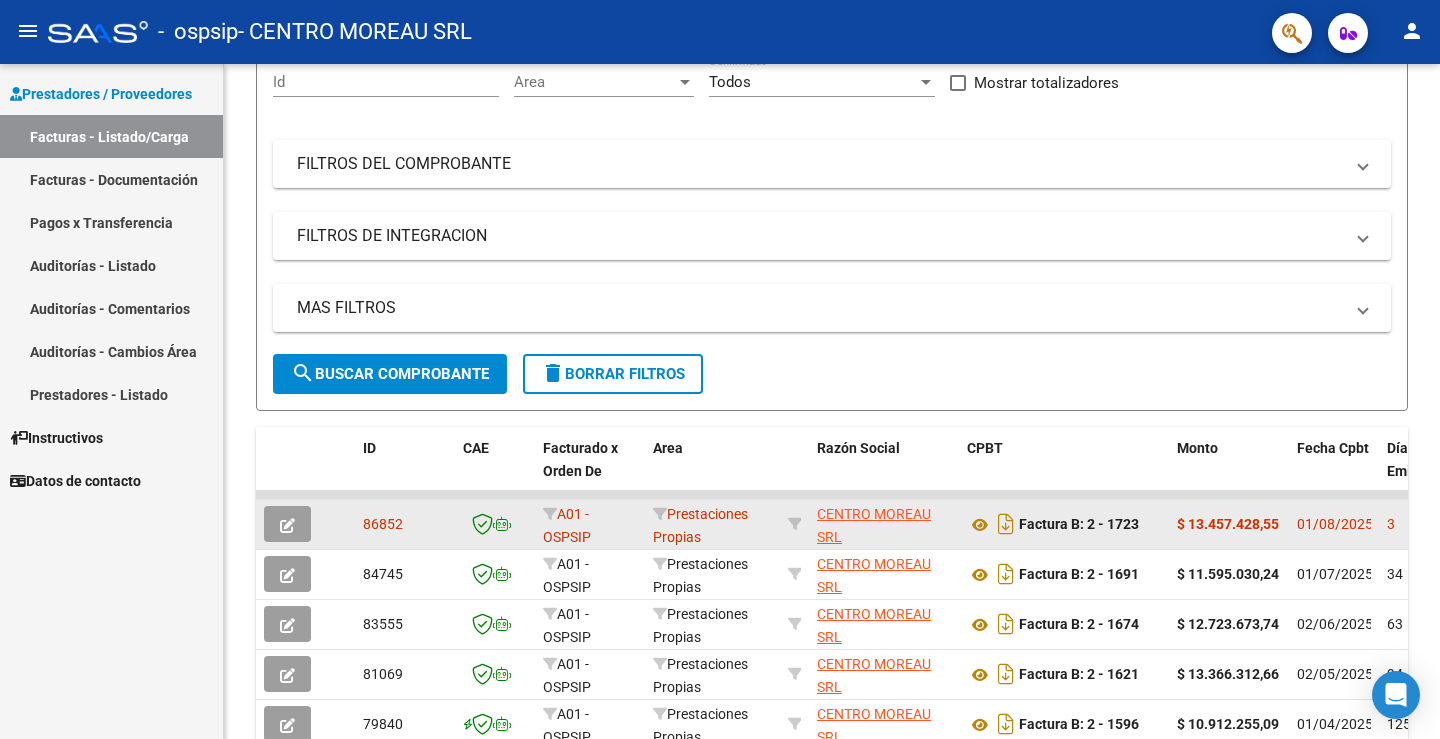 drag, startPoint x: 1345, startPoint y: 528, endPoint x: 1283, endPoint y: 526, distance: 62.03225 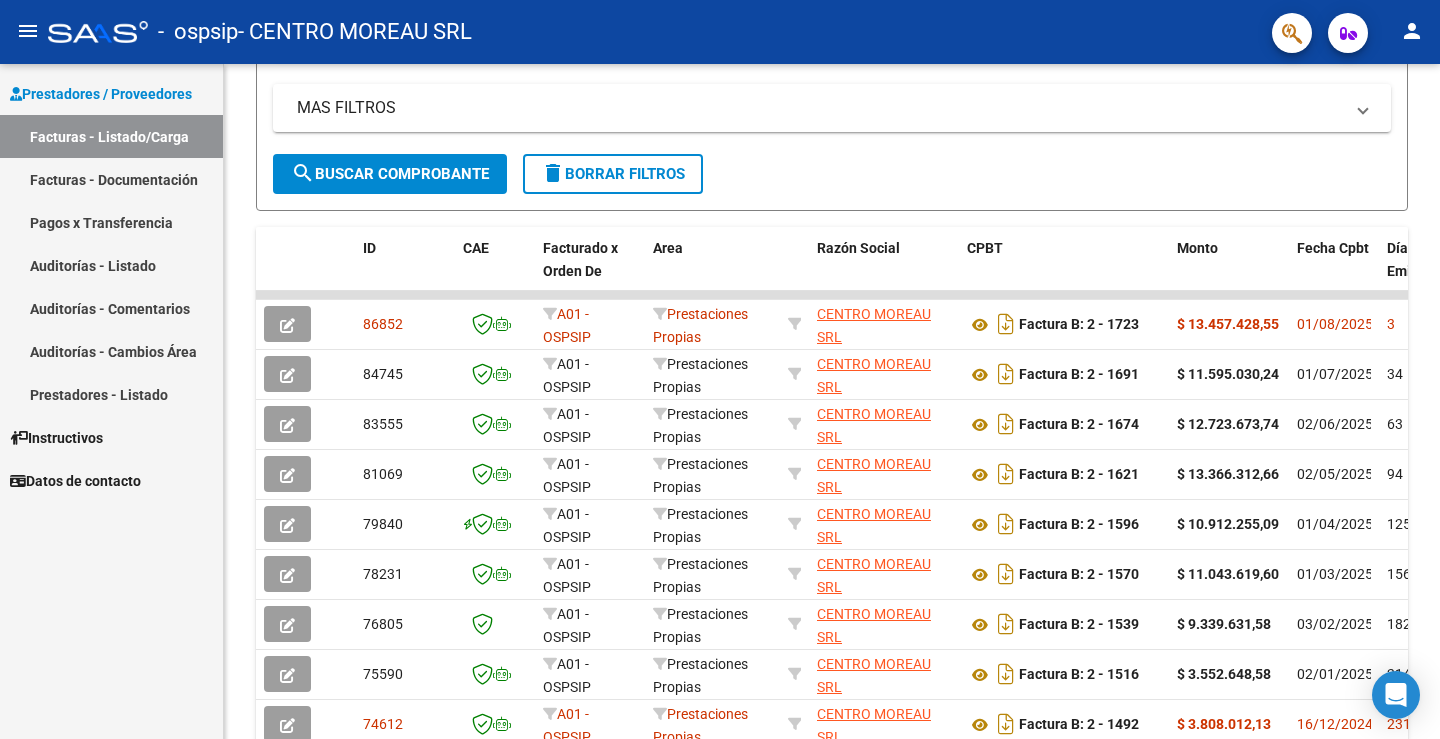 scroll, scrollTop: 500, scrollLeft: 0, axis: vertical 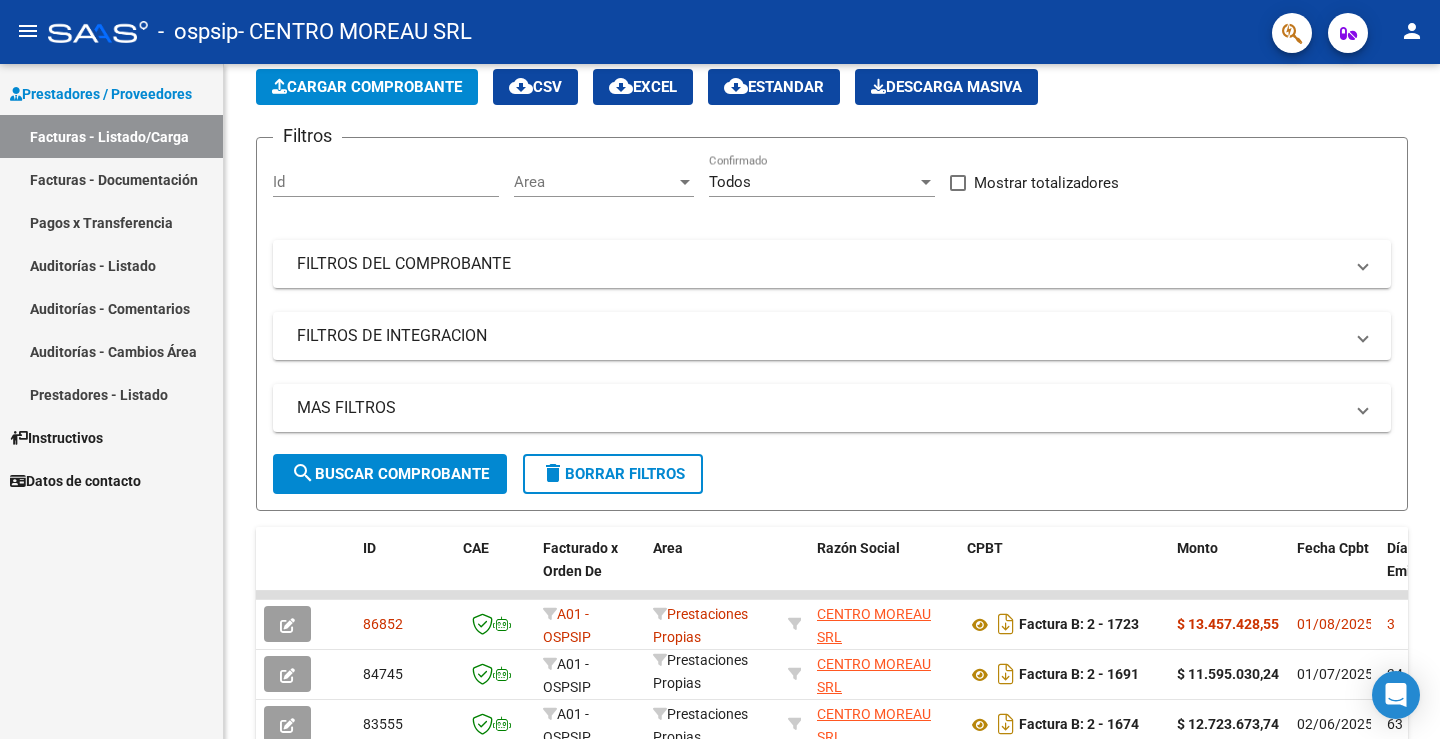 click 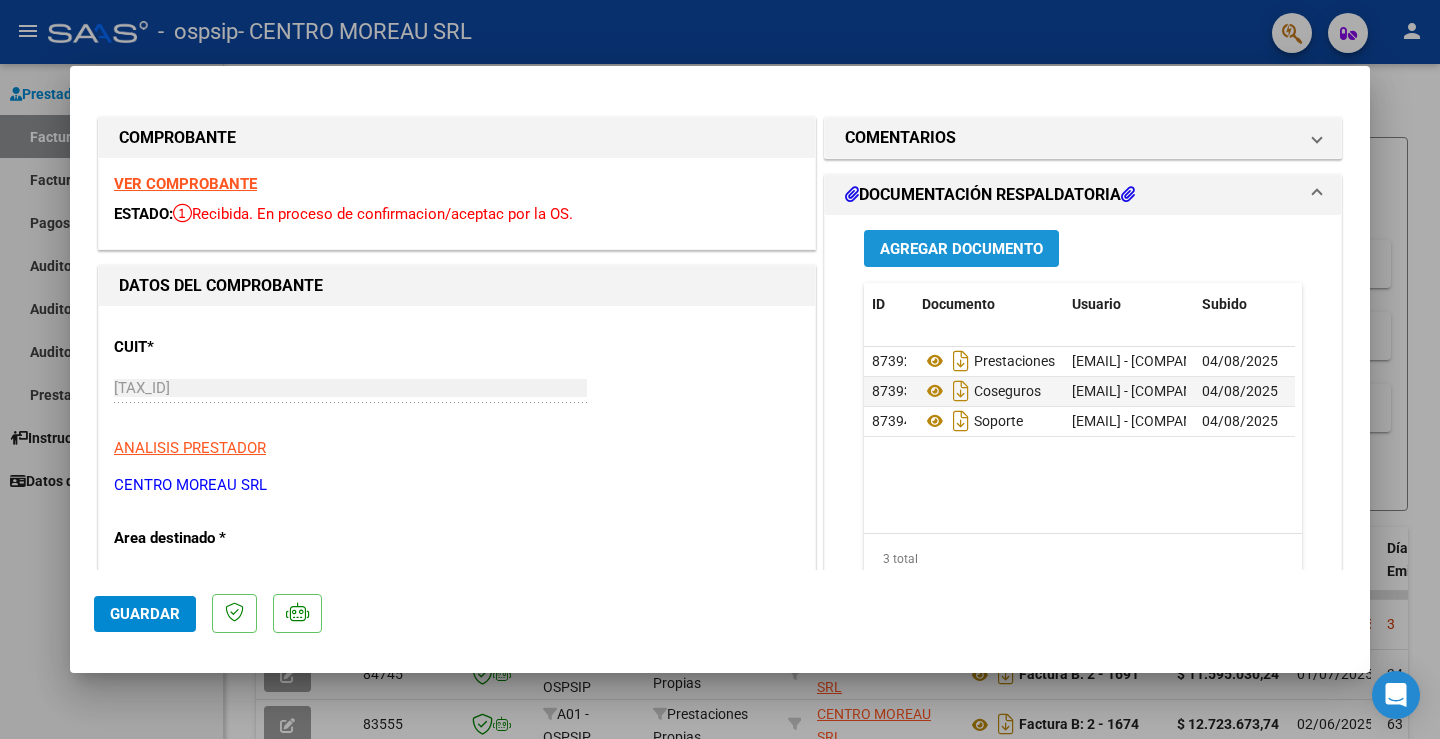 click on "Agregar Documento" at bounding box center (961, 249) 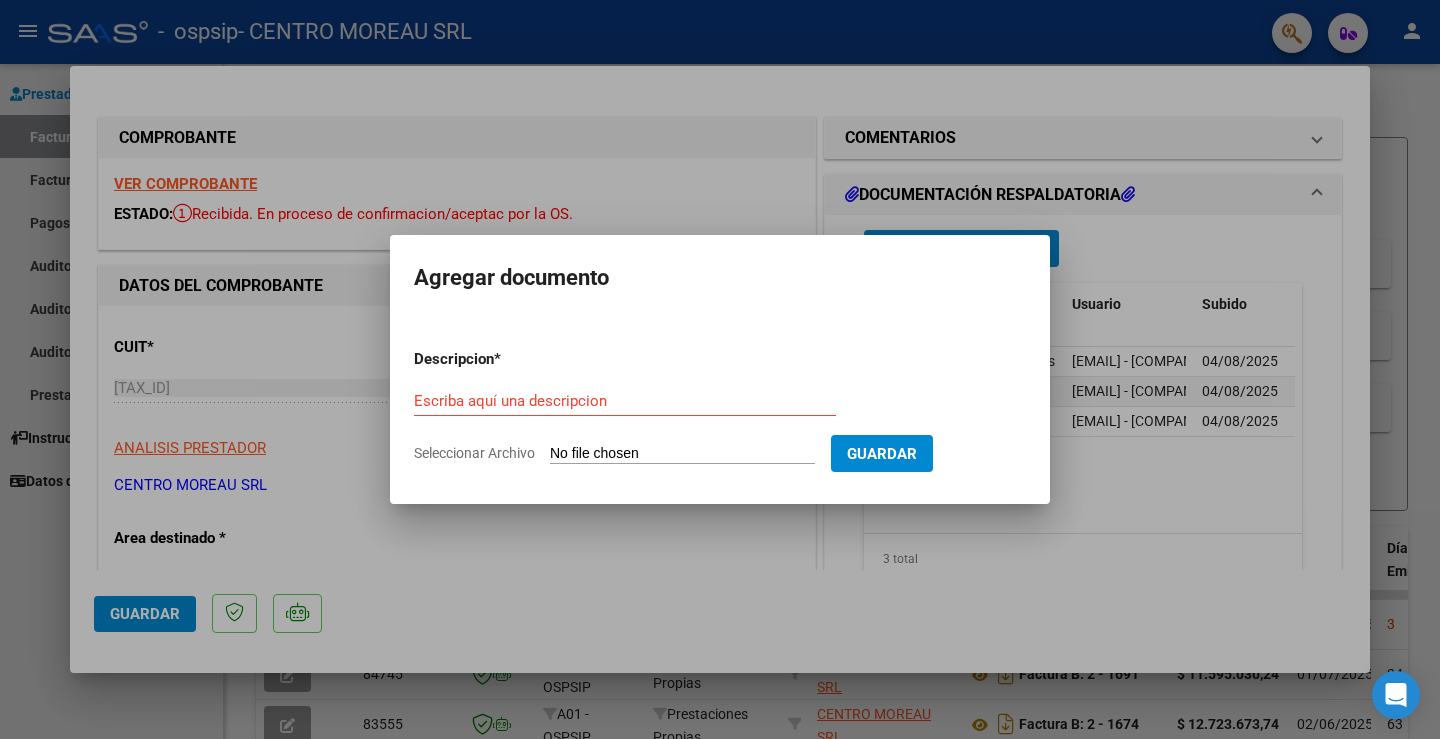 click on "Escriba aquí una descripcion" at bounding box center (625, 401) 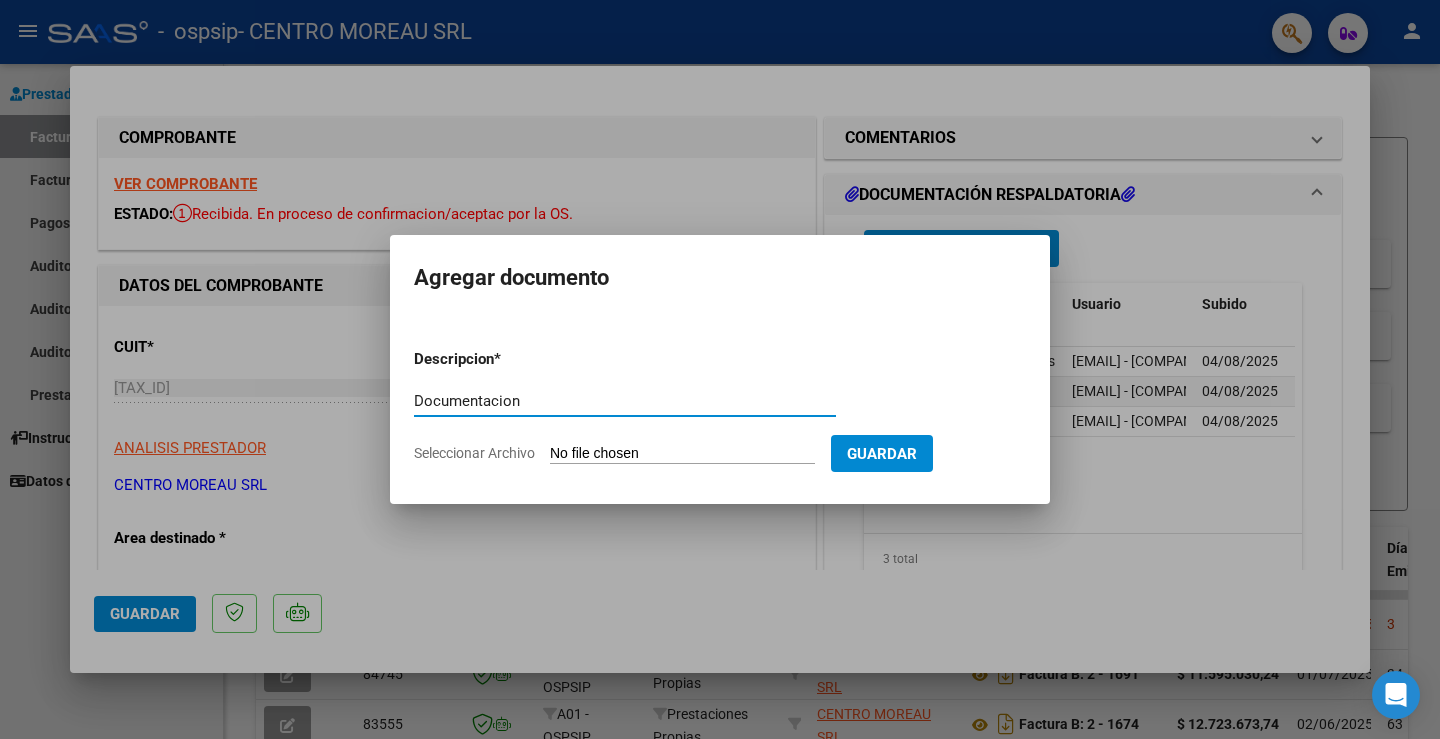 type on "Documentacion" 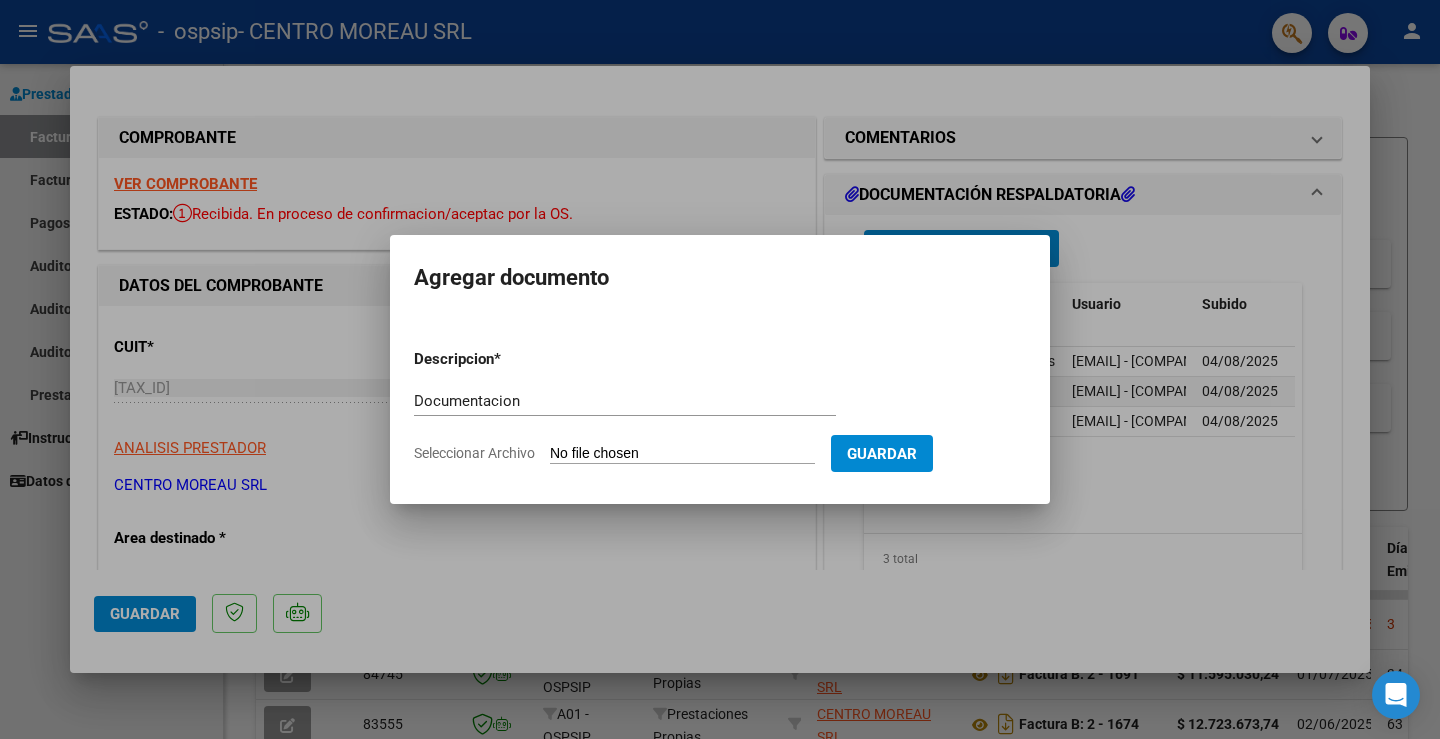 type on "C:\fakepath\Documentacion-2025-07- Exento- O.S.P.S.I.P. - Seguridad-CM_compressed.pdf" 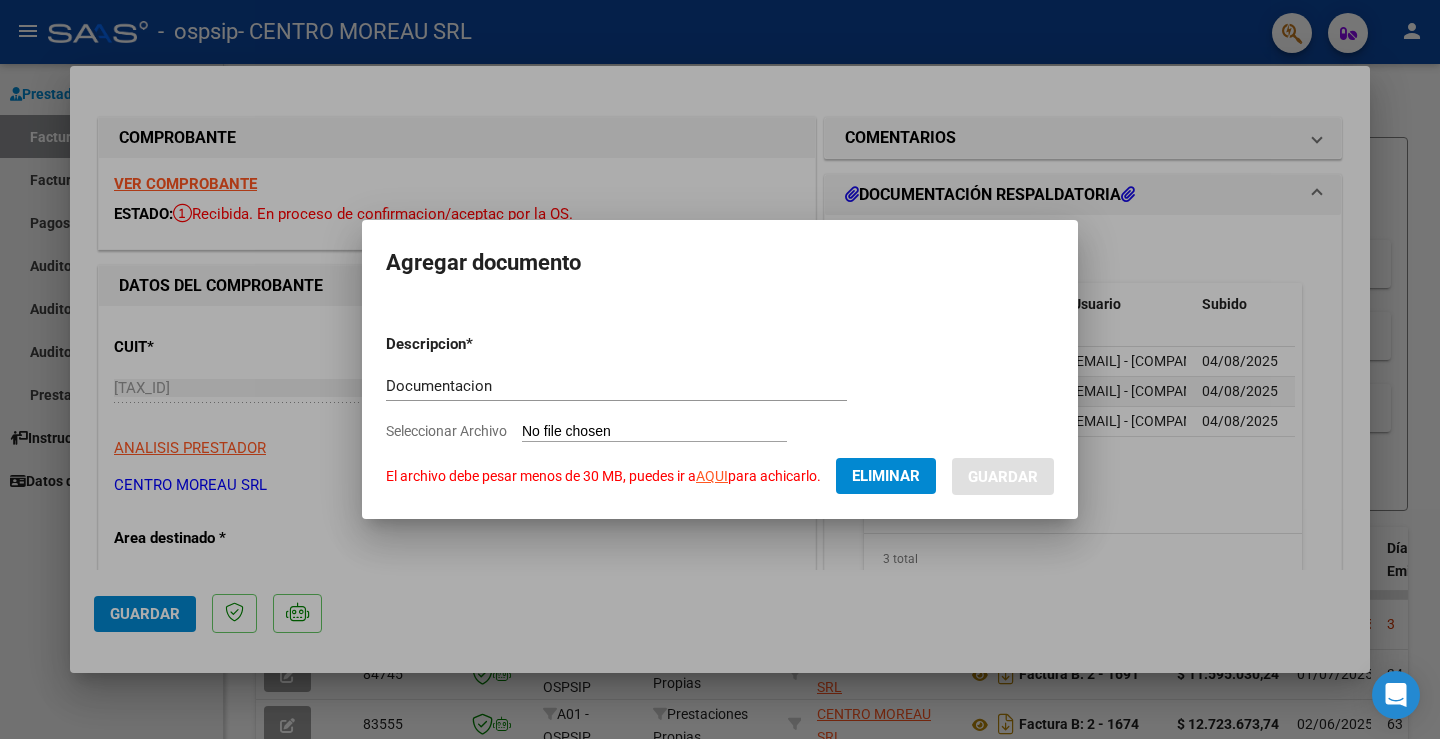 click on "Descripcion  *   Documentacion Escriba aquí una descripcion  Seleccionar Archivo  El archivo debe pesar menos de 30 MB, puedes ir a  AQUI  para achicarlo.  Eliminar Guardar" at bounding box center (720, 406) 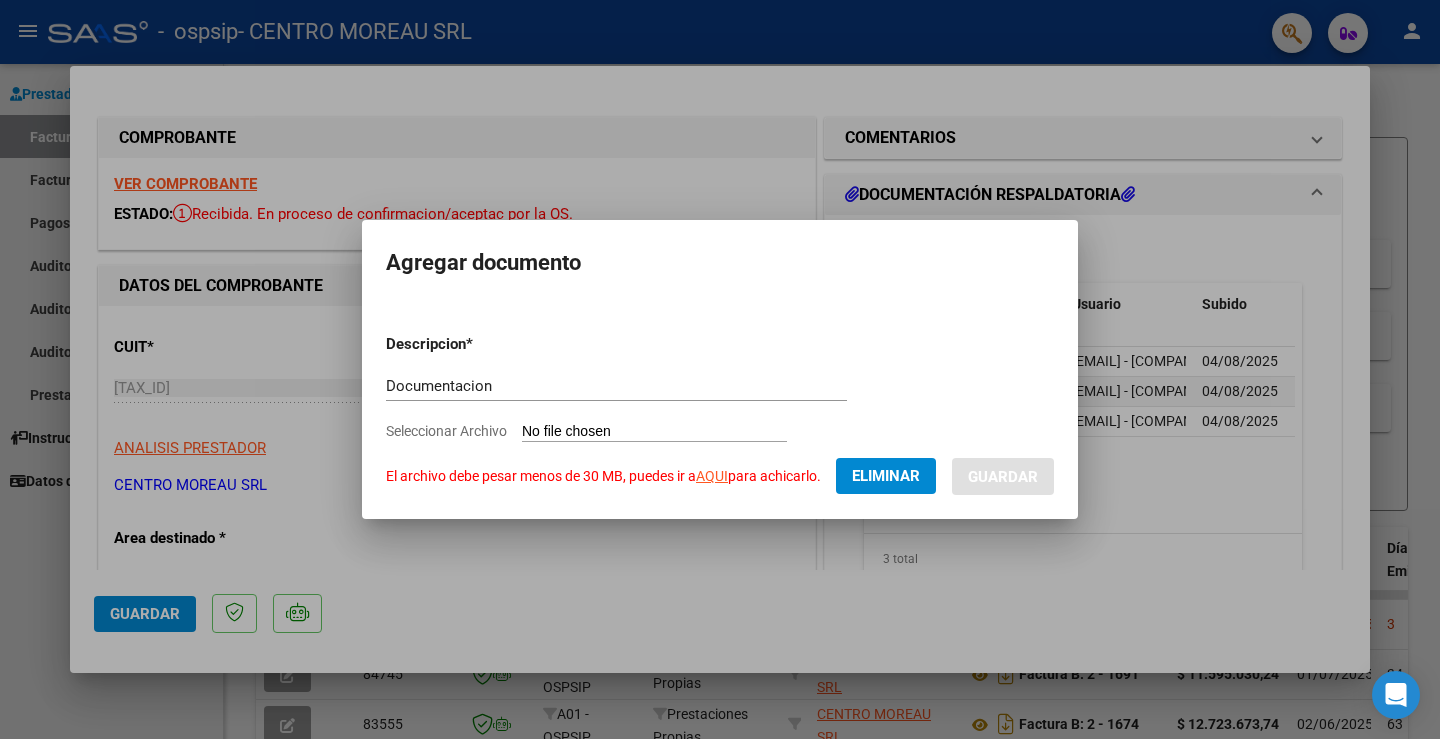 click on "Eliminar" 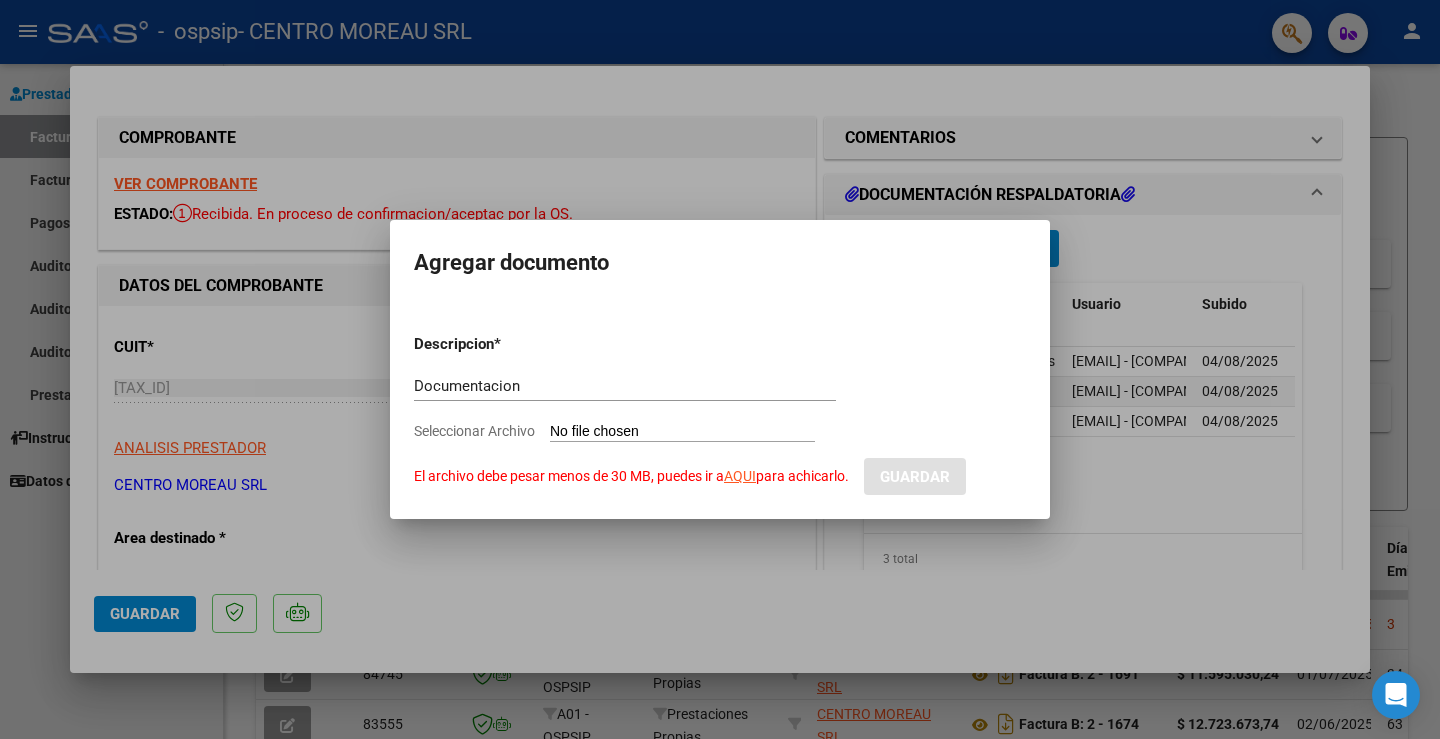 click at bounding box center [720, 369] 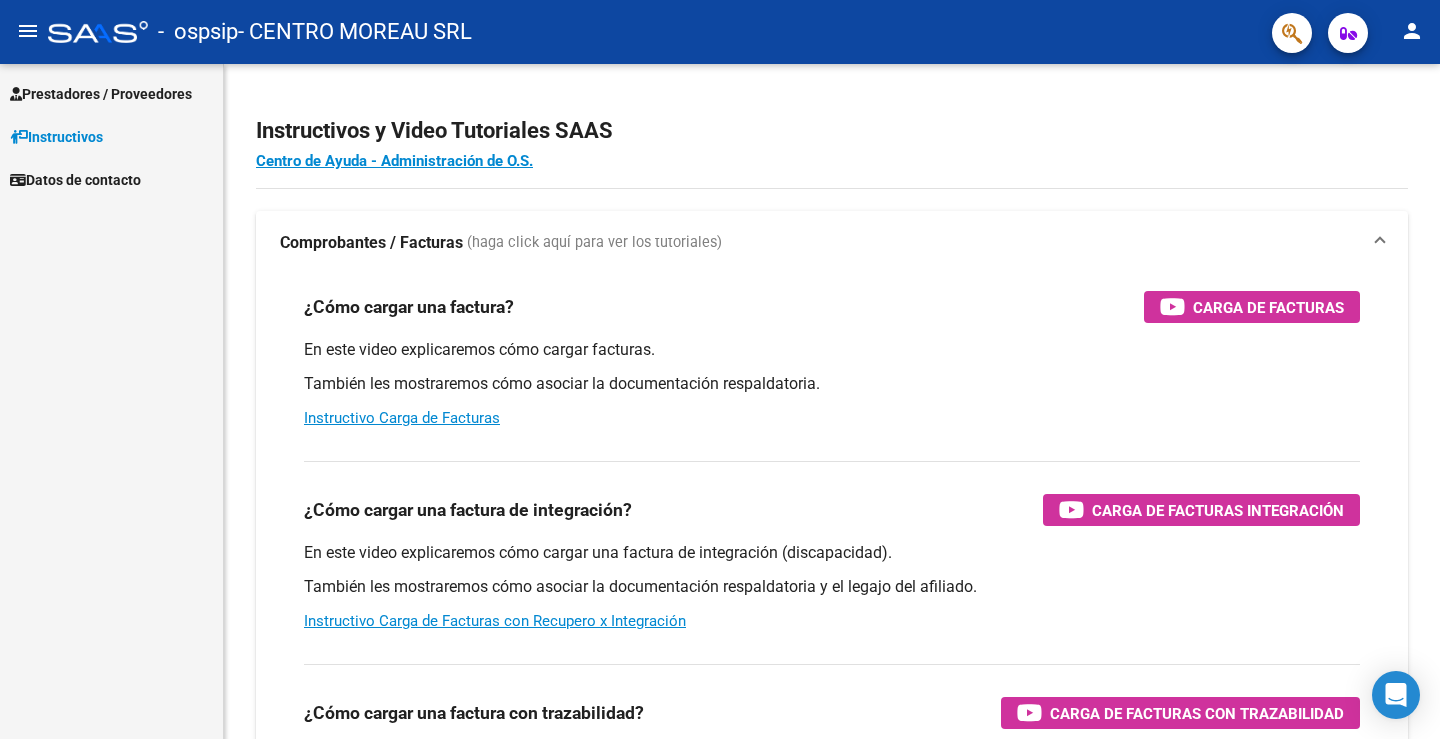 scroll, scrollTop: 0, scrollLeft: 0, axis: both 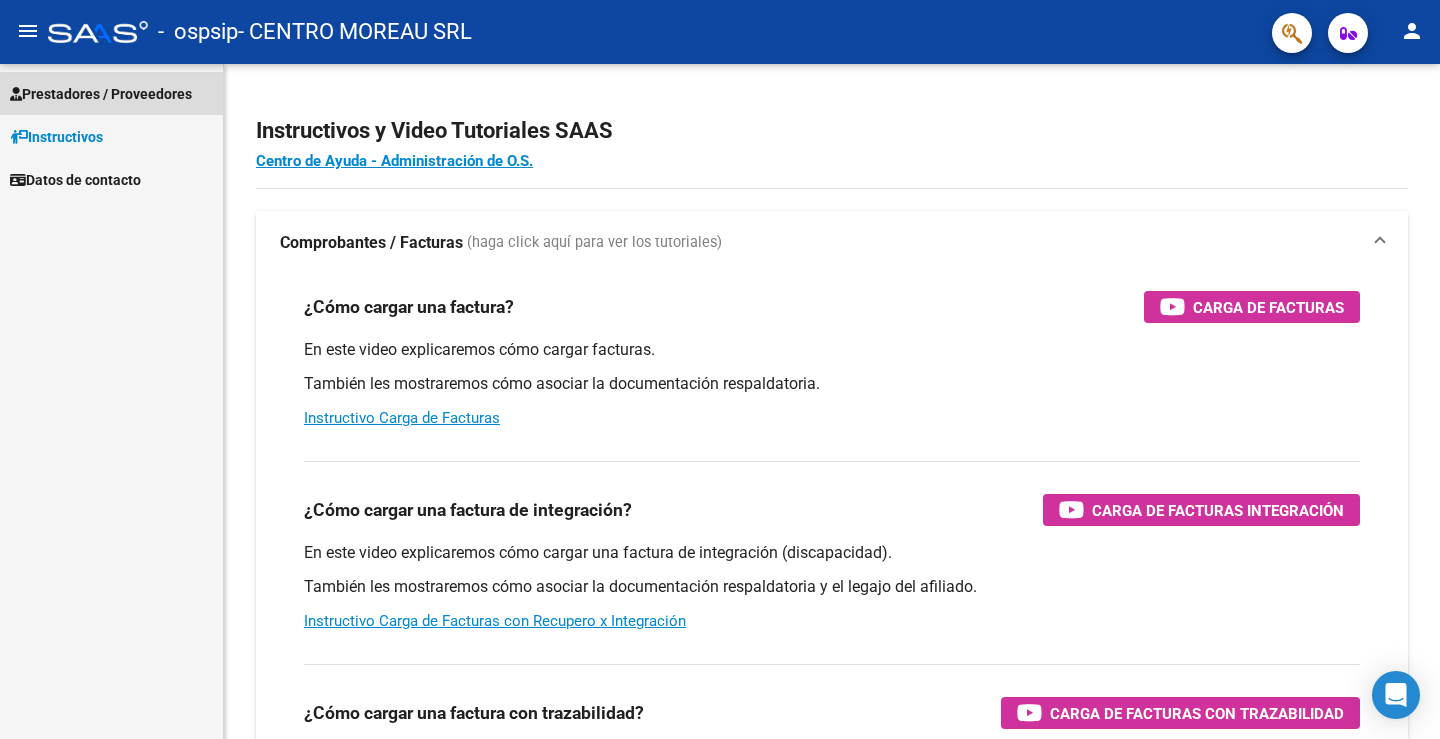 click on "Prestadores / Proveedores" at bounding box center (101, 94) 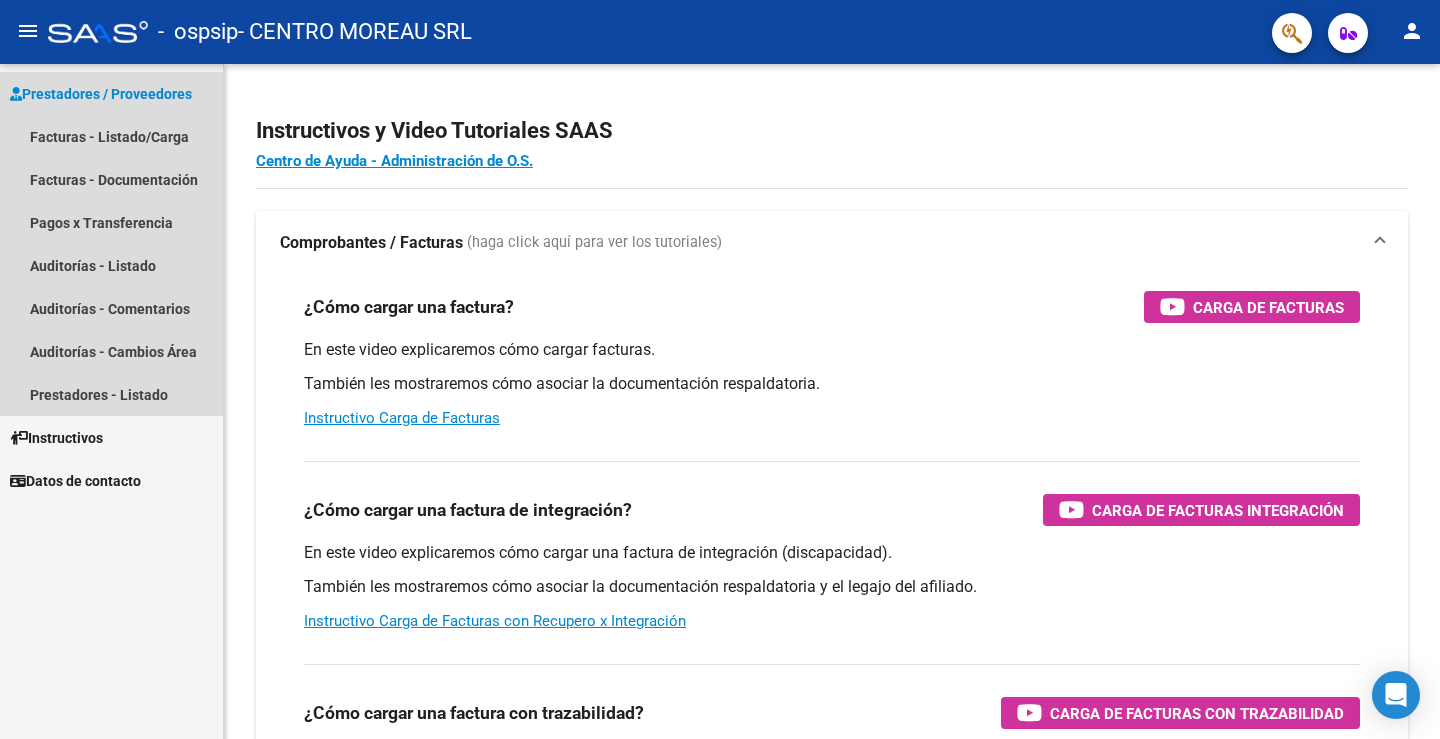 click on "Prestadores / Proveedores" at bounding box center (101, 94) 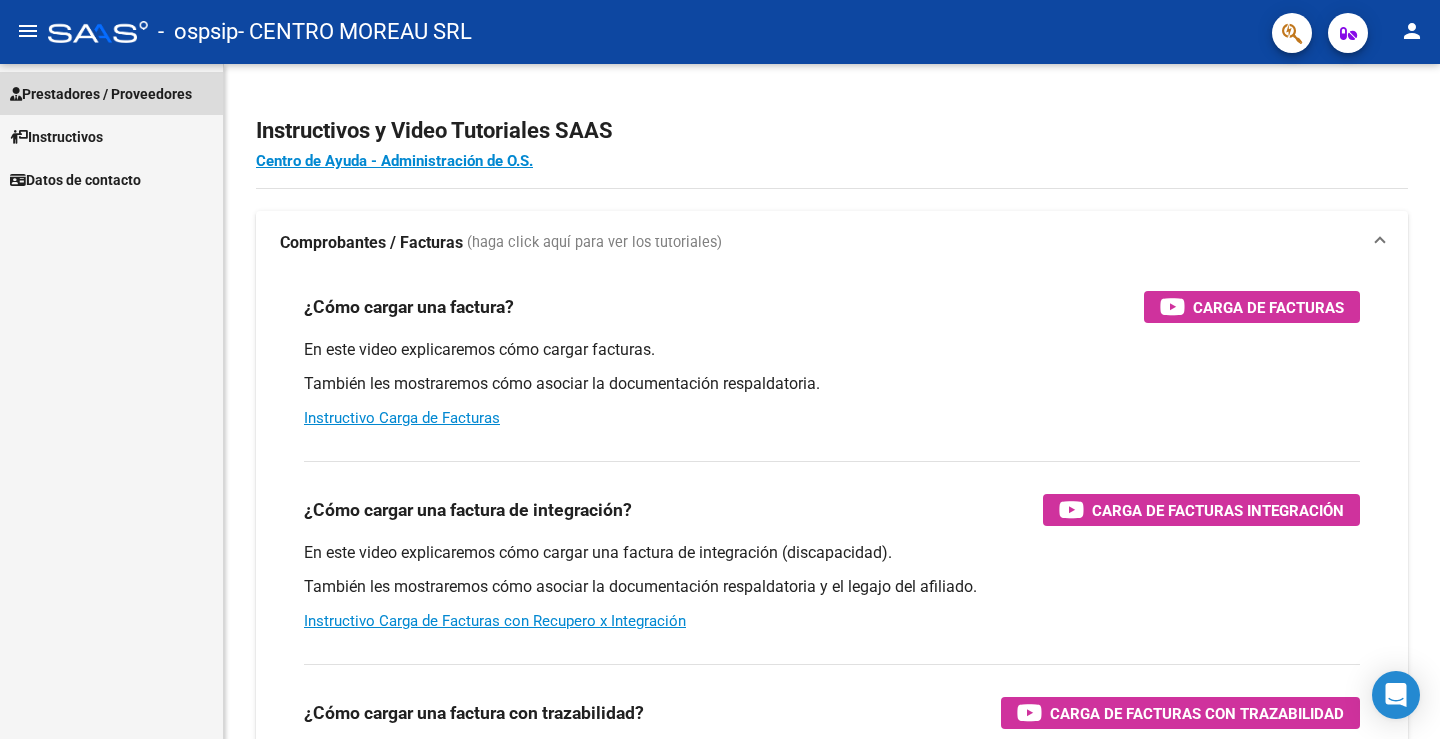 click on "Prestadores / Proveedores" at bounding box center [101, 94] 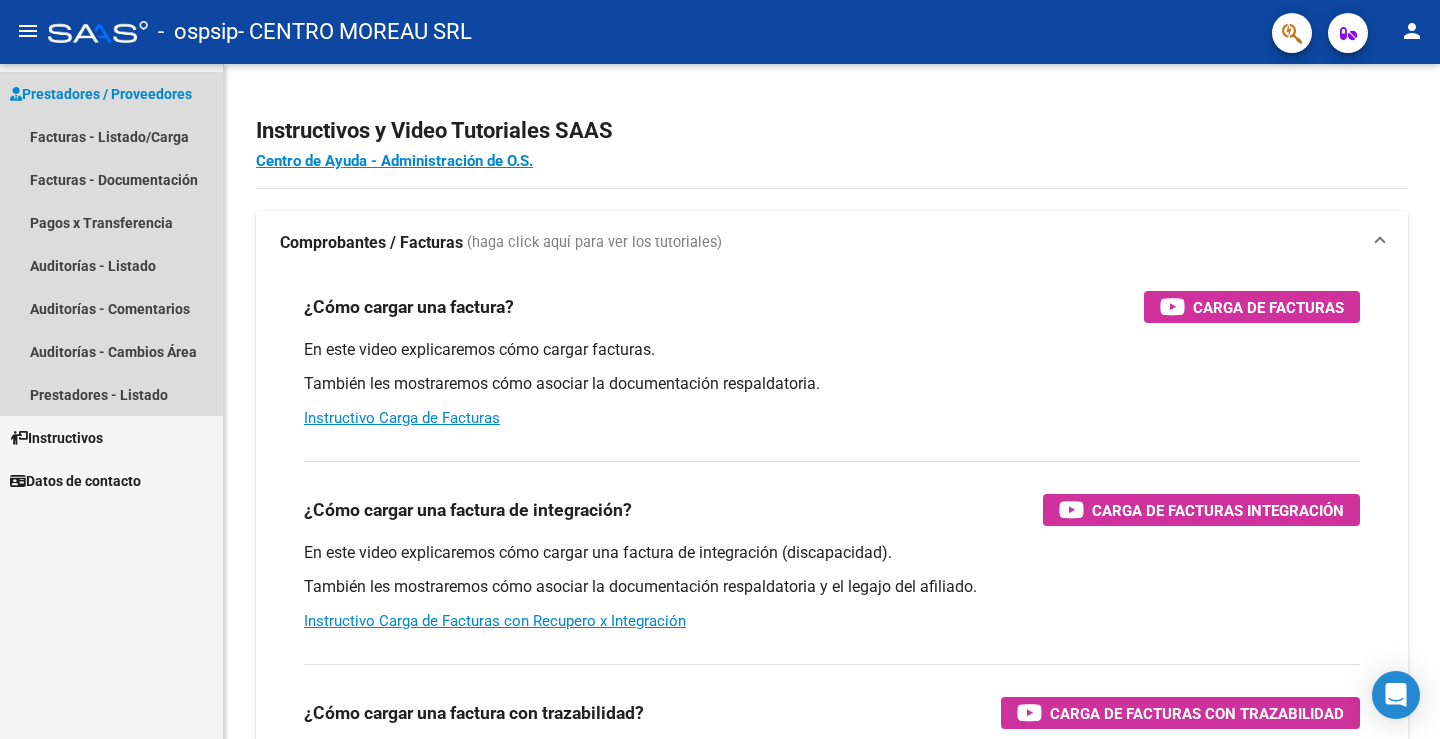 click on "Prestadores / Proveedores" at bounding box center [101, 94] 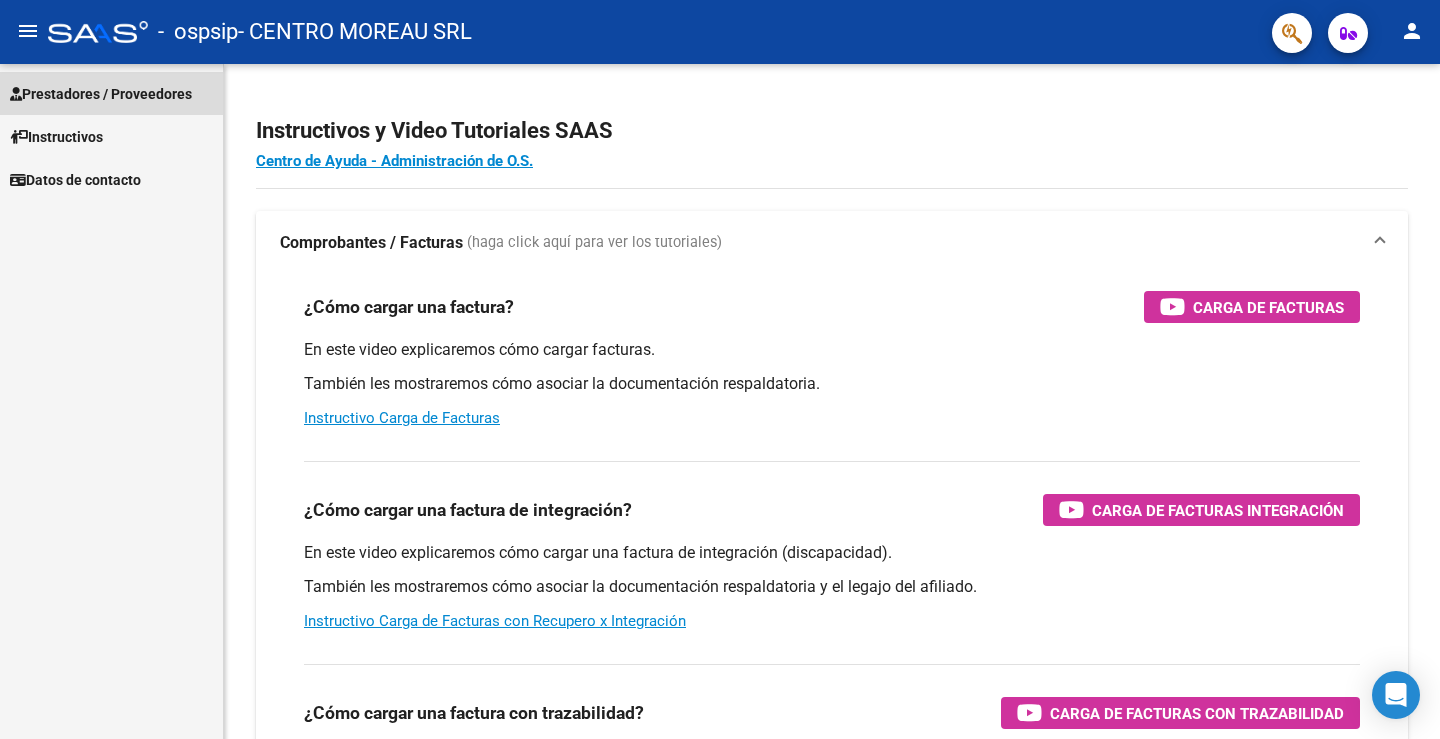 click on "Prestadores / Proveedores" at bounding box center (101, 94) 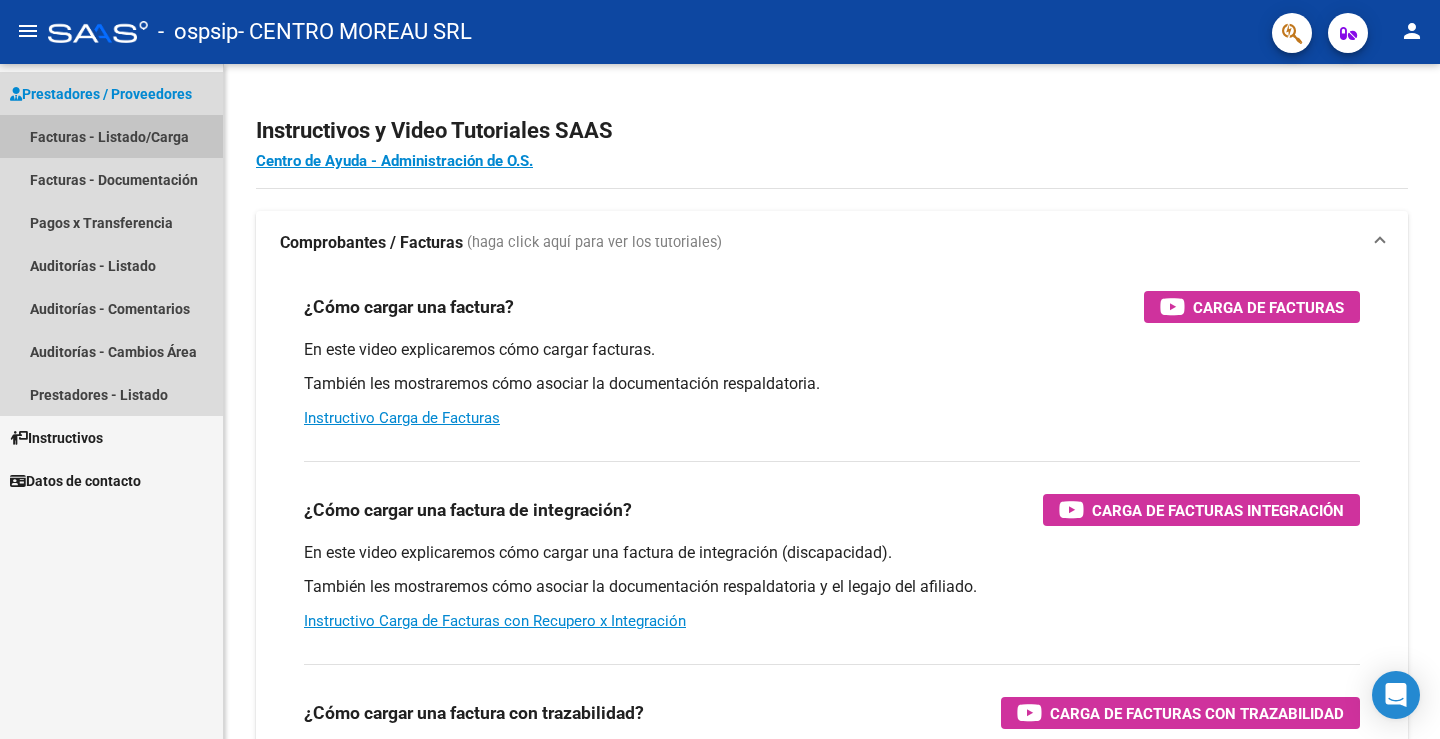 click on "Facturas - Listado/Carga" at bounding box center [111, 136] 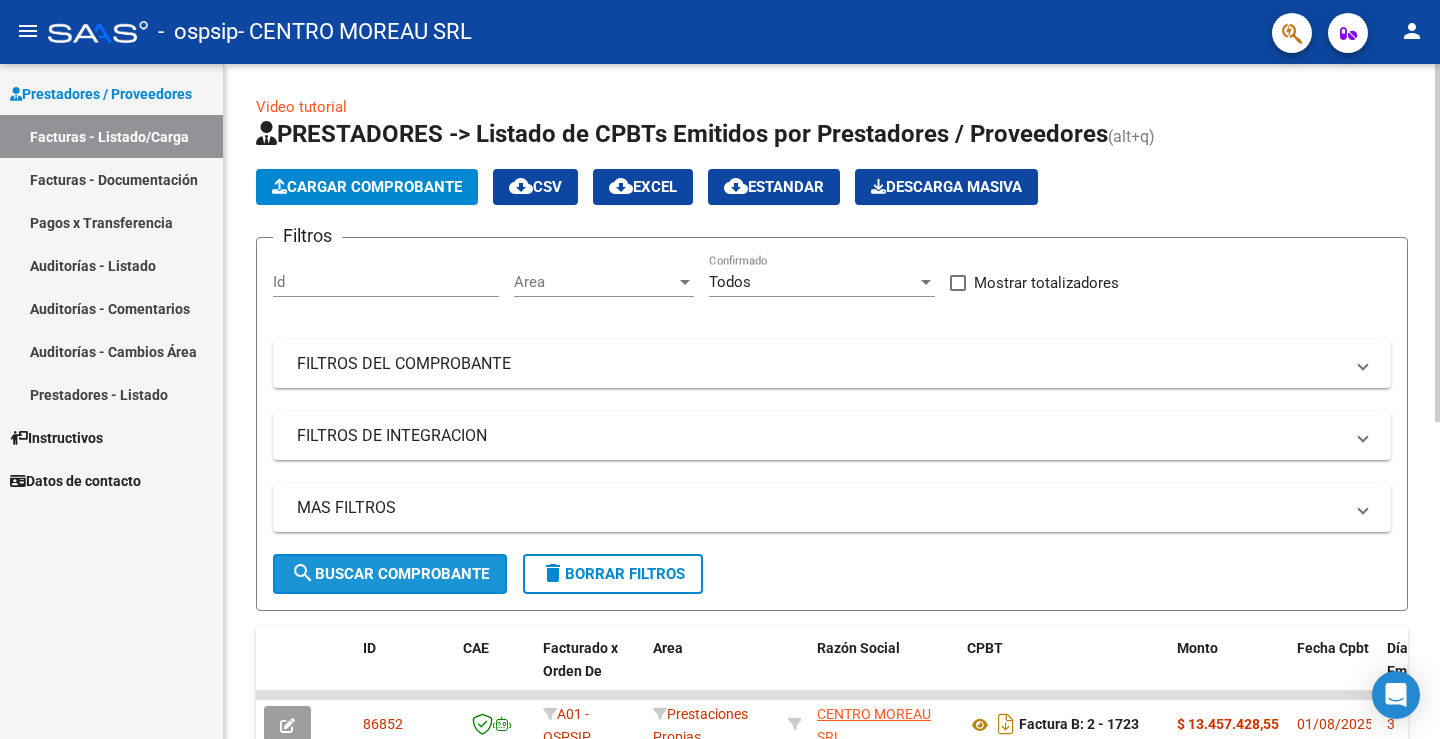 click on "search  Buscar Comprobante" 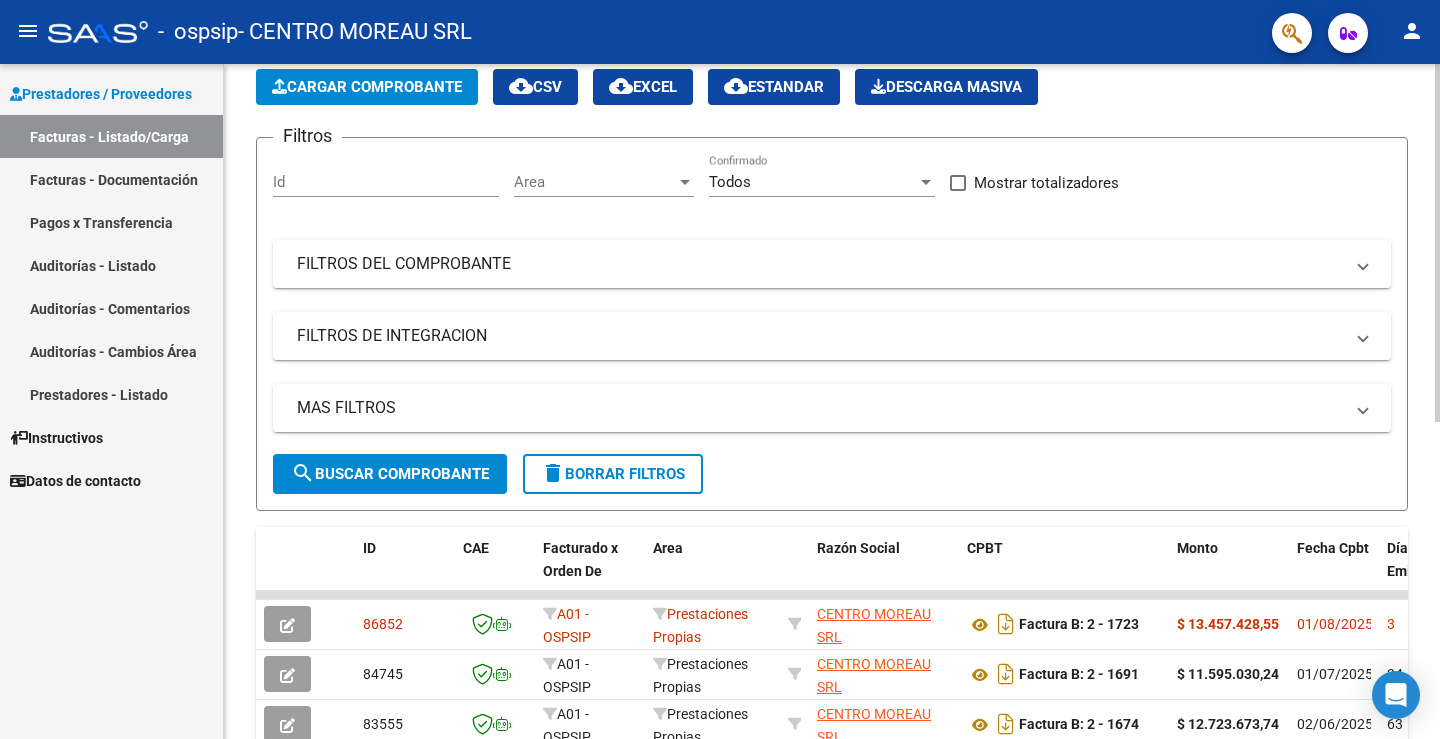 scroll, scrollTop: 0, scrollLeft: 0, axis: both 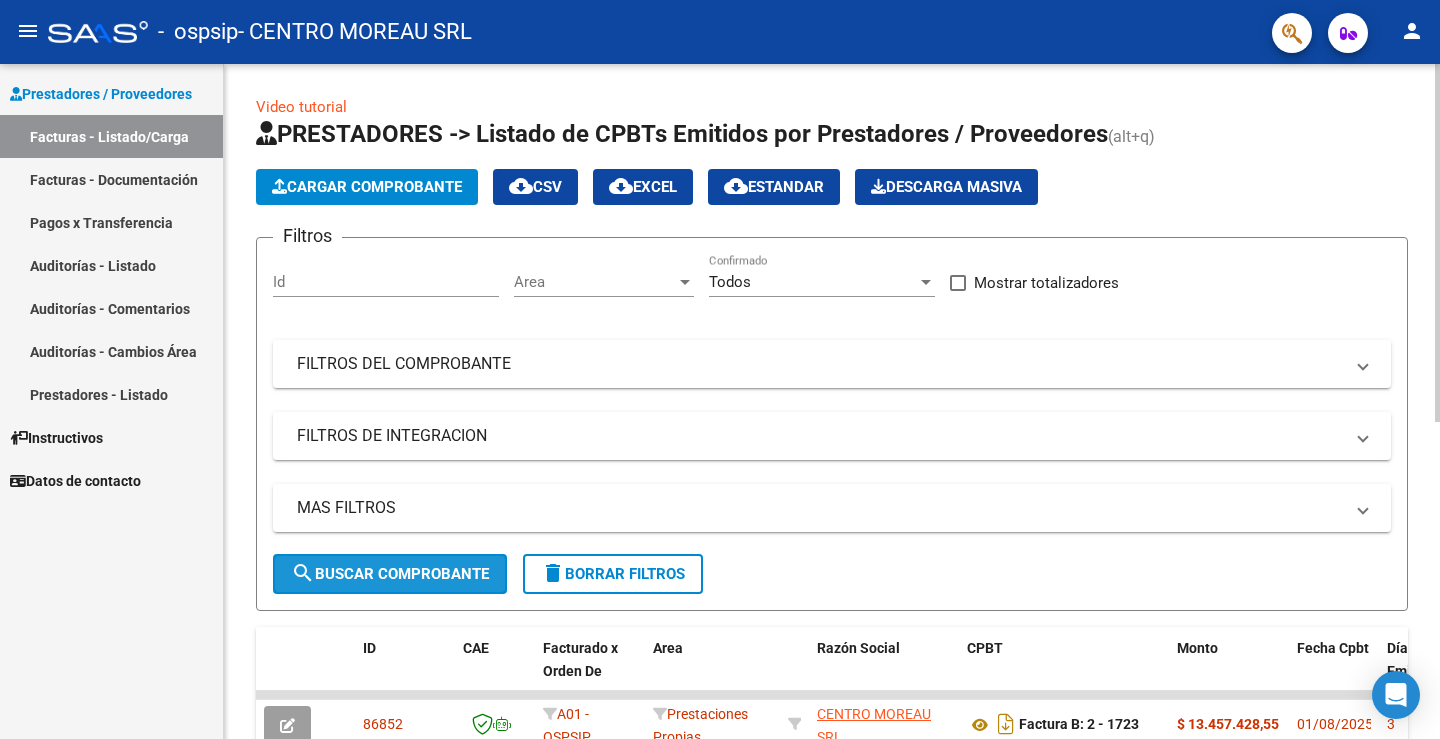 click on "search  Buscar Comprobante" 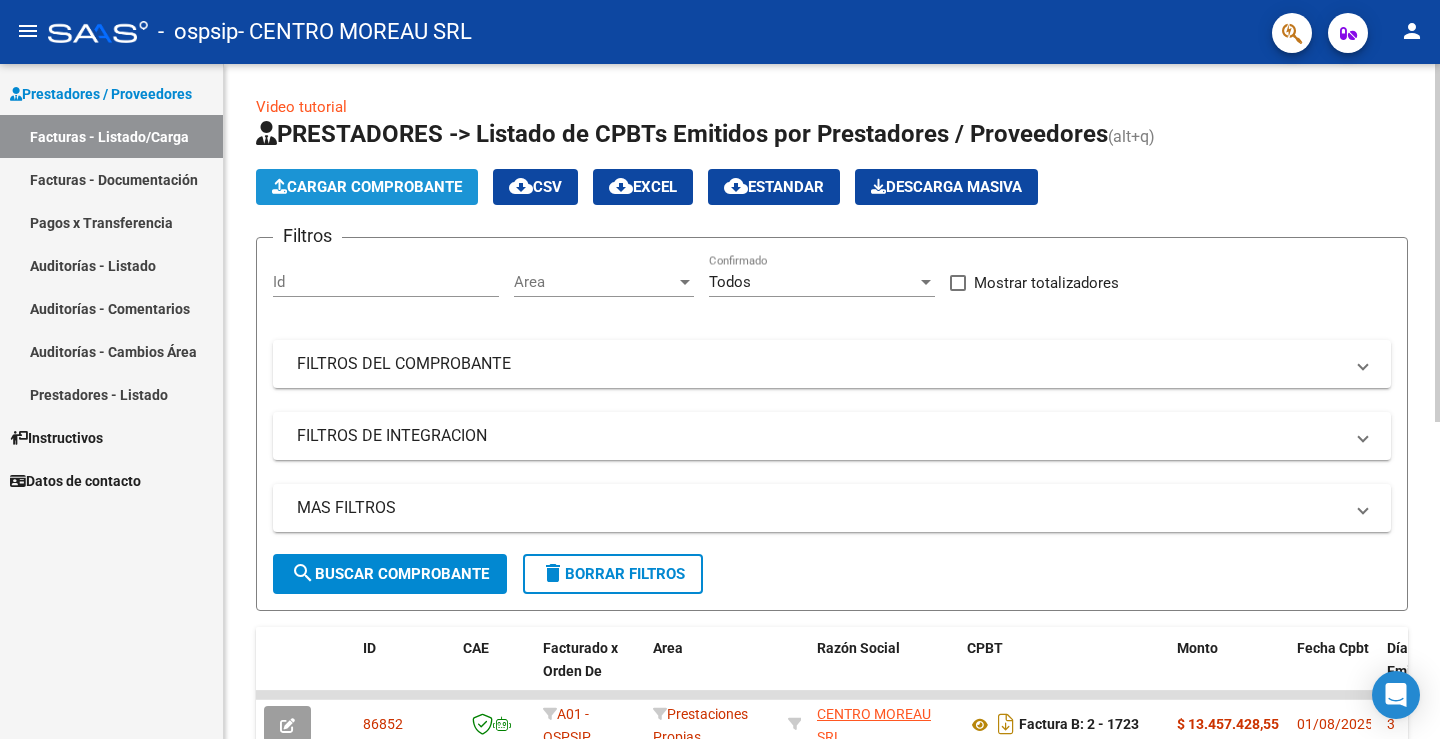 click on "Cargar Comprobante" 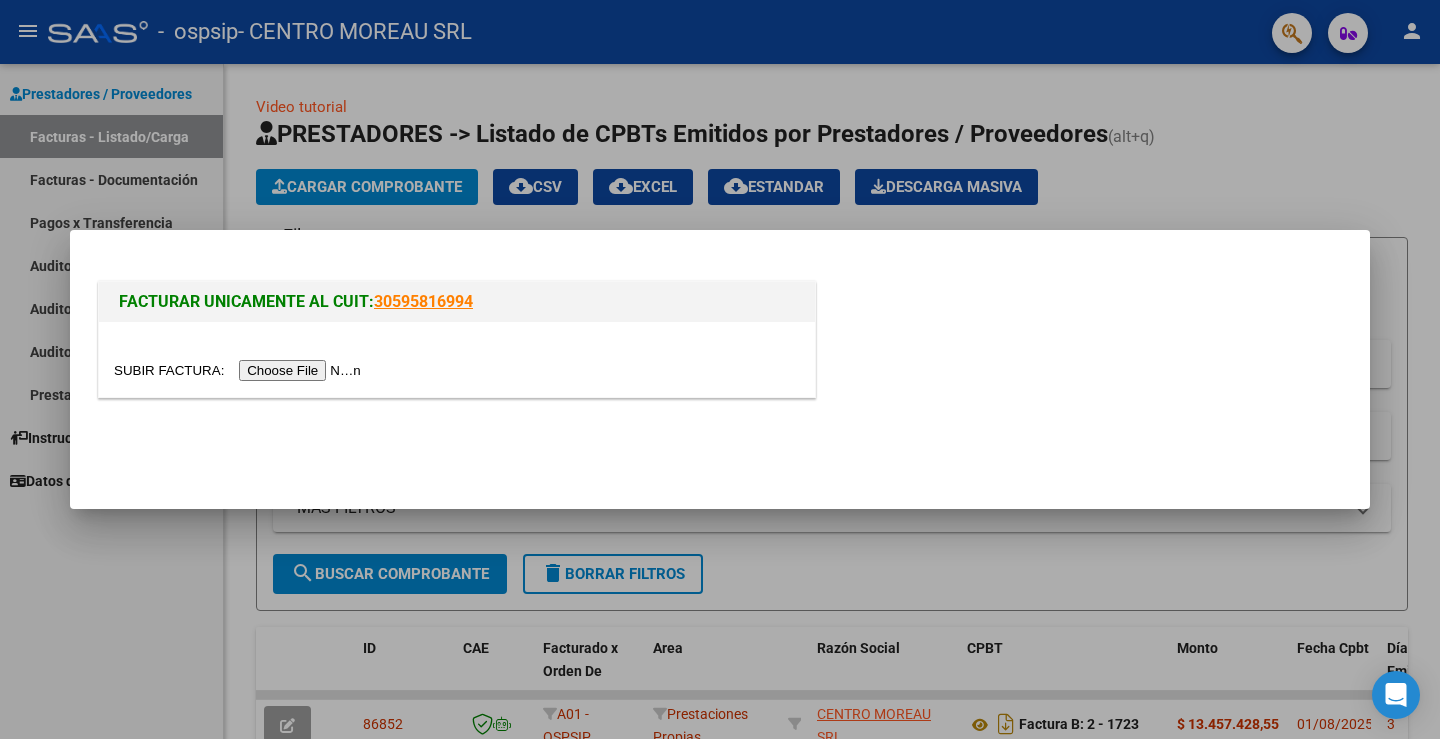 click on "FACTURAR UNICAMENTE AL CUIT:   30595816994" at bounding box center [720, 343] 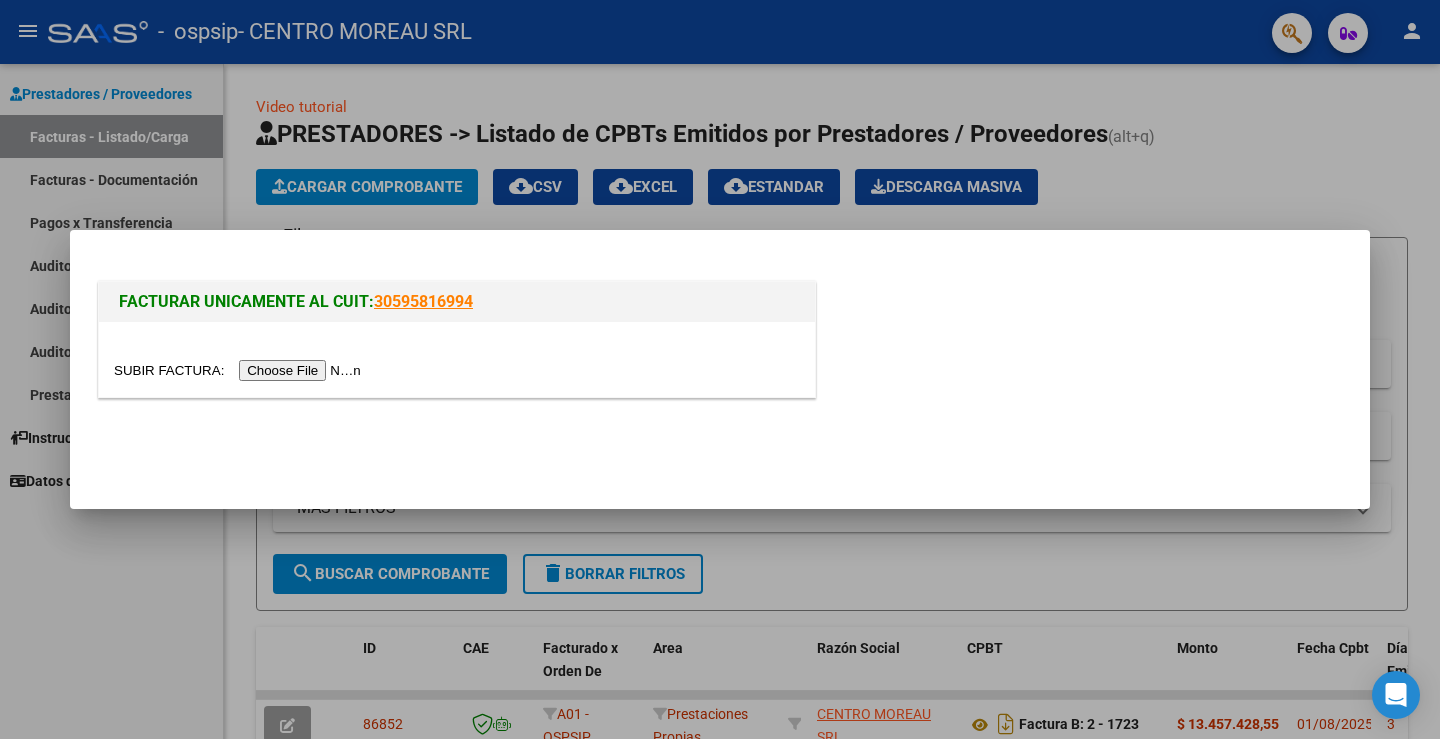 click at bounding box center (720, 369) 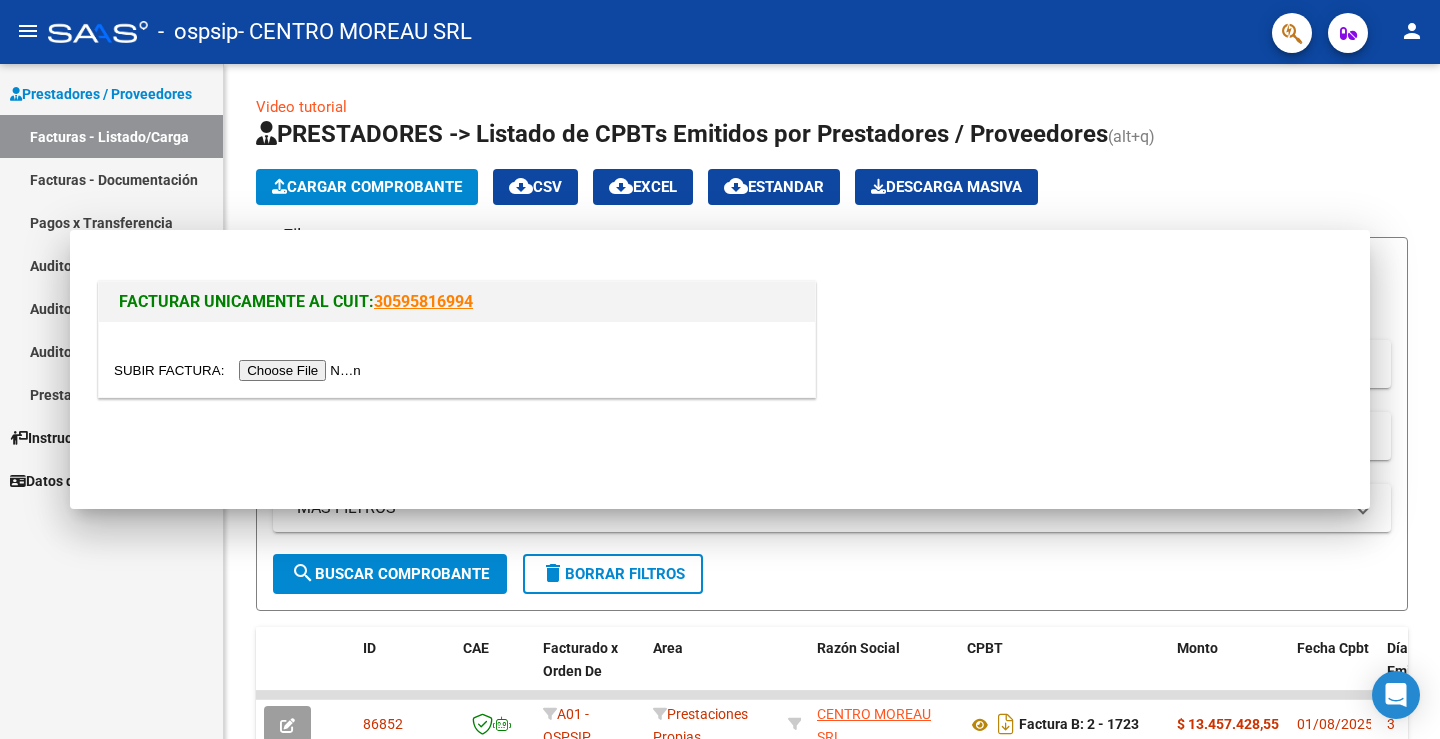 click on "PRESTADORES -> Listado de CPBTs Emitidos por Prestadores / Proveedores (alt+q)" 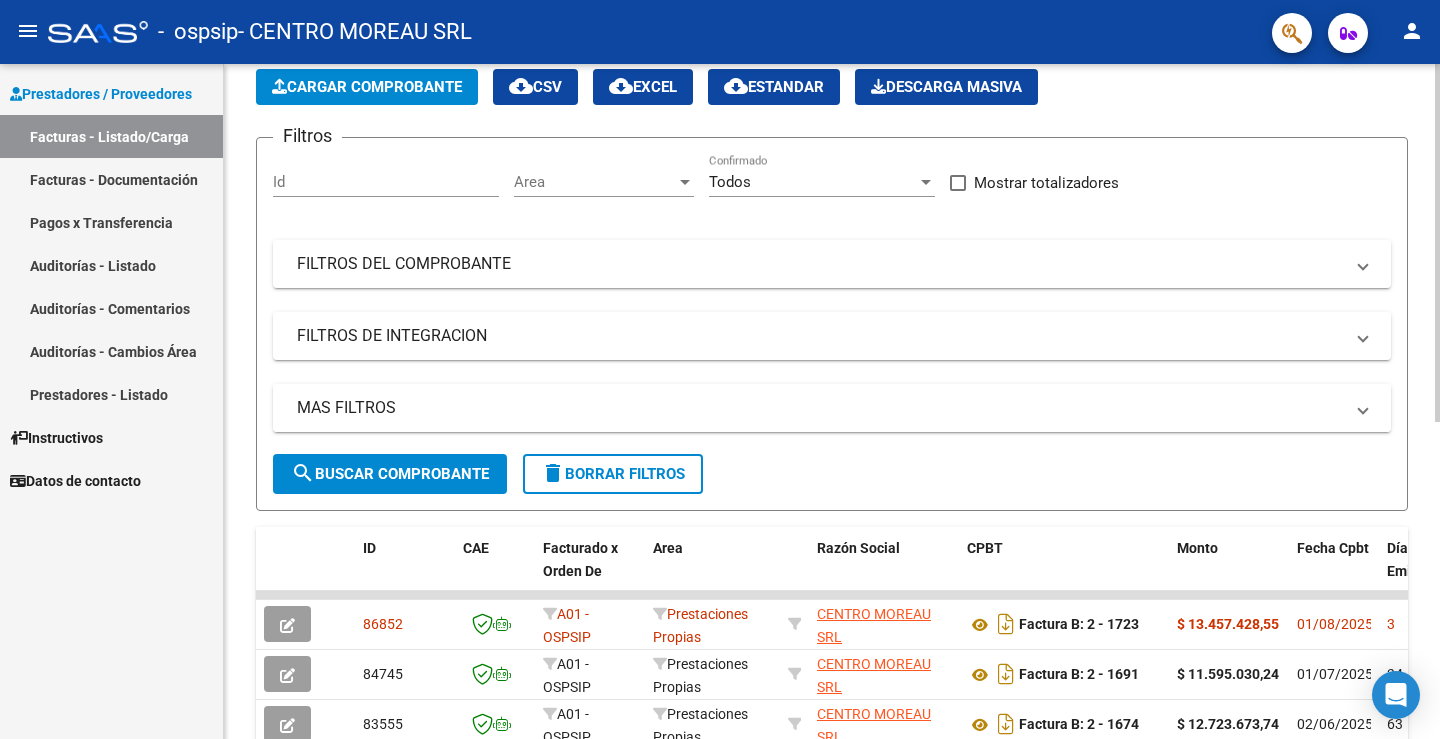 scroll, scrollTop: 200, scrollLeft: 0, axis: vertical 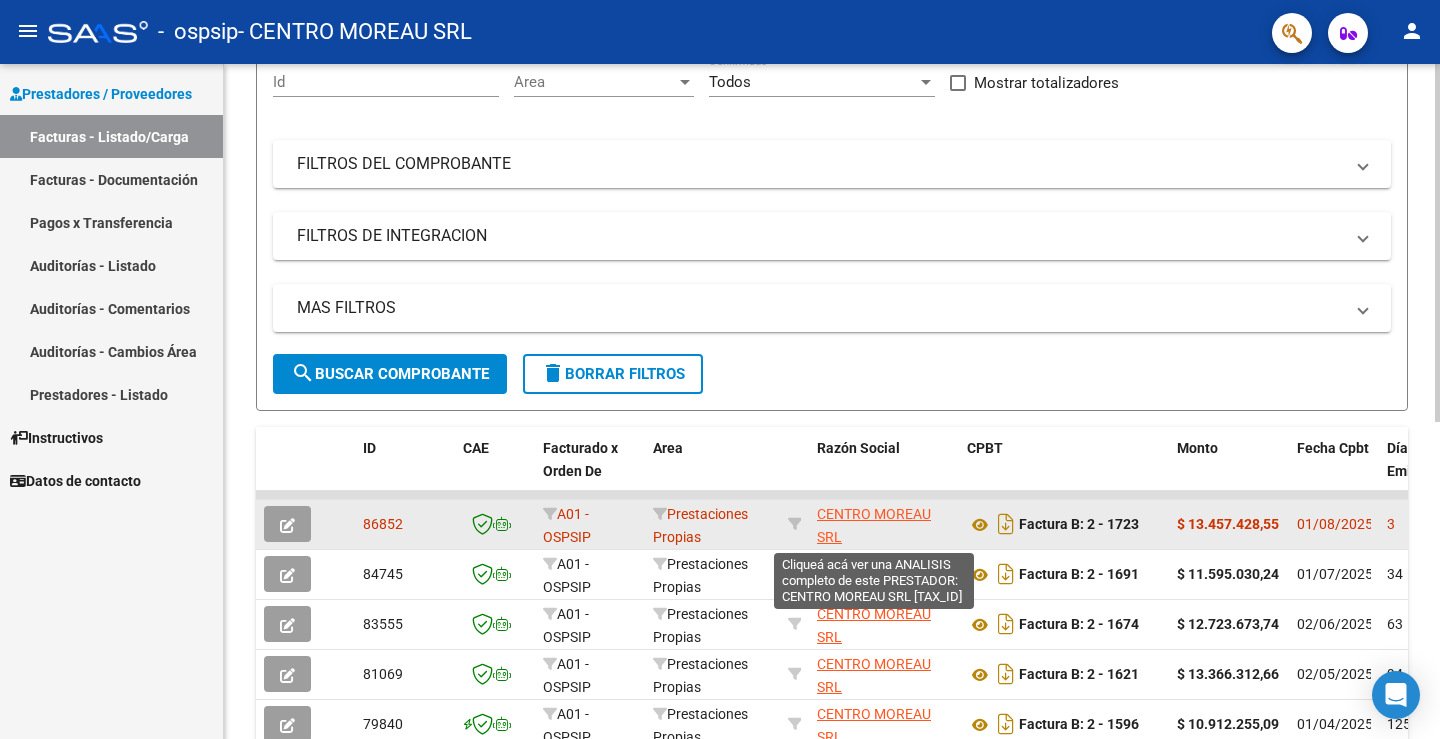 click on "CENTRO MOREAU SRL" 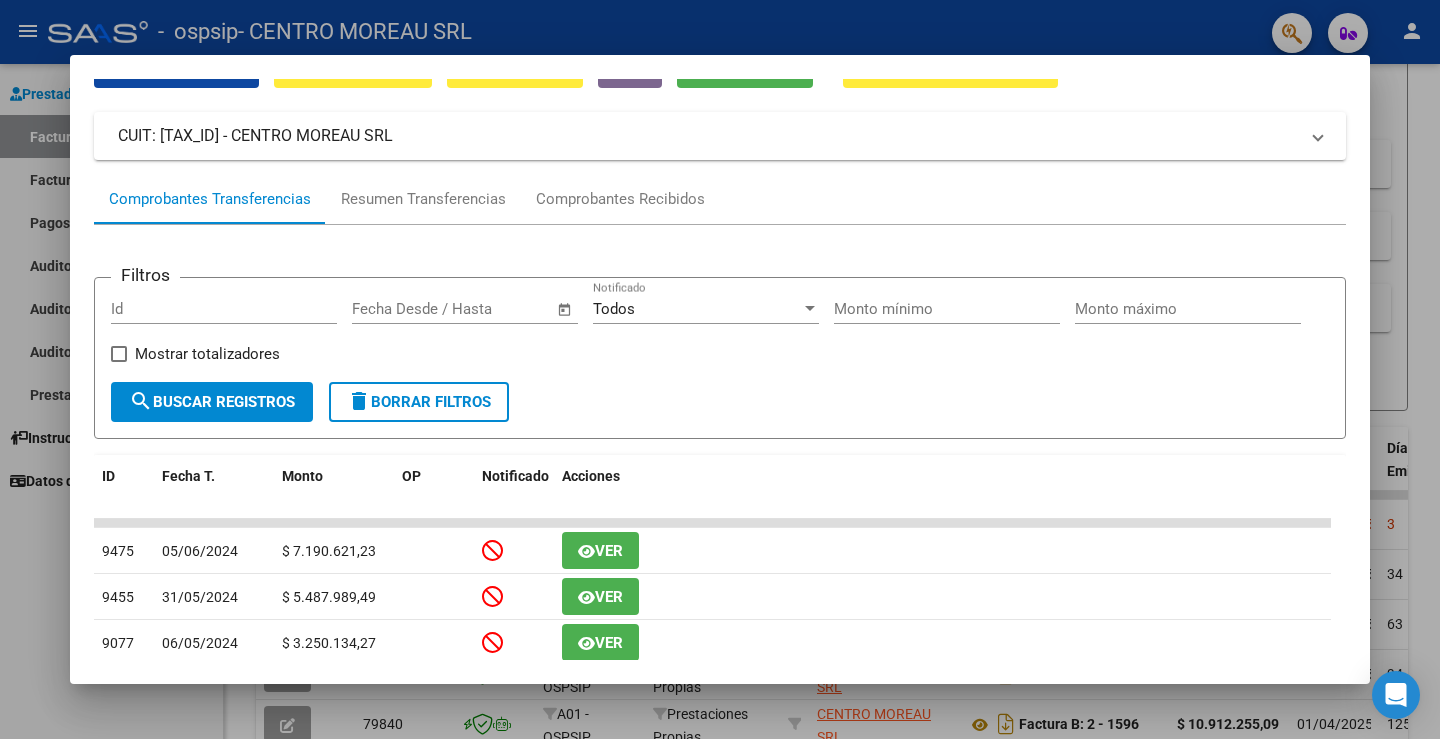 scroll, scrollTop: 0, scrollLeft: 0, axis: both 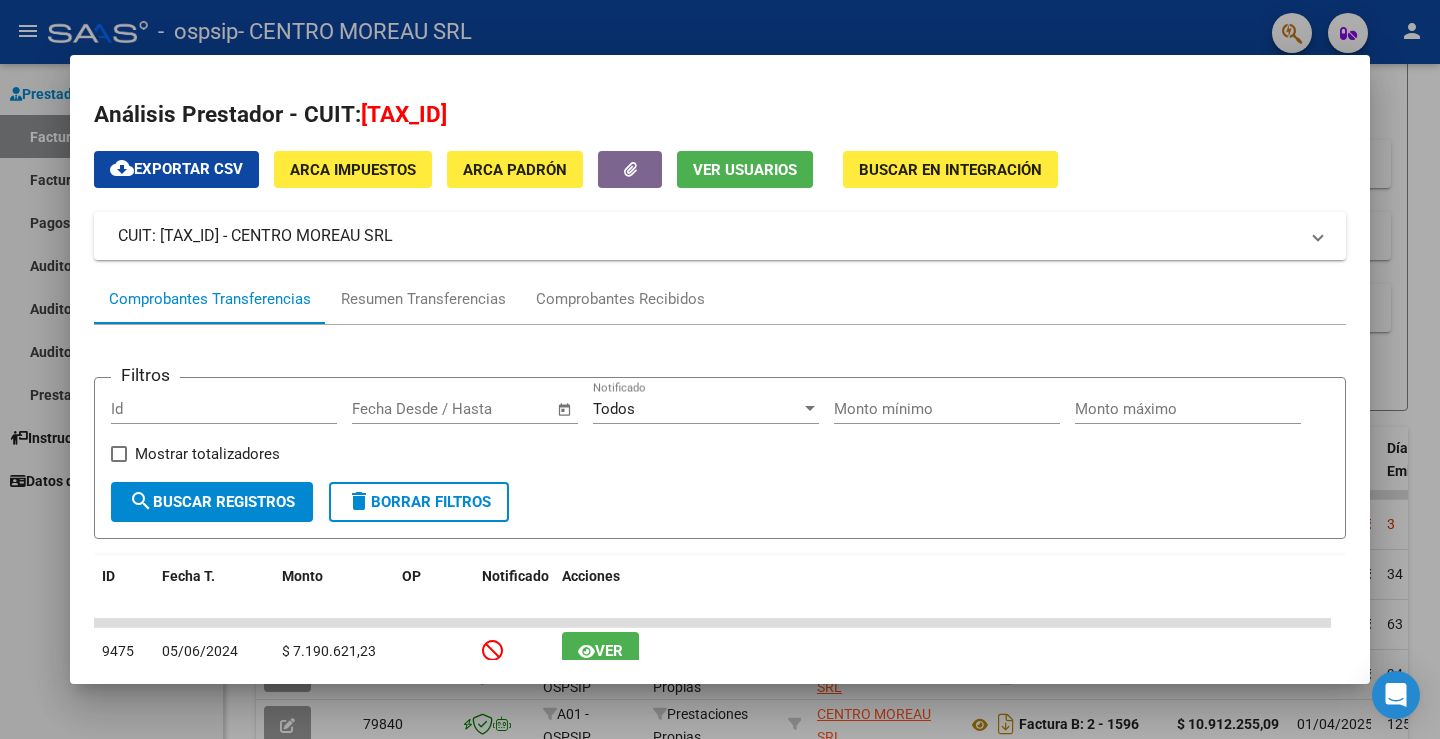 click at bounding box center (720, 369) 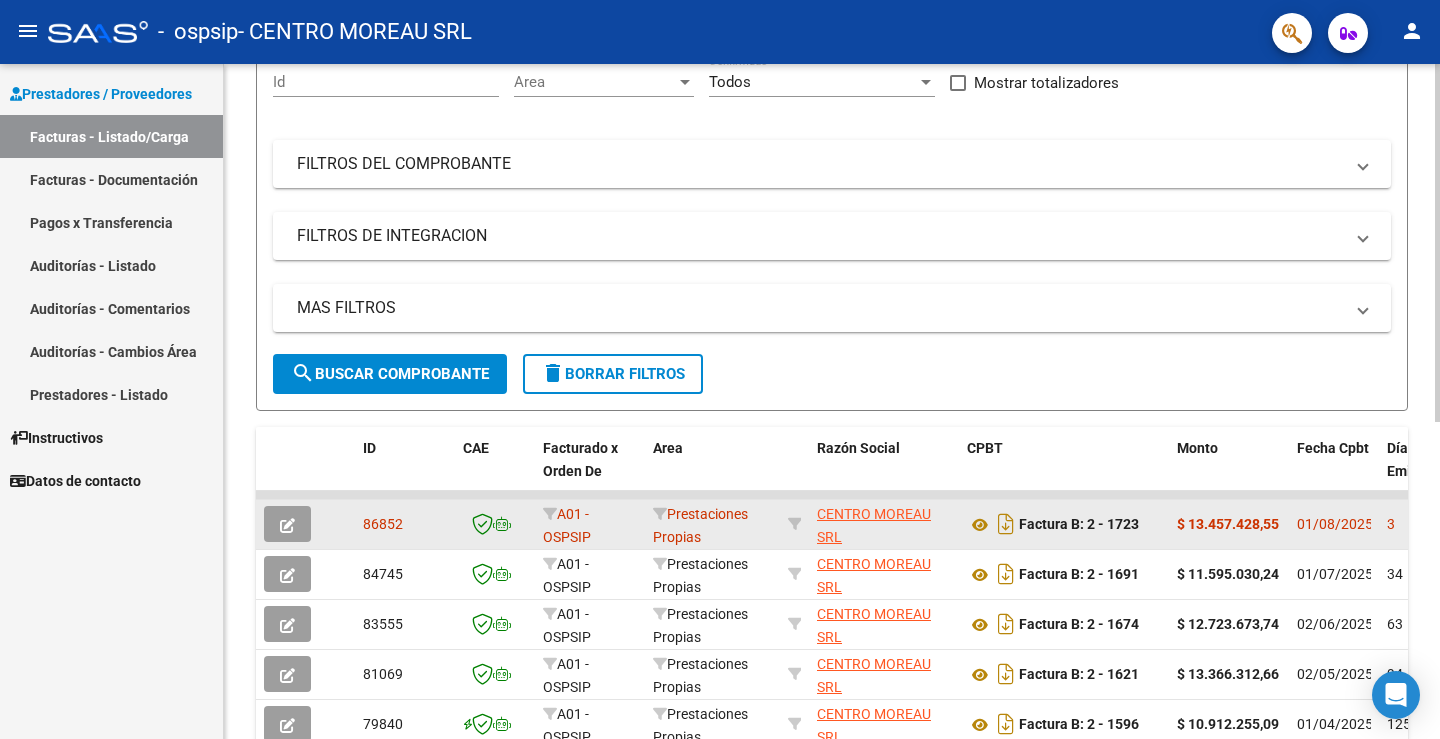 click 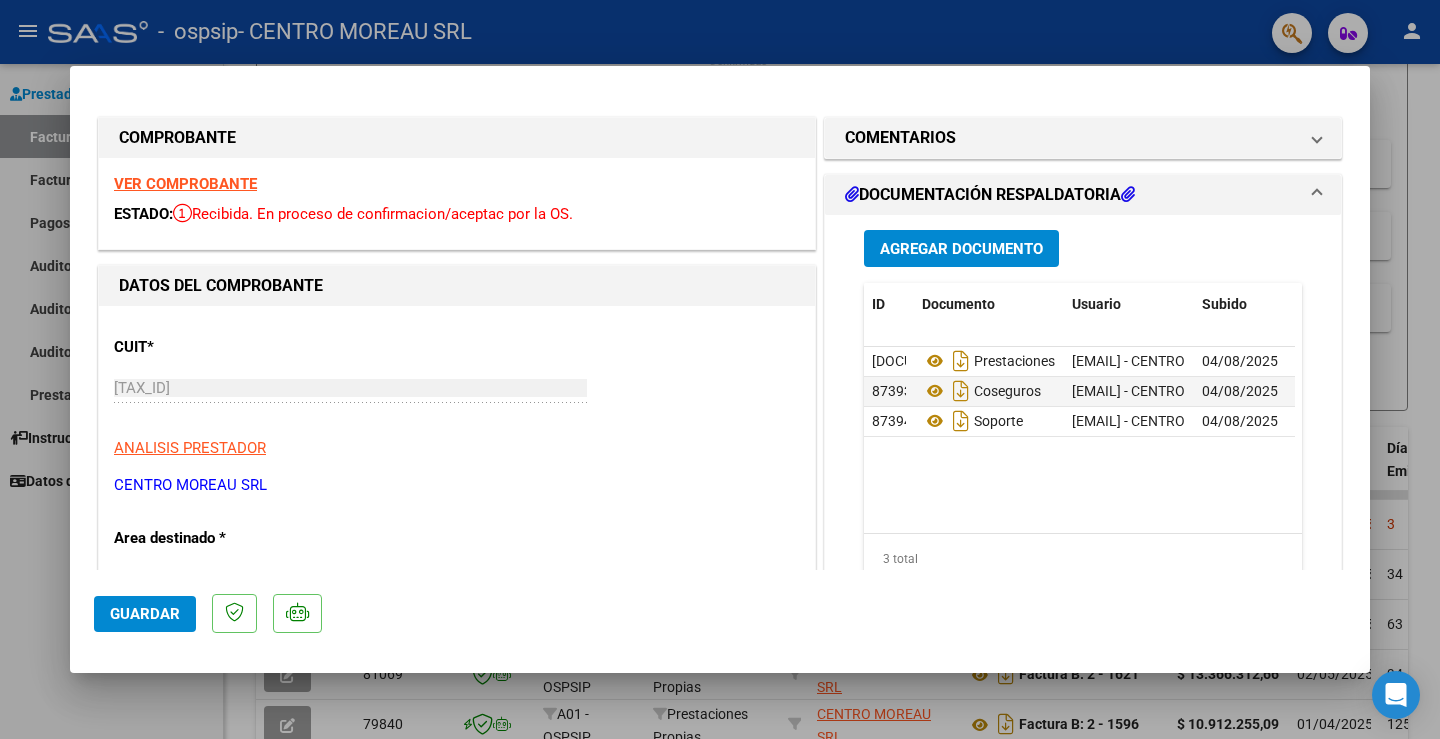 click at bounding box center [720, 369] 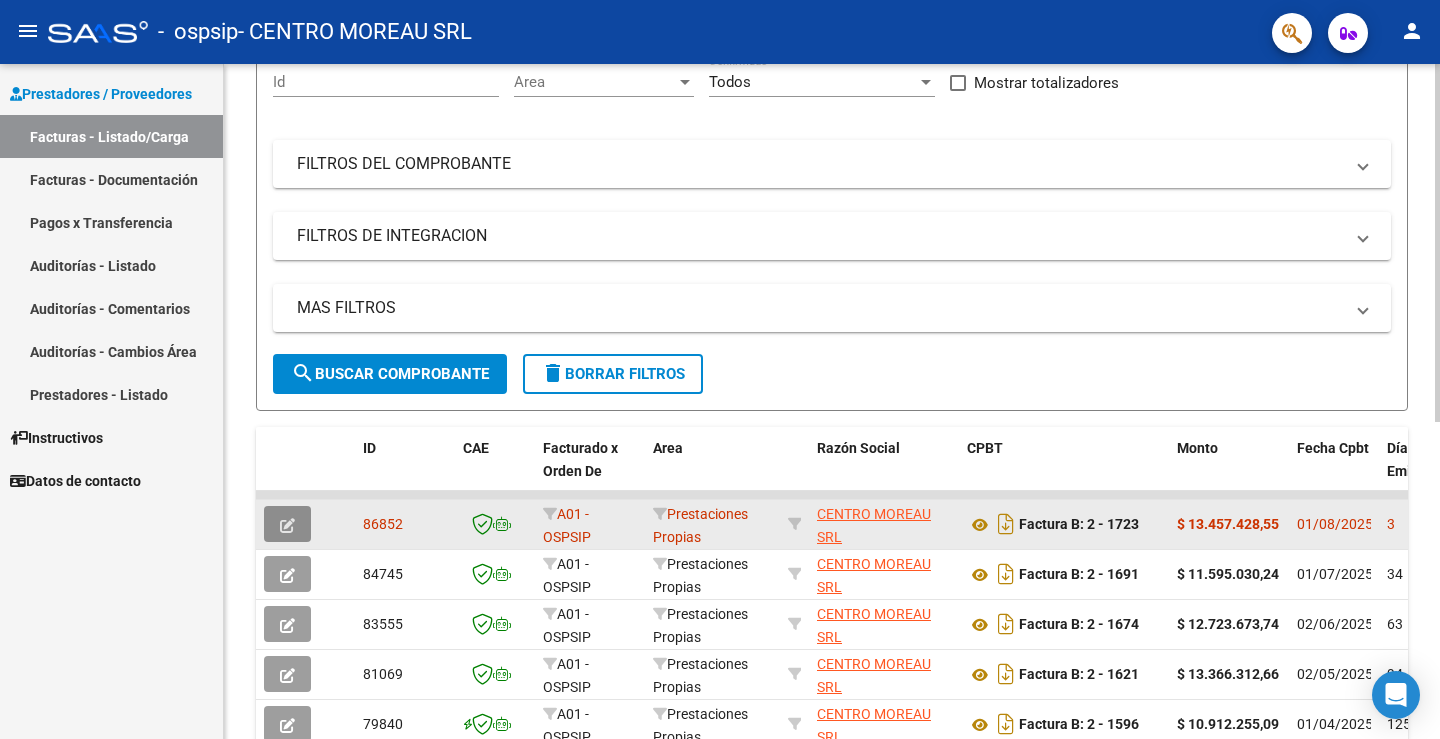 click 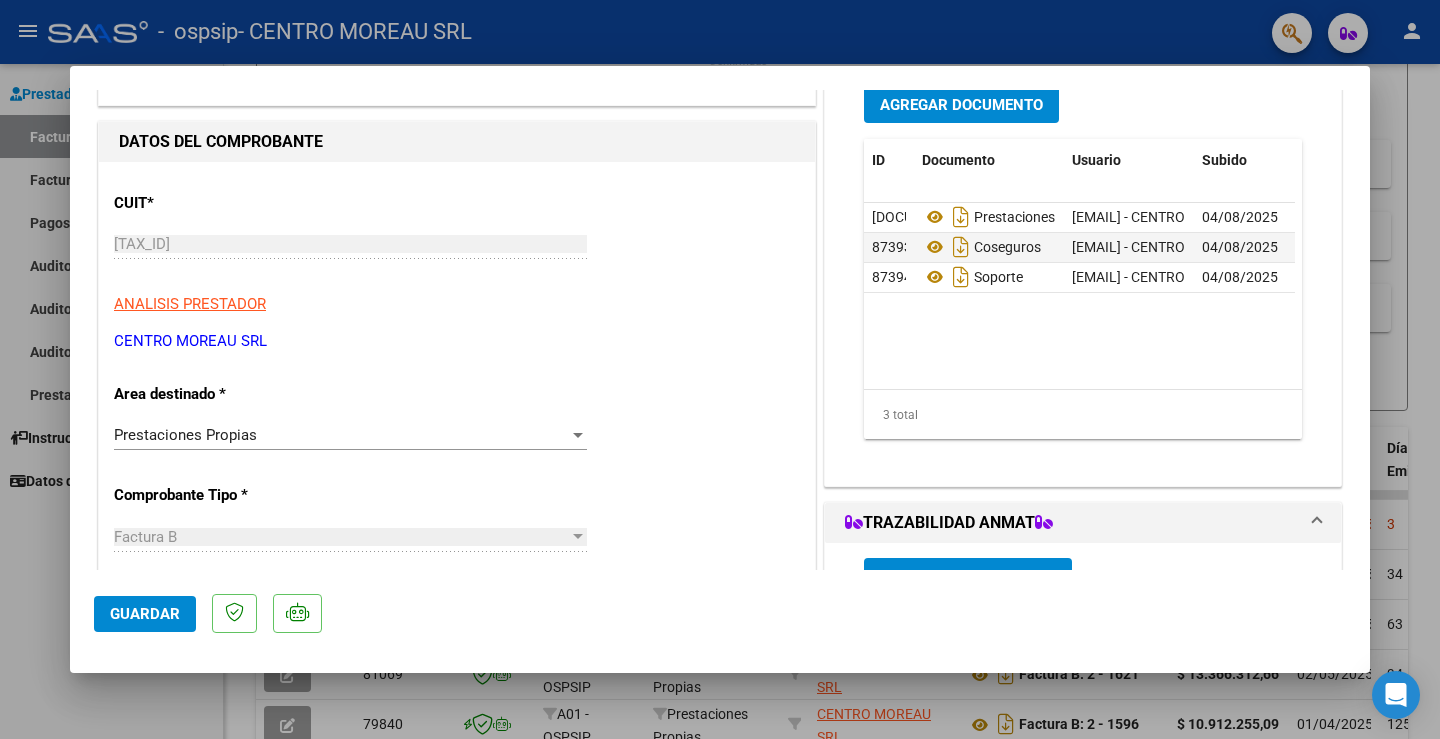 scroll, scrollTop: 0, scrollLeft: 0, axis: both 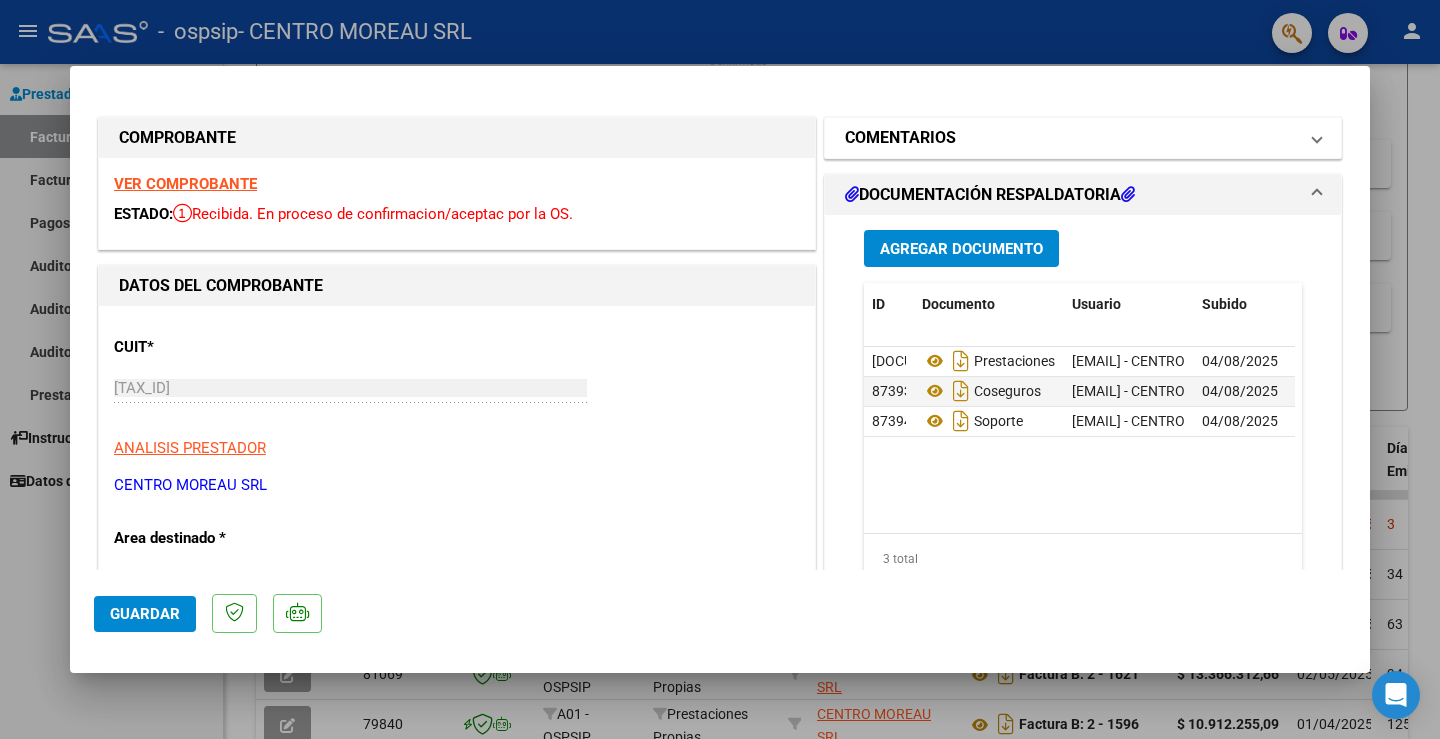 click on "COMENTARIOS" at bounding box center [900, 138] 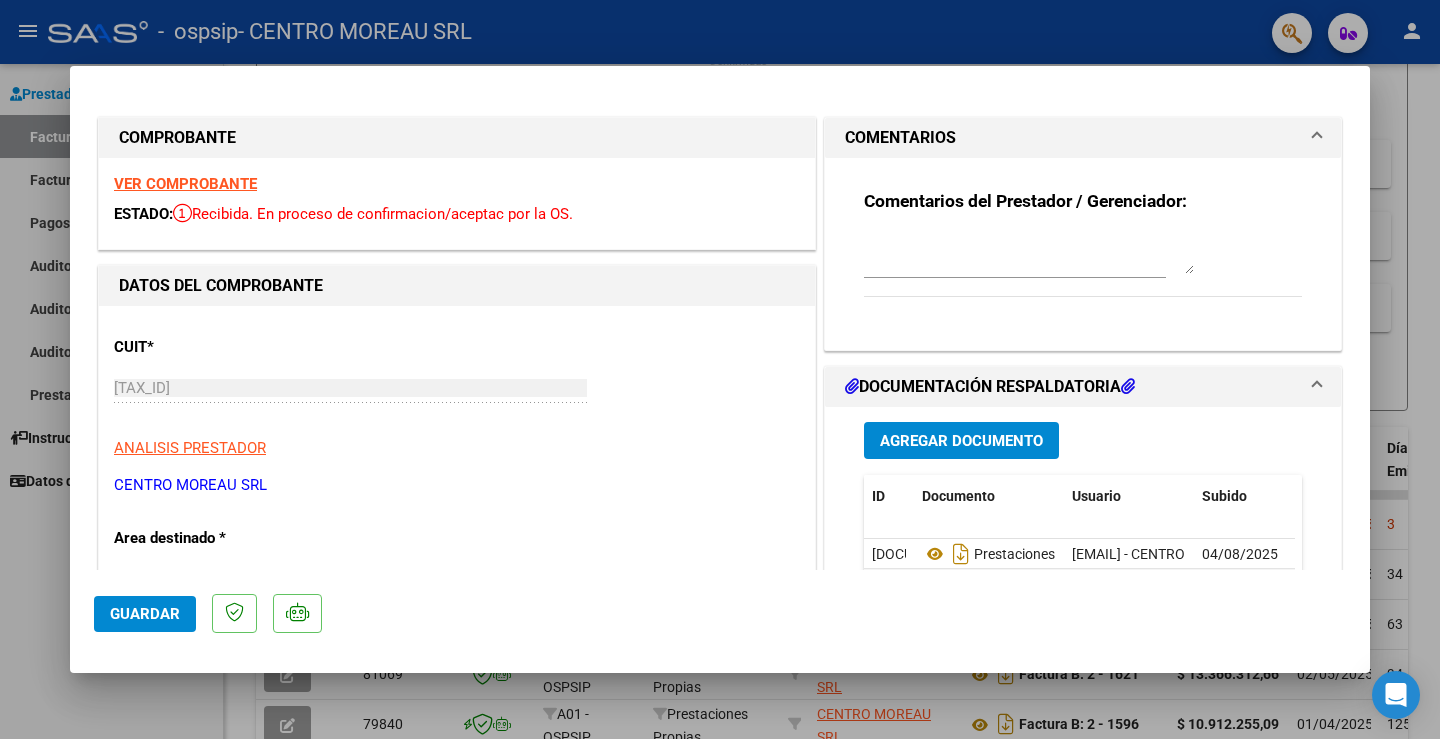 drag, startPoint x: 898, startPoint y: 205, endPoint x: 1111, endPoint y: 204, distance: 213.00235 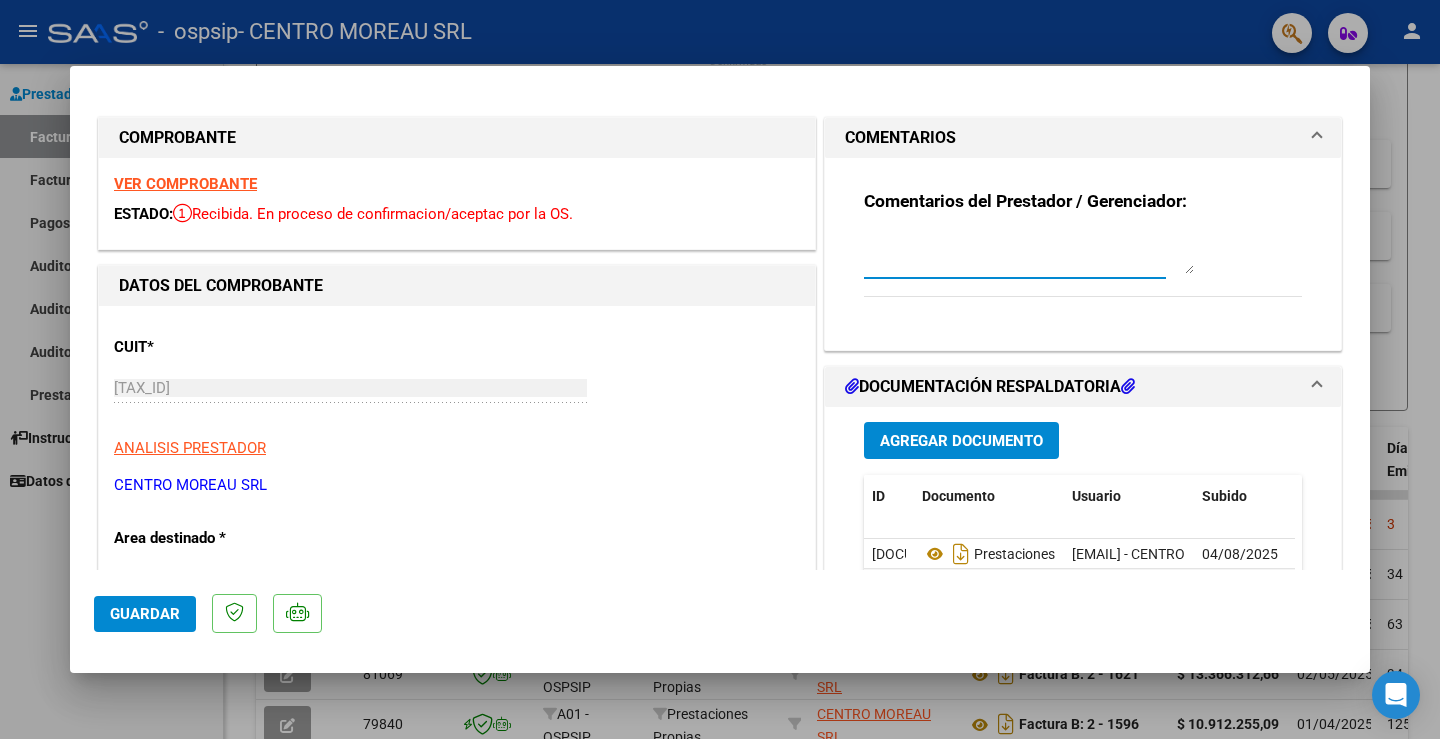 click at bounding box center (1029, 254) 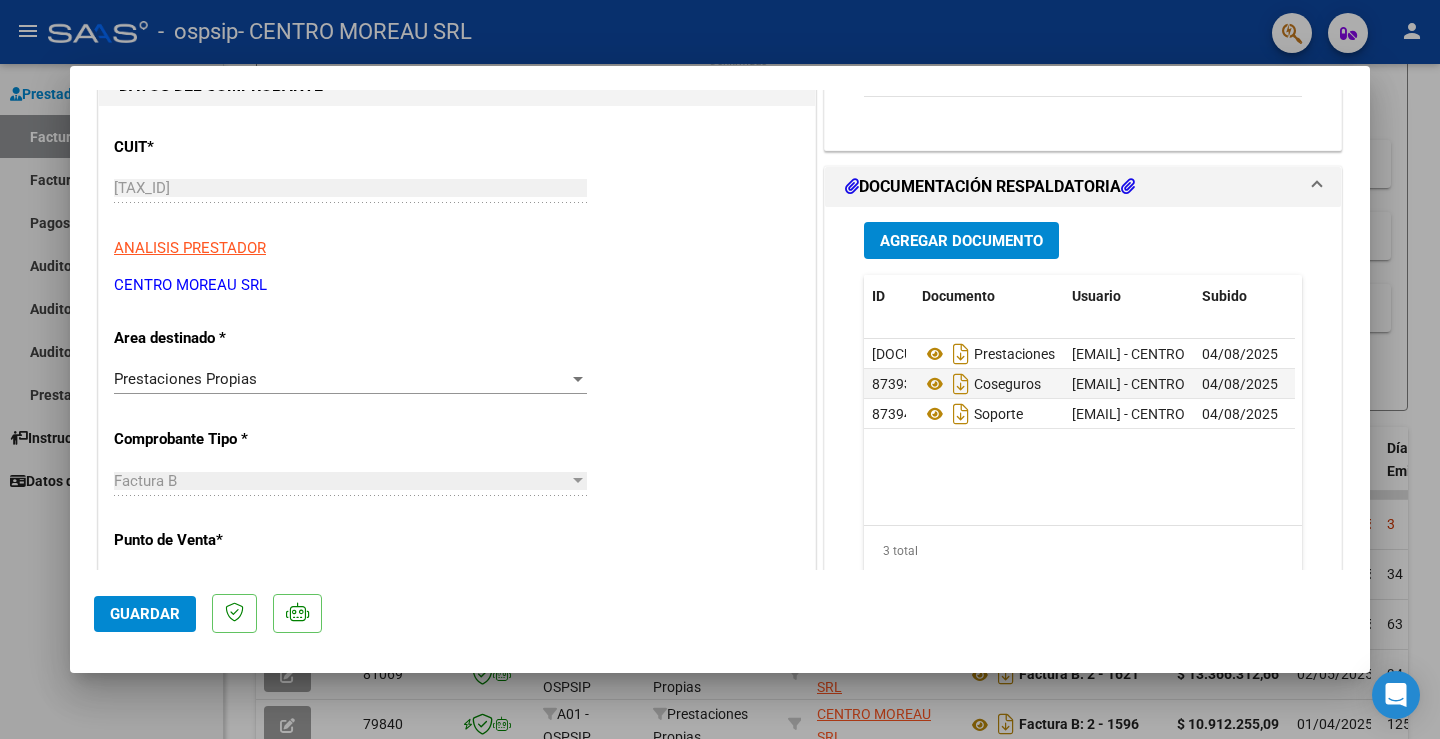 click on "Agregar Documento" at bounding box center (961, 241) 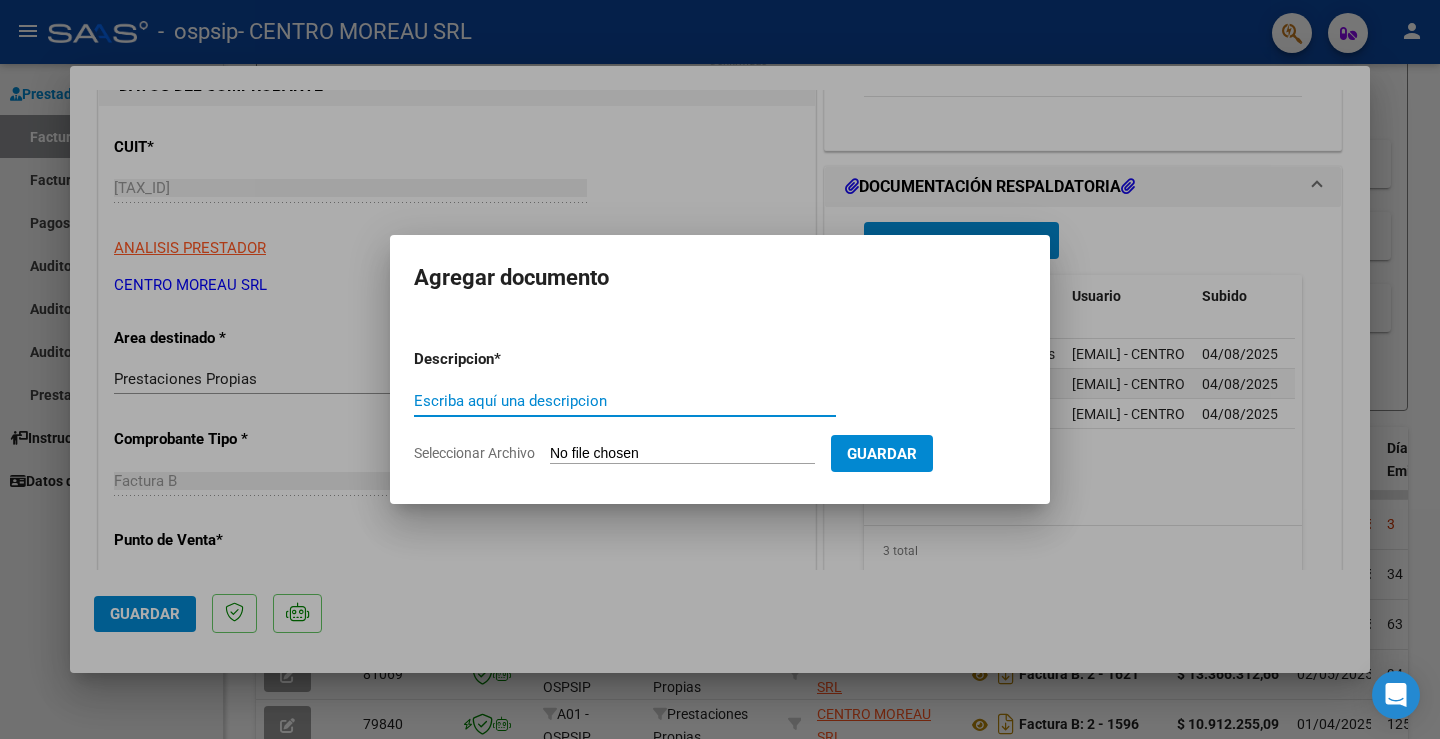 click on "Seleccionar Archivo" at bounding box center [682, 454] 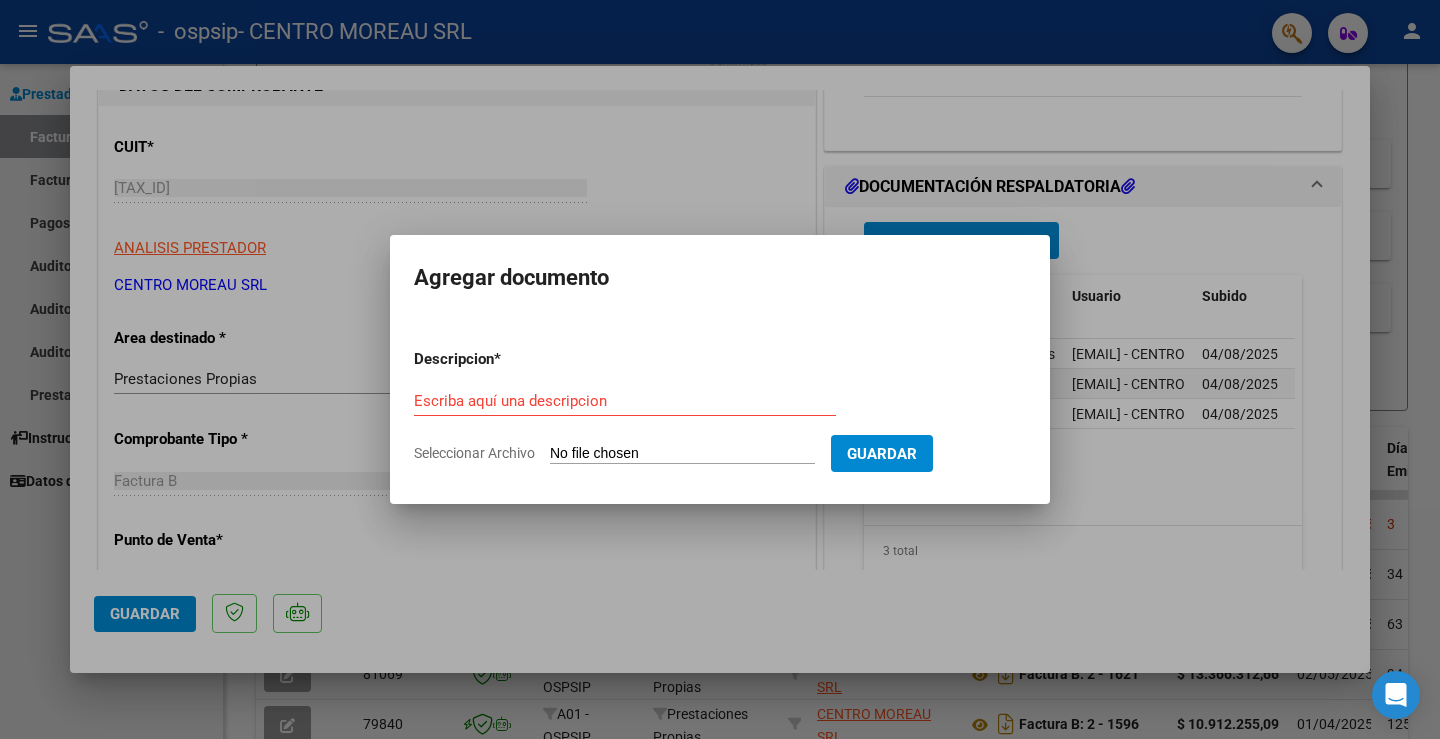 type on "C:\fakepath\Documentacion-2025-07- Exento- O.S.P.S.I.P. - Seguridad-CM.pdf" 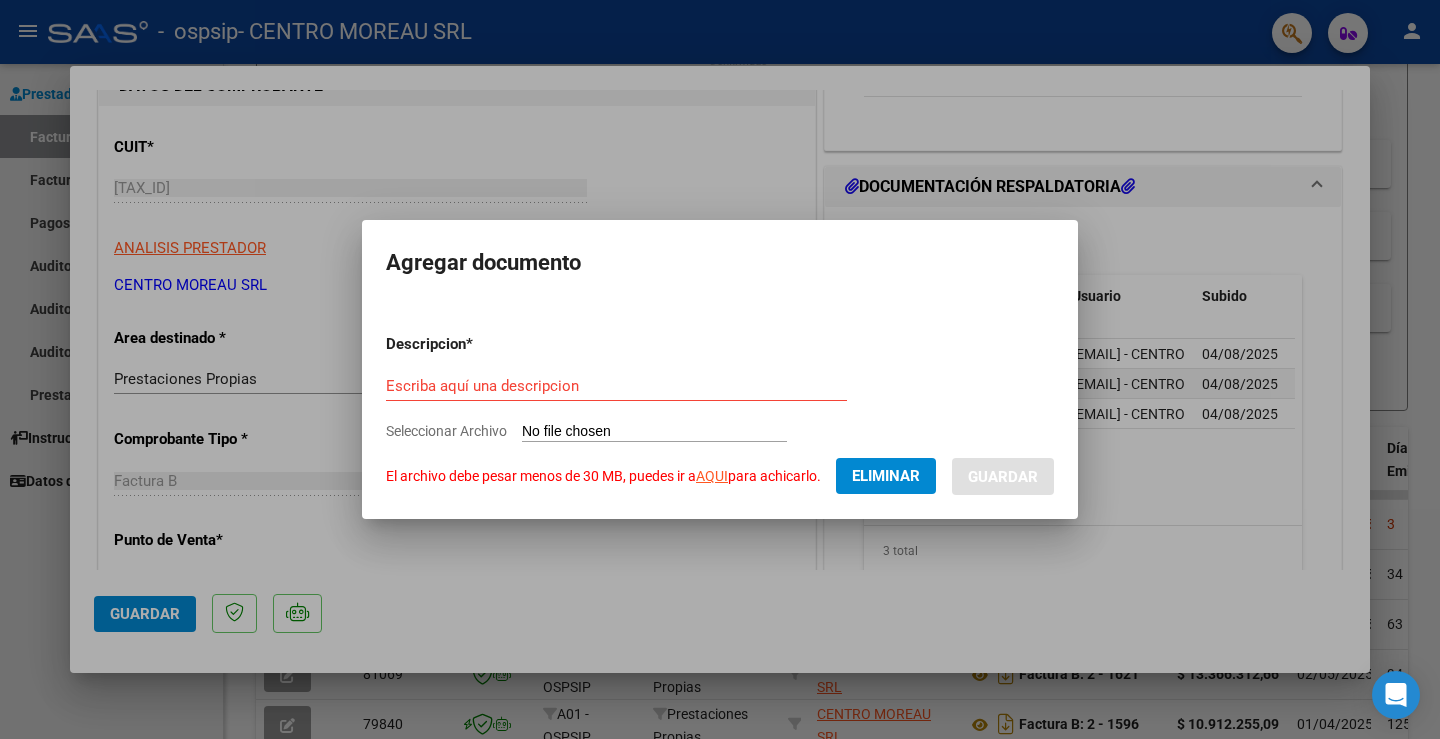 click on "AQUI" 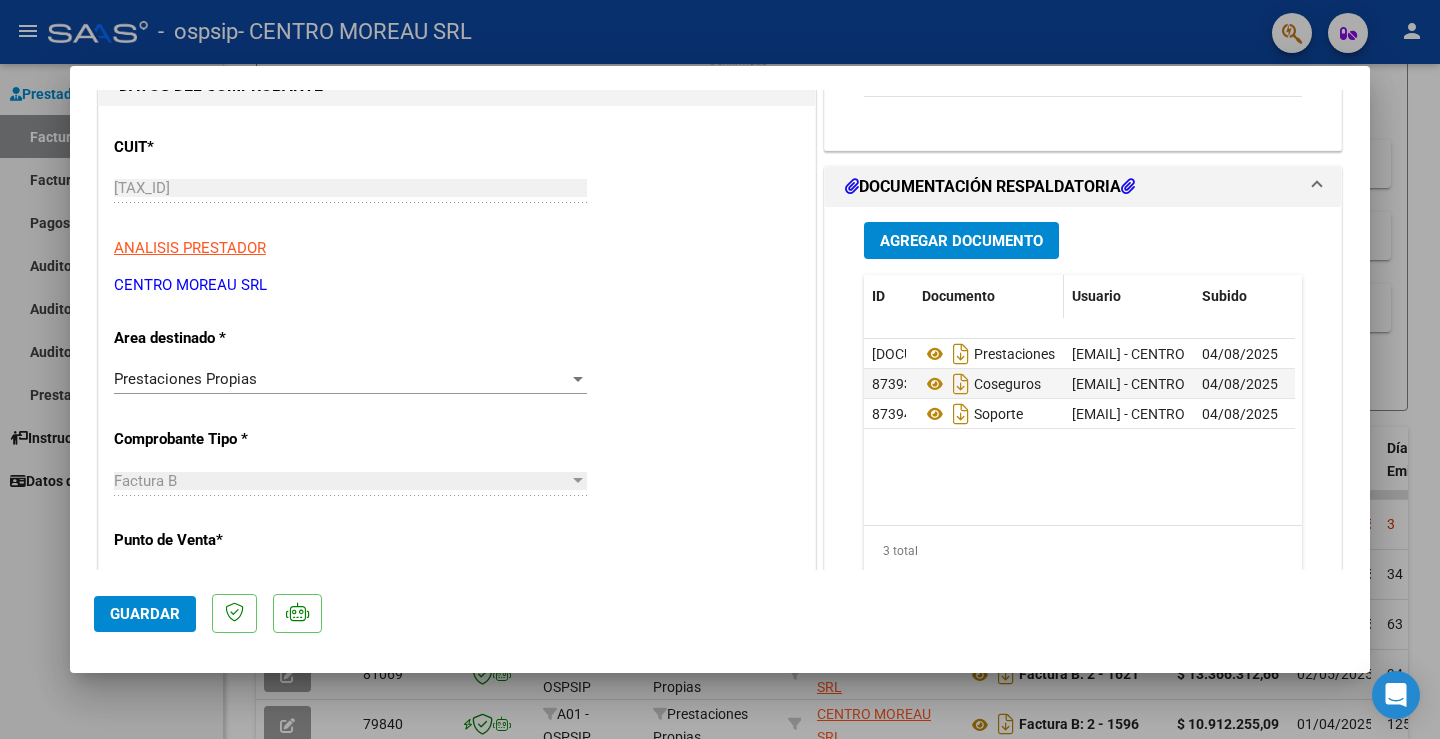 scroll, scrollTop: 0, scrollLeft: 0, axis: both 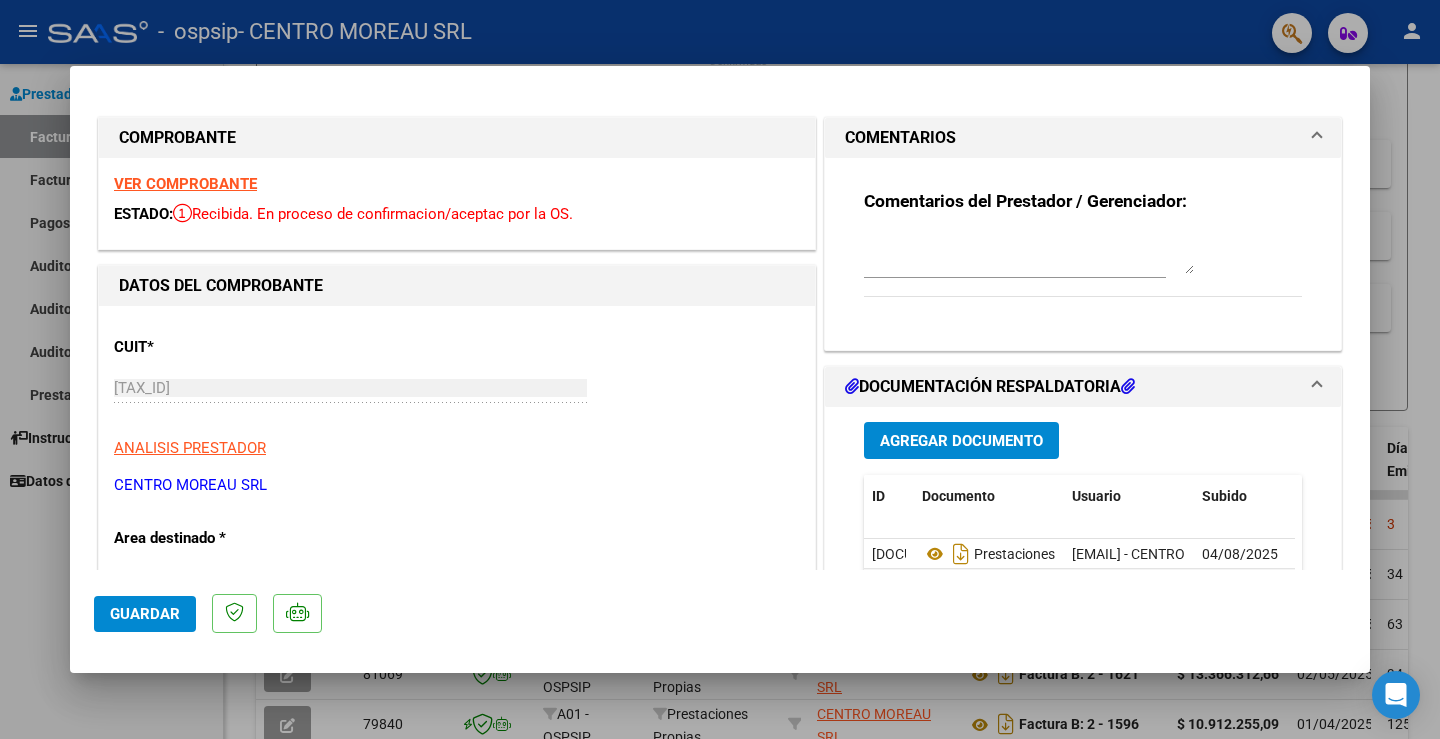 click at bounding box center (1029, 254) 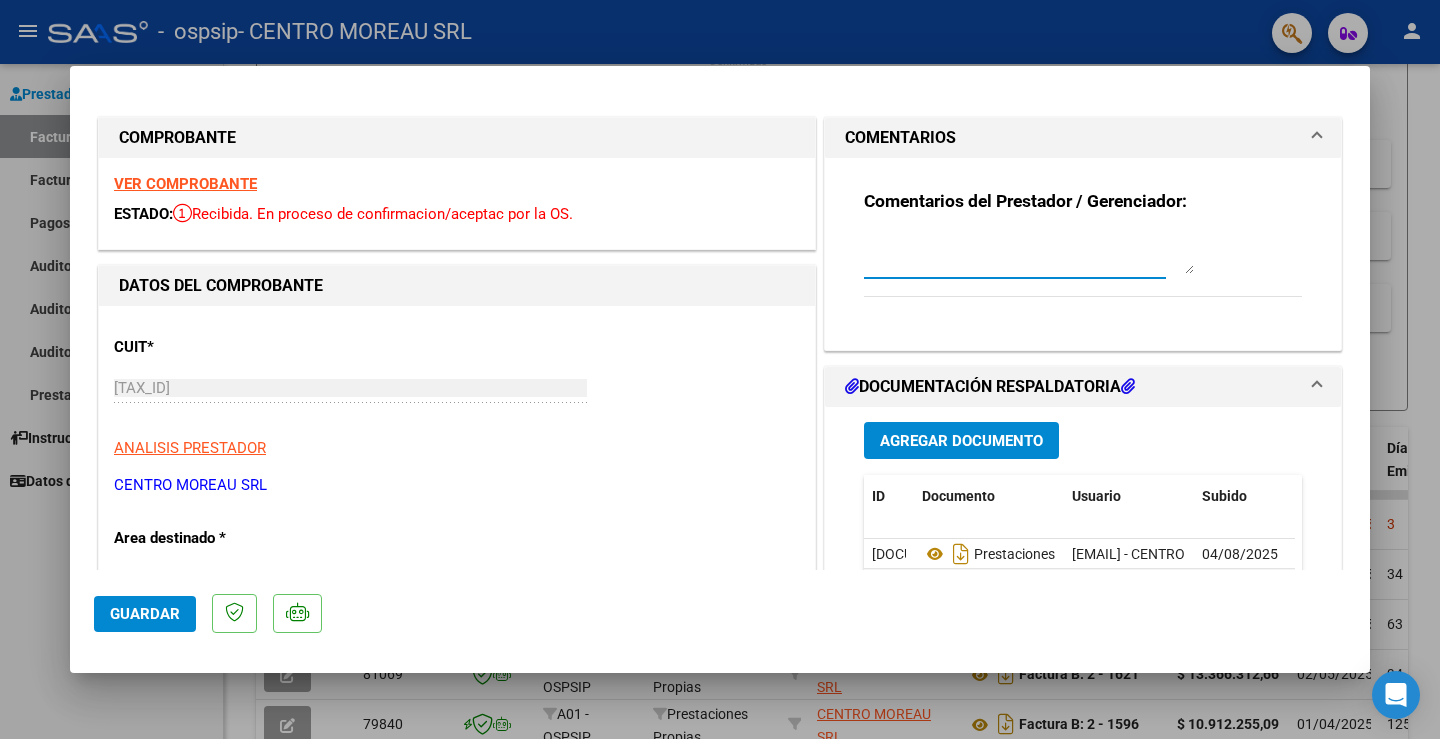 scroll, scrollTop: 200, scrollLeft: 0, axis: vertical 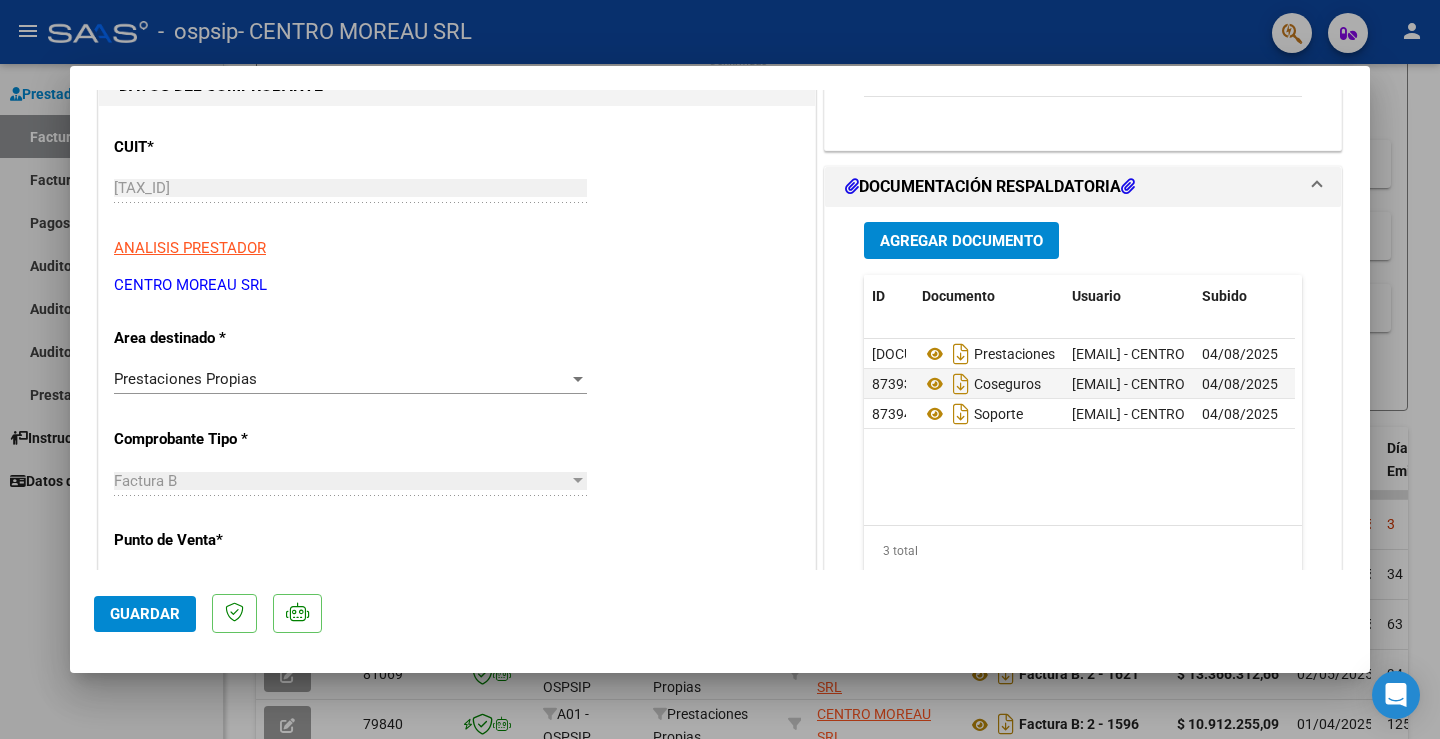 click on "Agregar Documento" at bounding box center (961, 241) 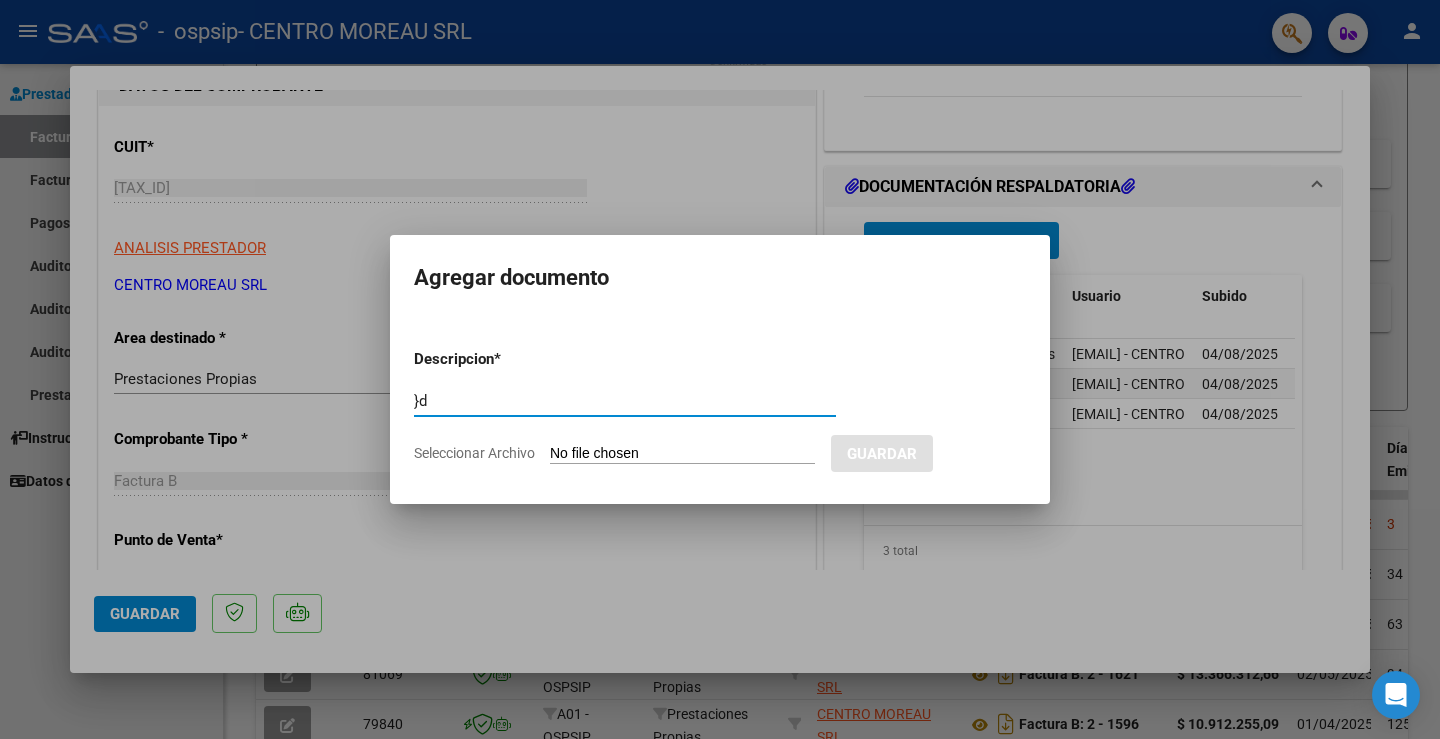 type on "}" 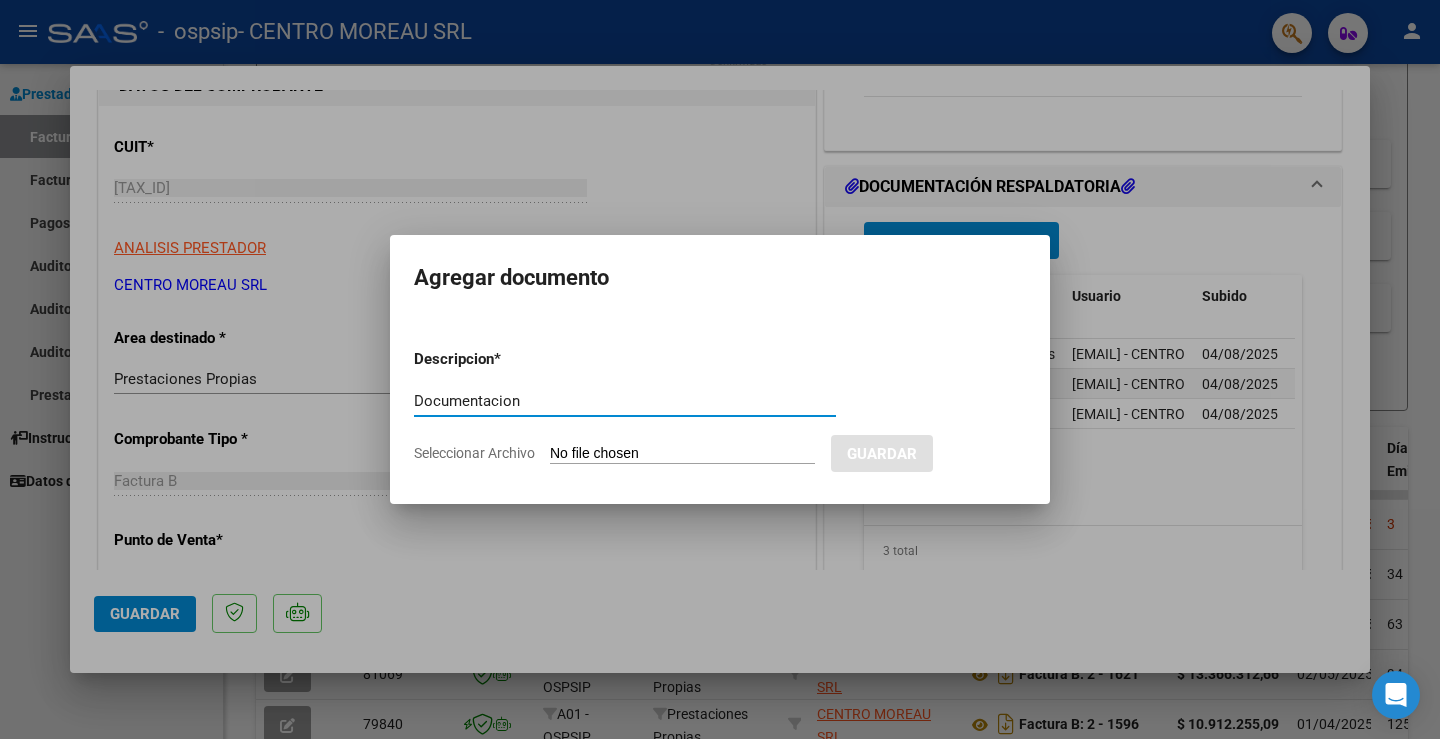 type on "Documentacion" 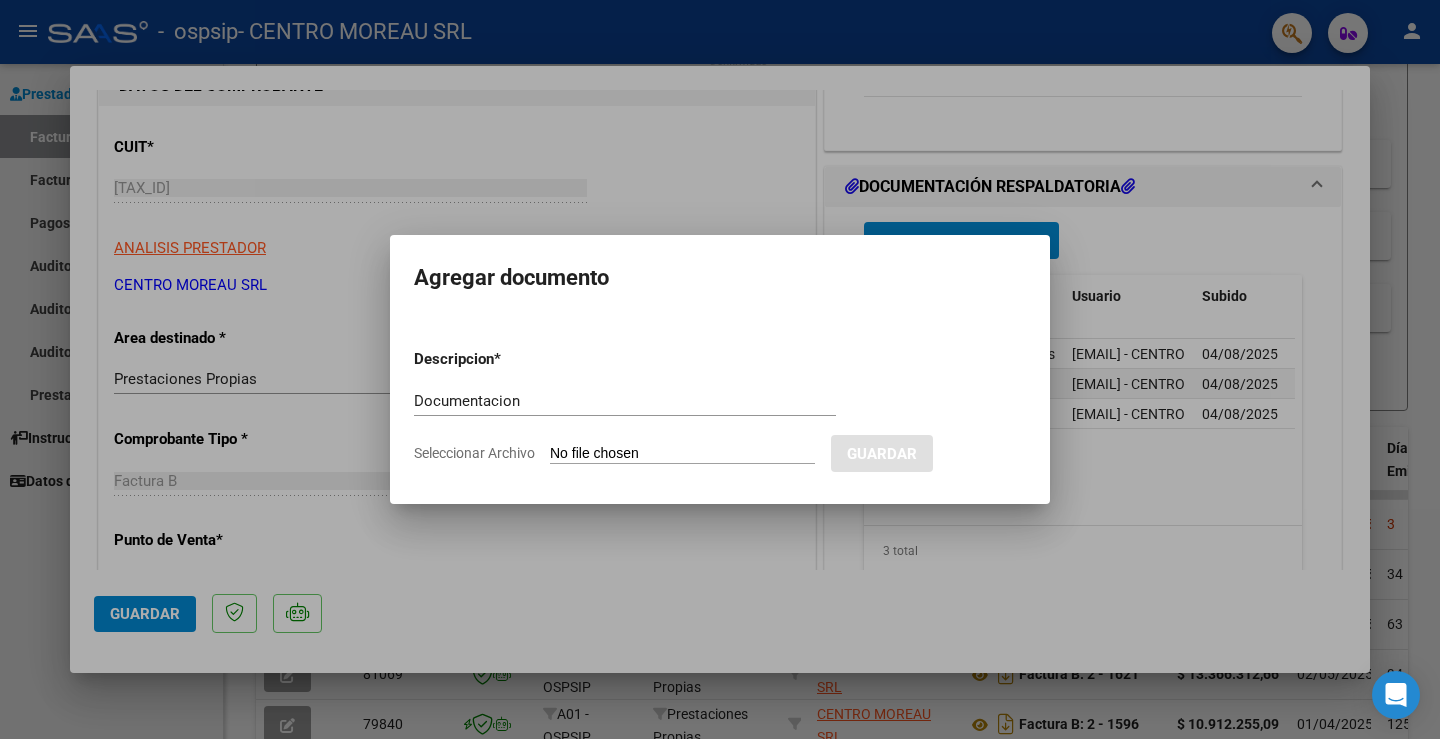 type on "C:\fakepath\Link a Documentacion.txt" 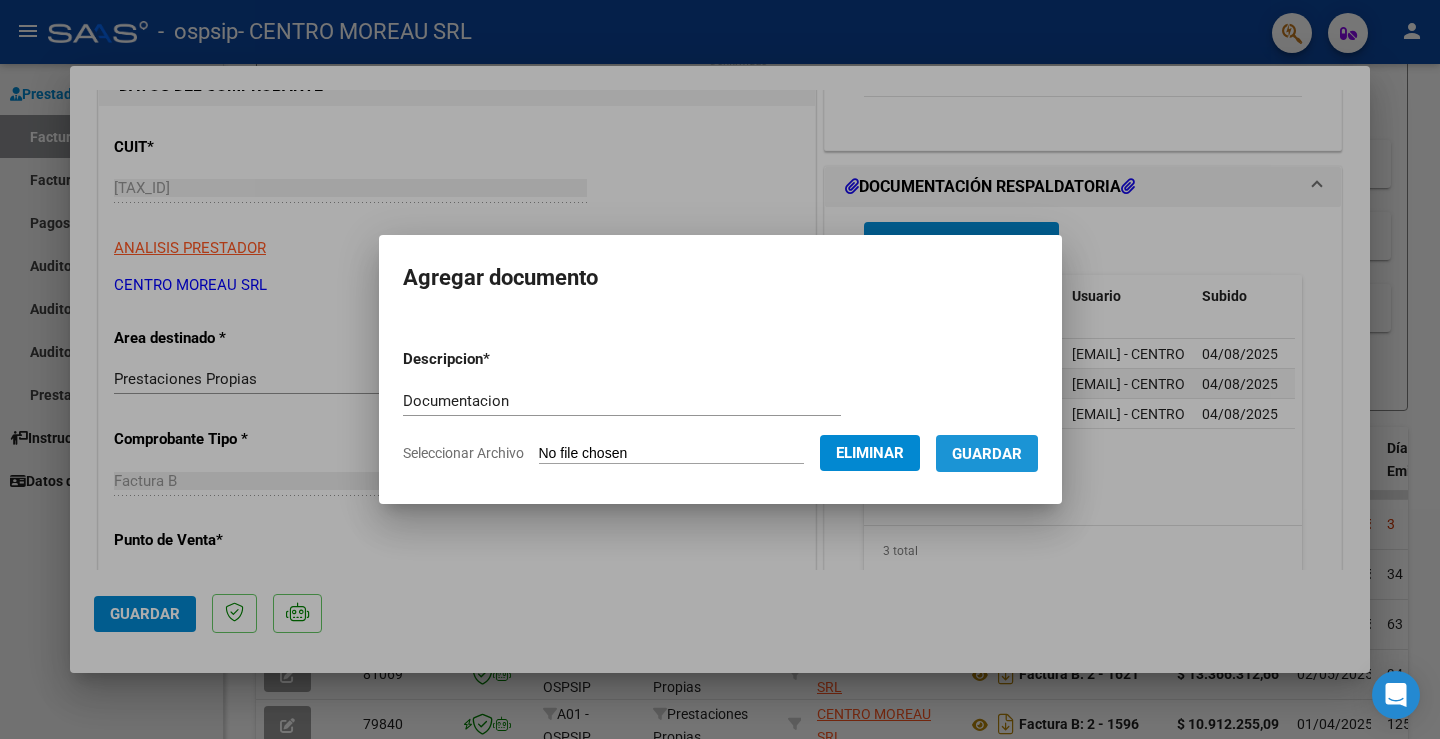 click on "Guardar" at bounding box center [987, 454] 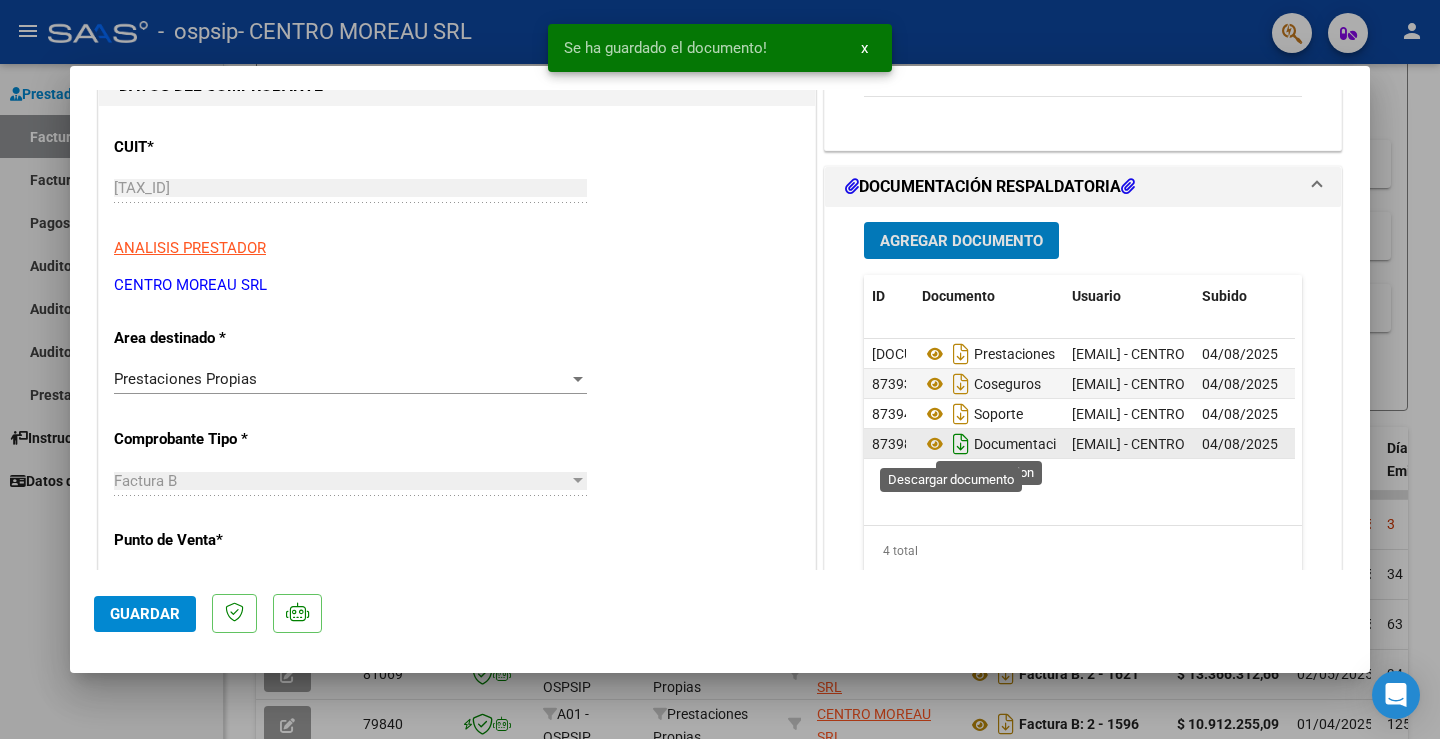 click 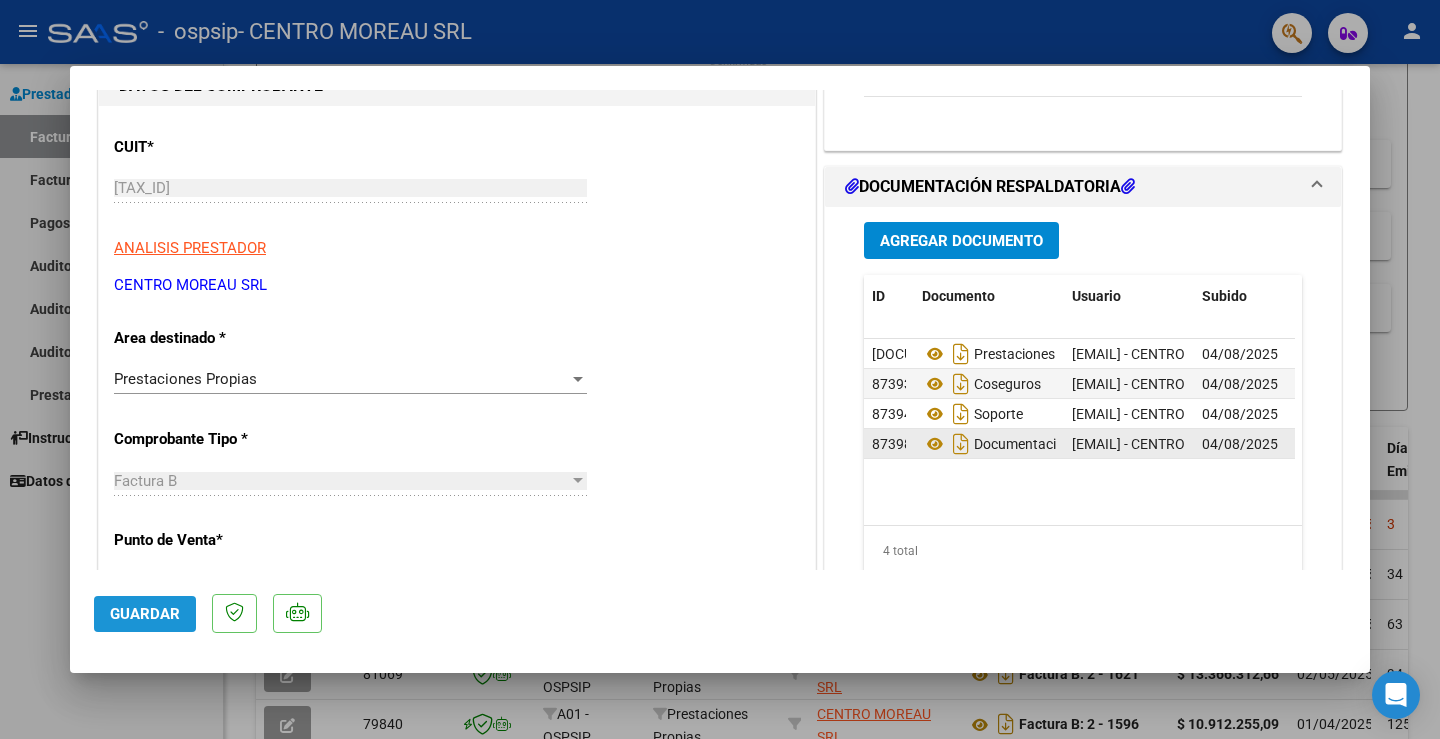 click on "Guardar" 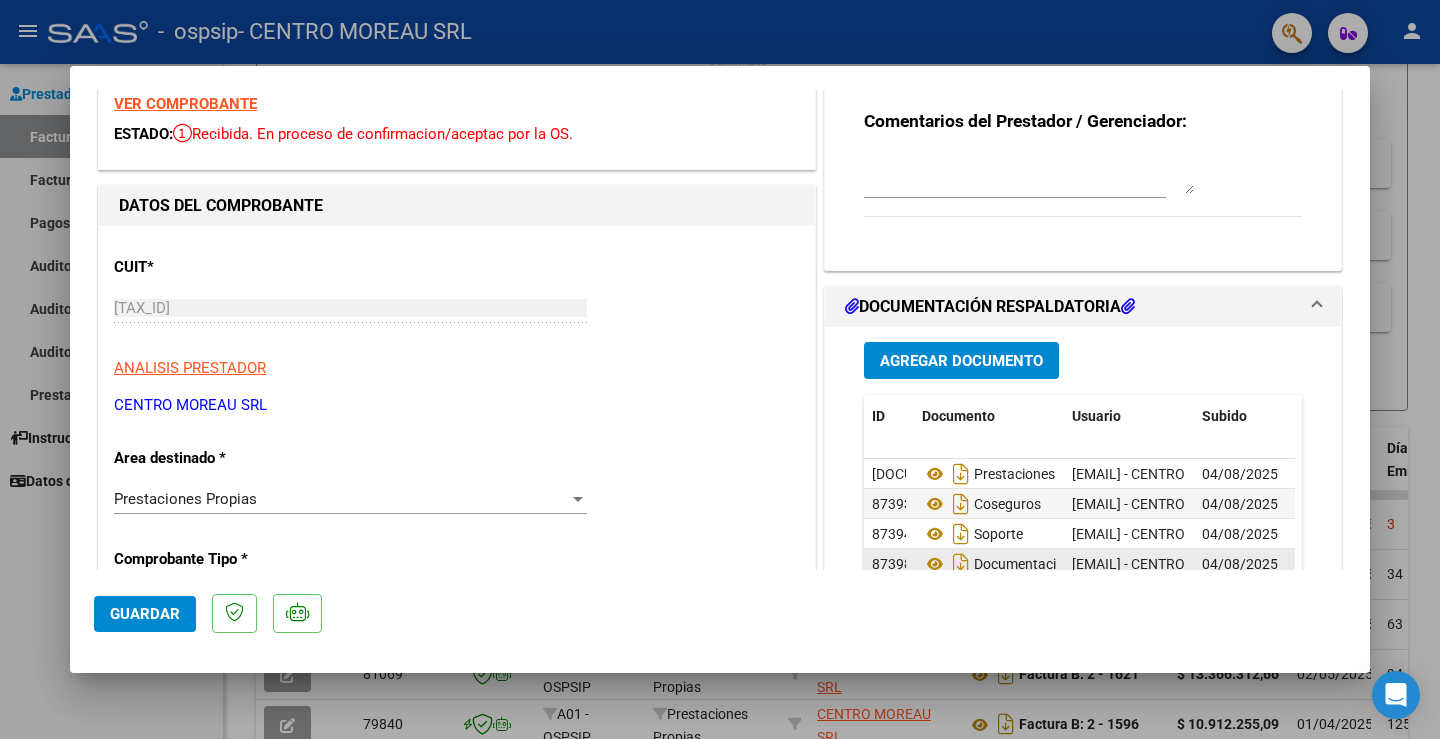 scroll, scrollTop: 0, scrollLeft: 0, axis: both 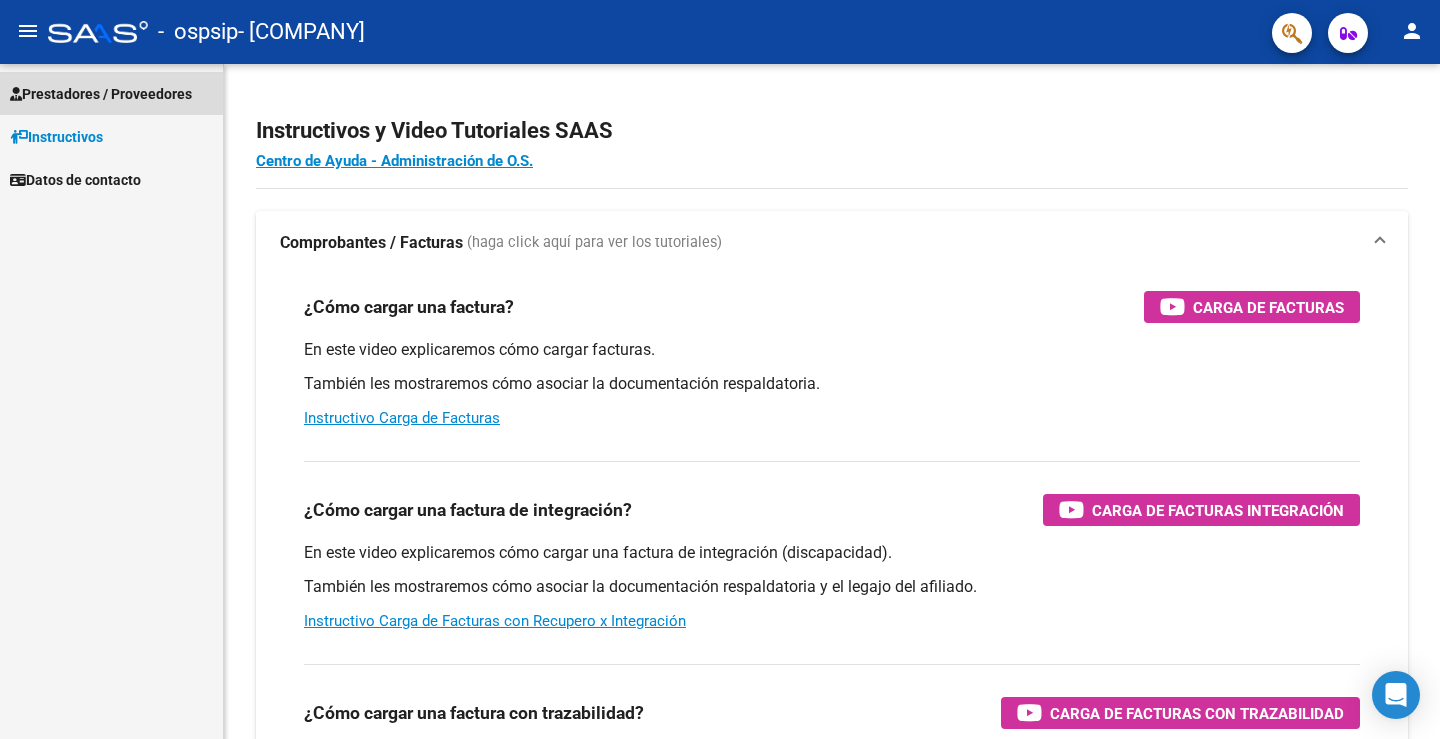 click on "Prestadores / Proveedores" at bounding box center (101, 94) 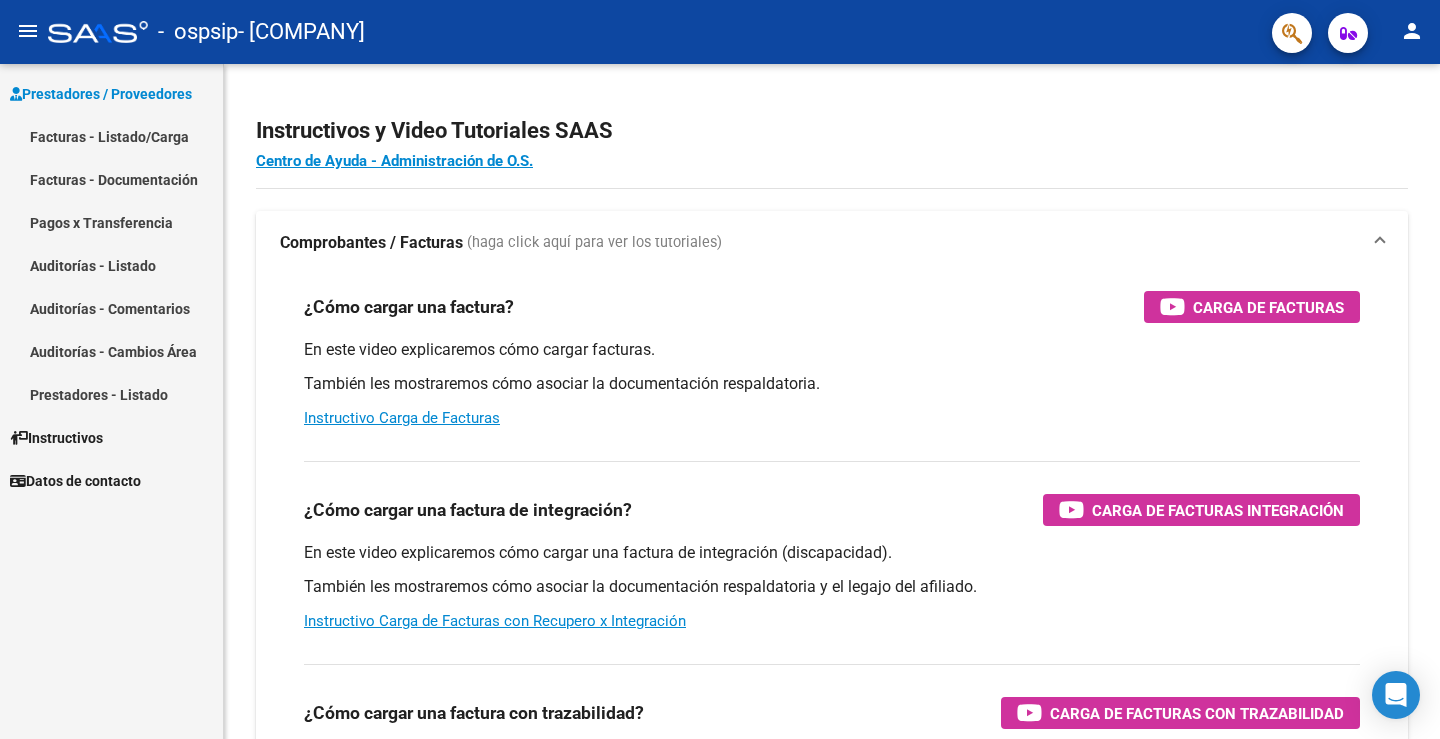 click on "Facturas - Listado/Carga" at bounding box center (111, 136) 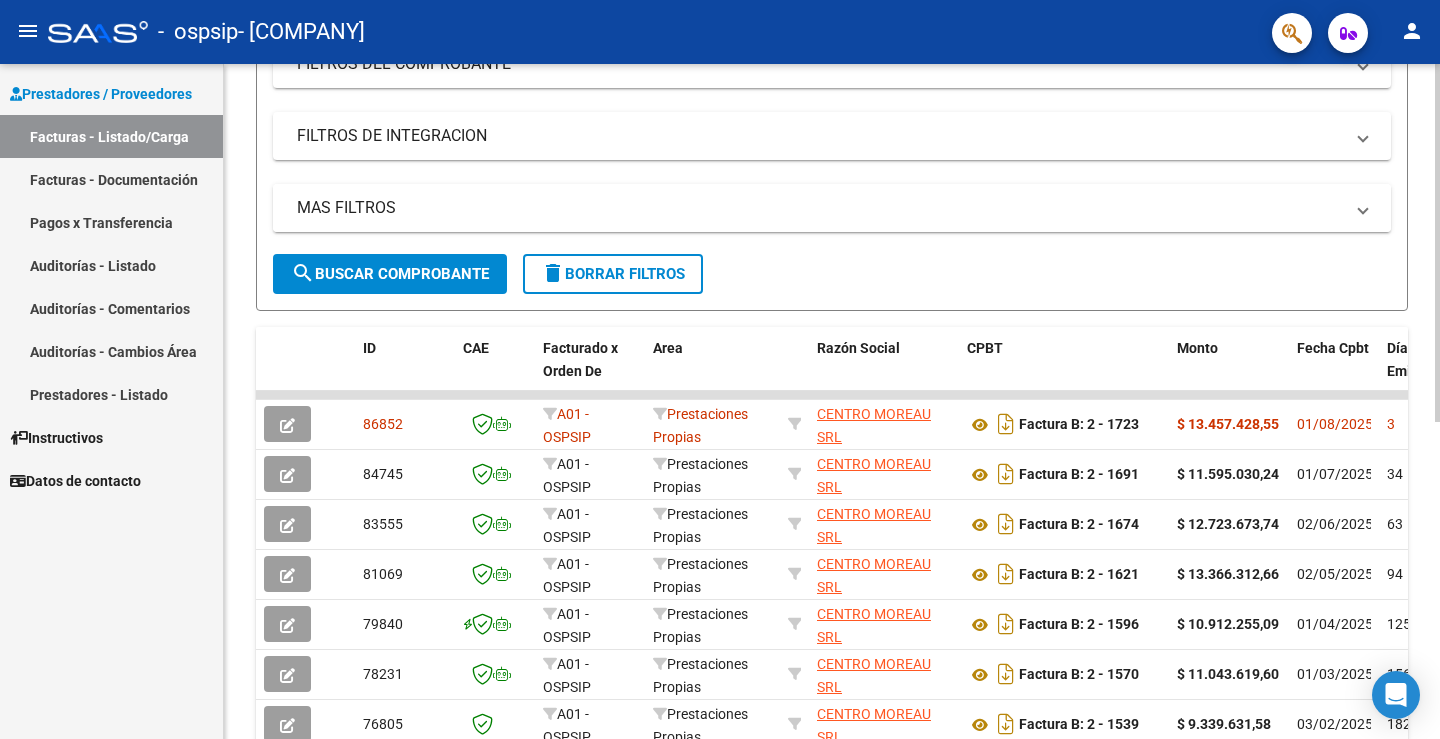 scroll, scrollTop: 400, scrollLeft: 0, axis: vertical 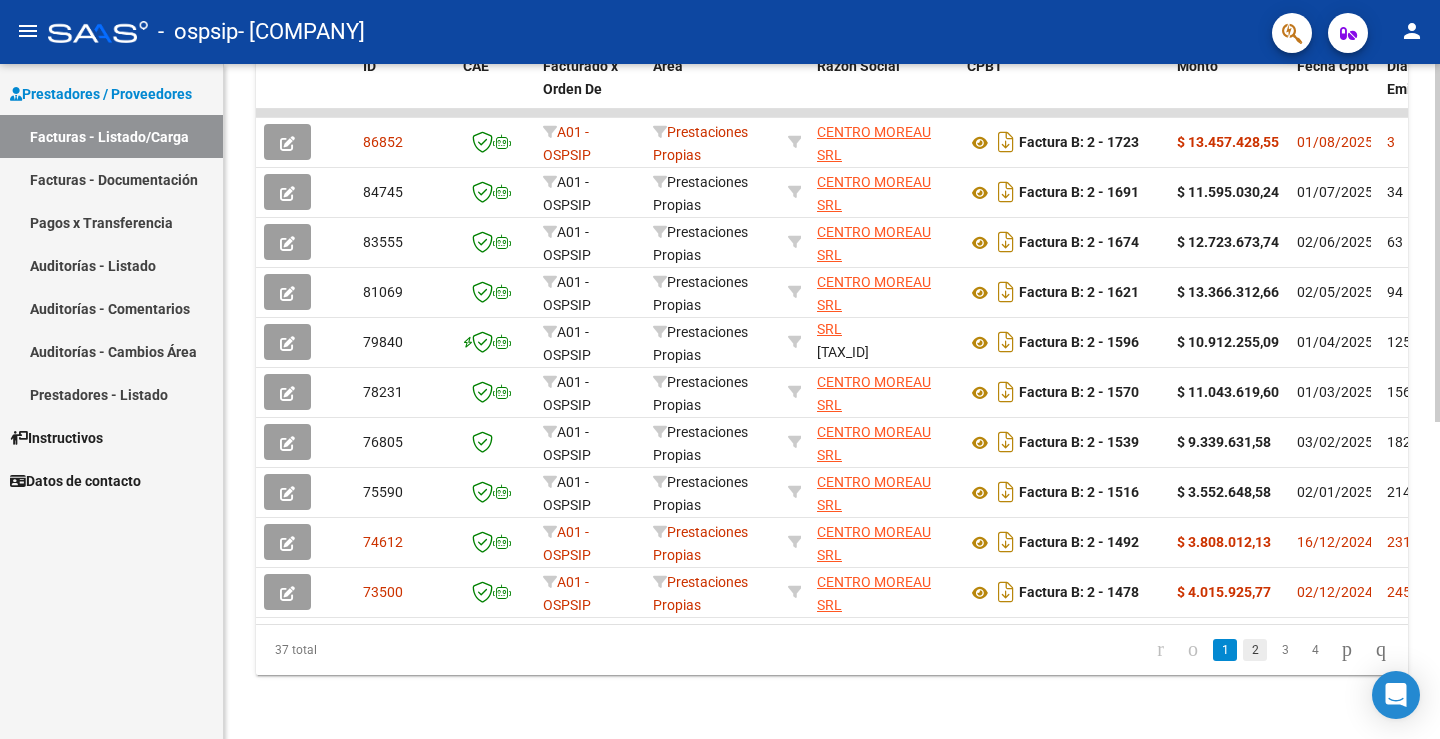 click on "2" 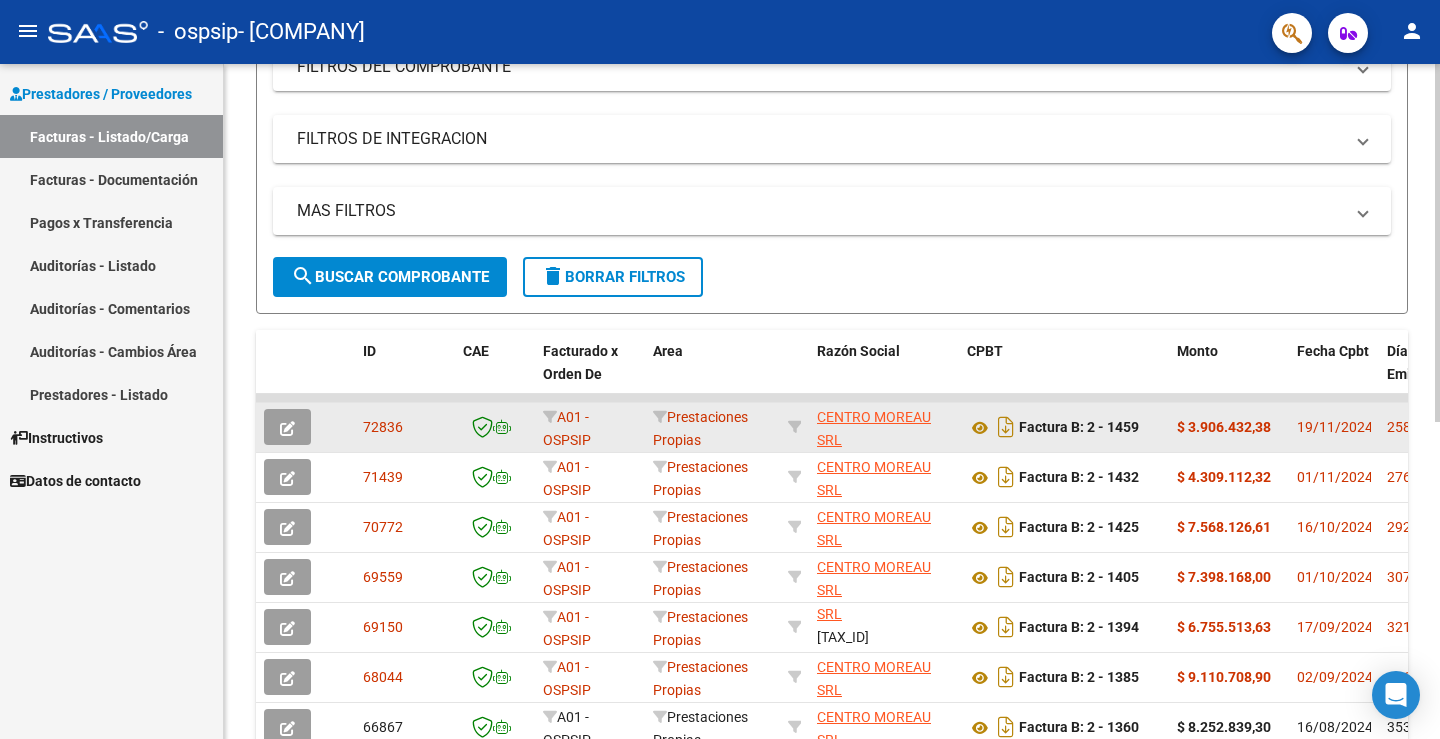 scroll, scrollTop: 597, scrollLeft: 0, axis: vertical 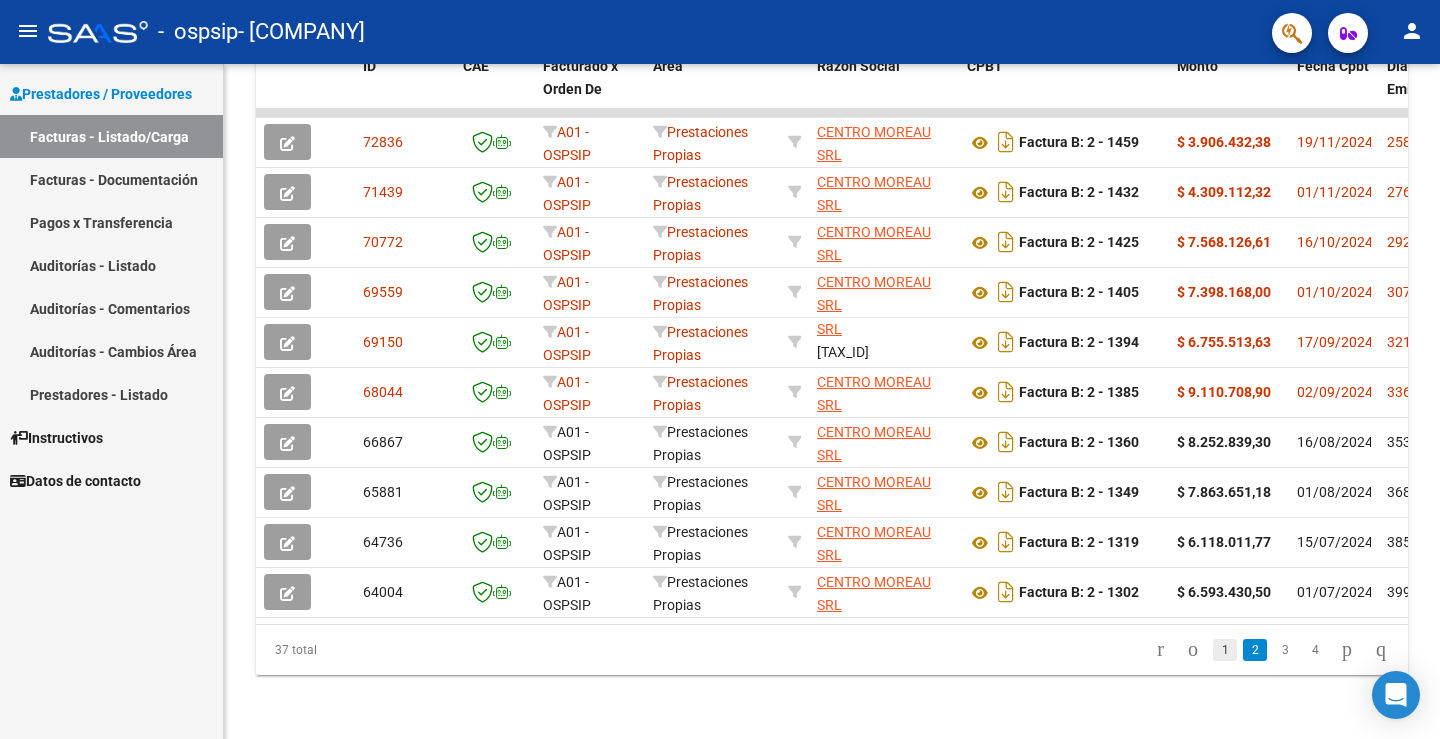 click on "1" 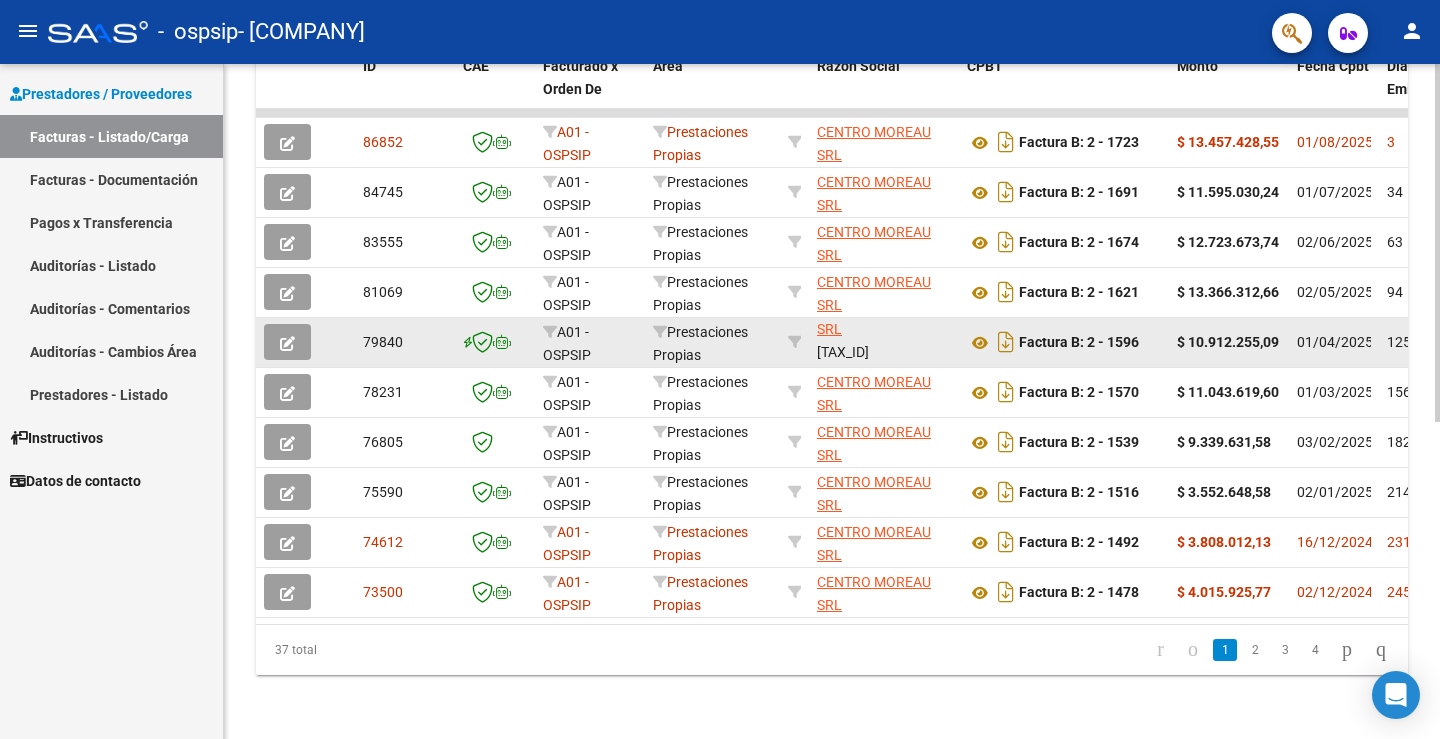 click on "[COMPANY] [TAX_ID]" 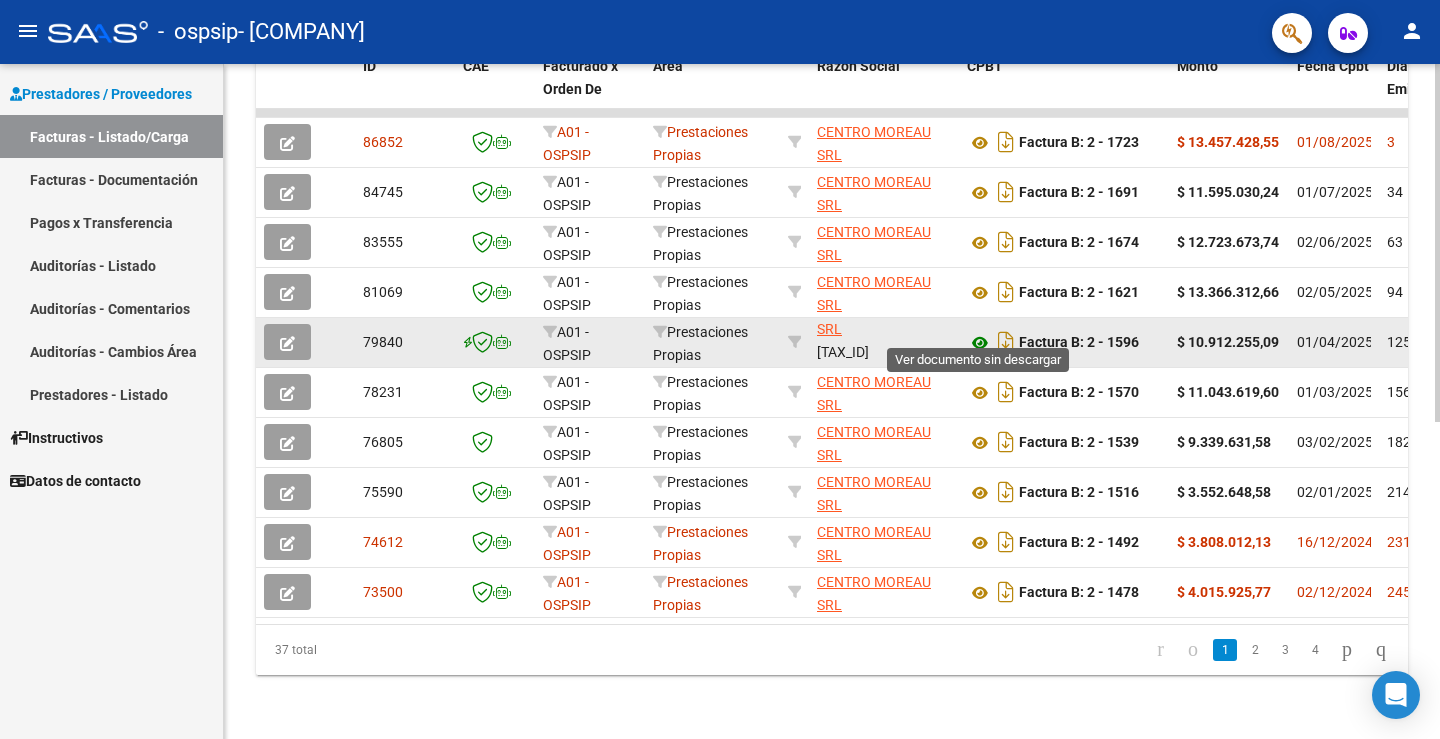 click 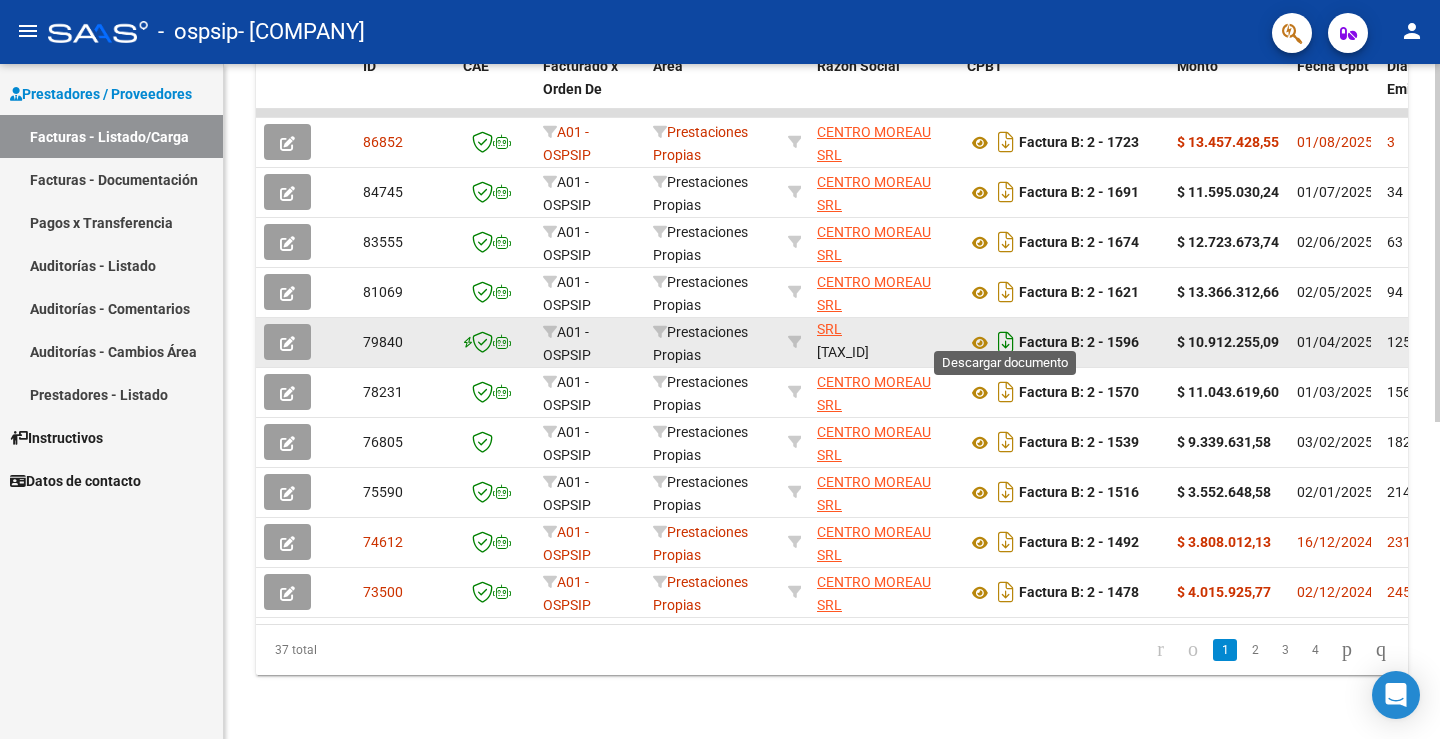 click 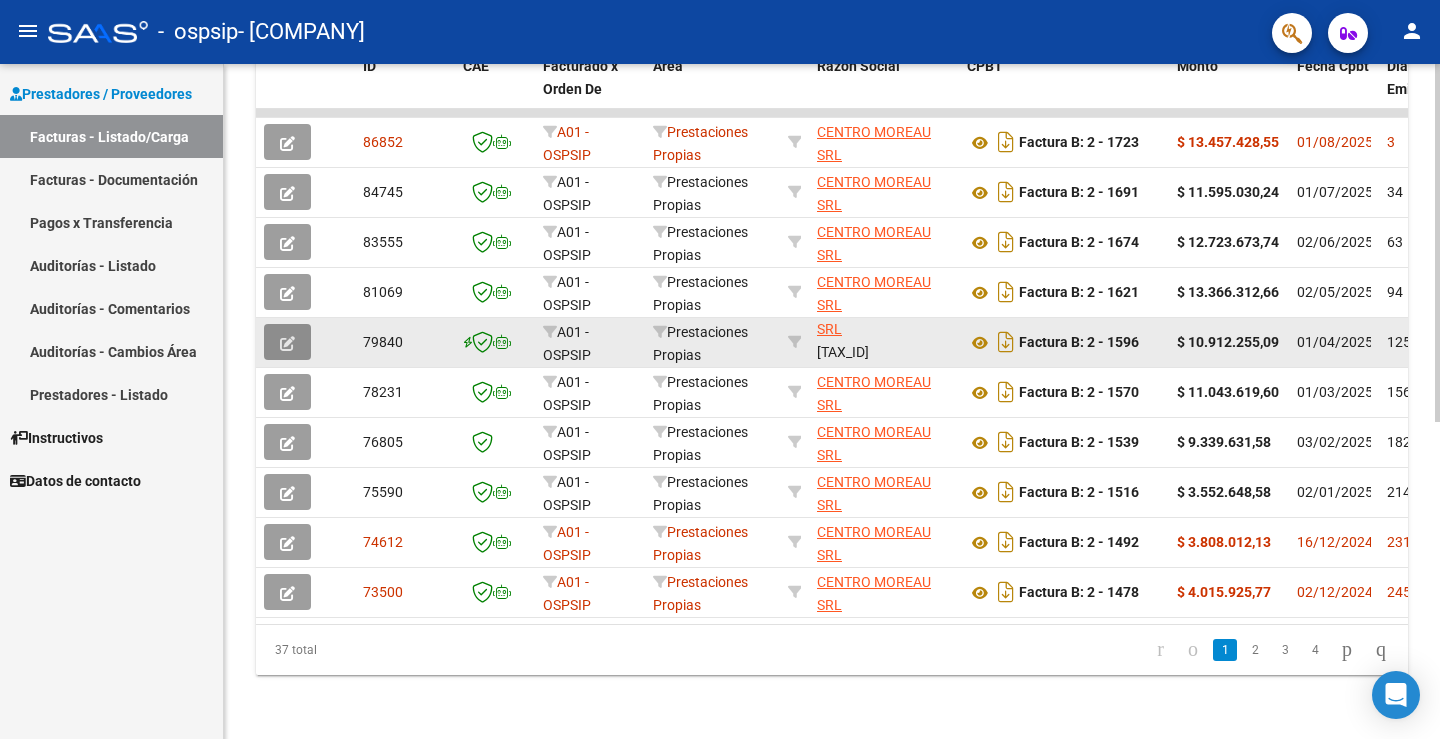 click 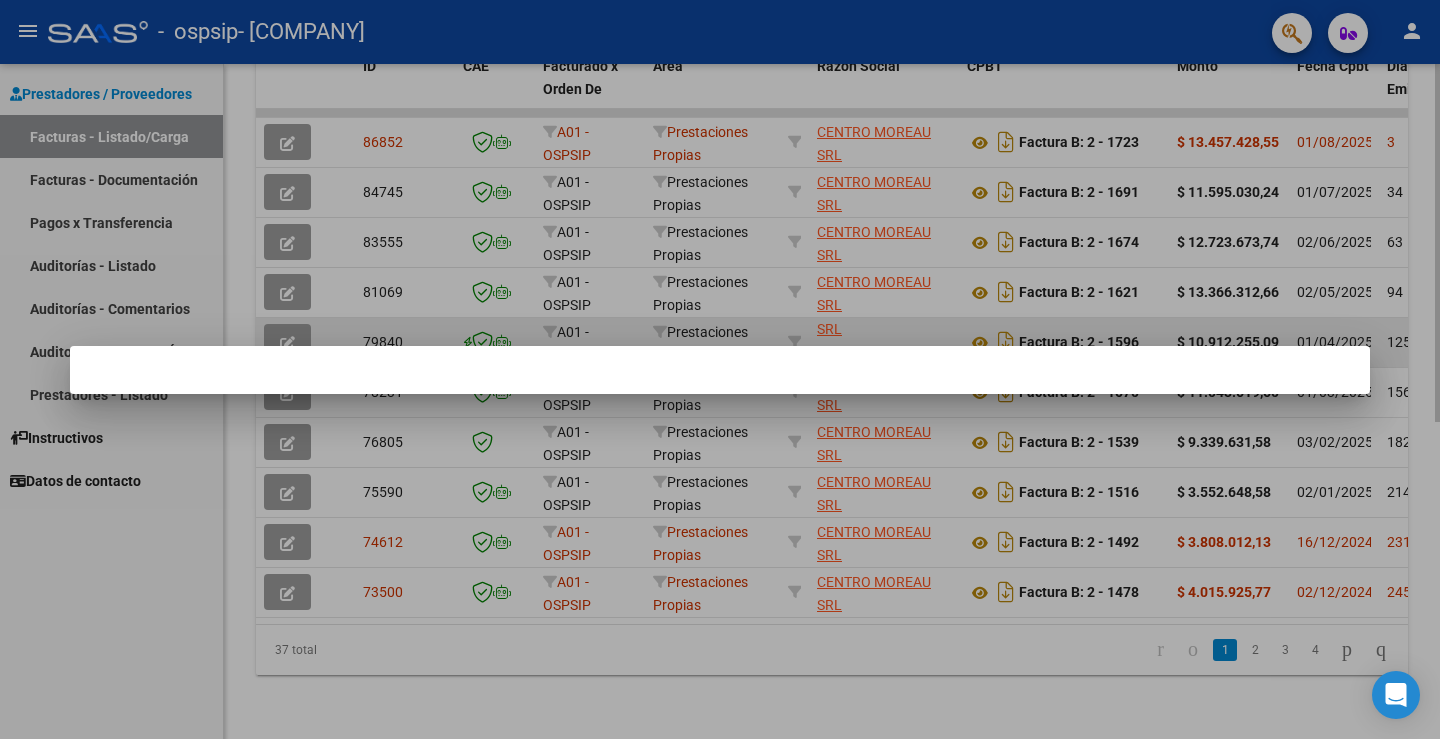 click at bounding box center [720, 369] 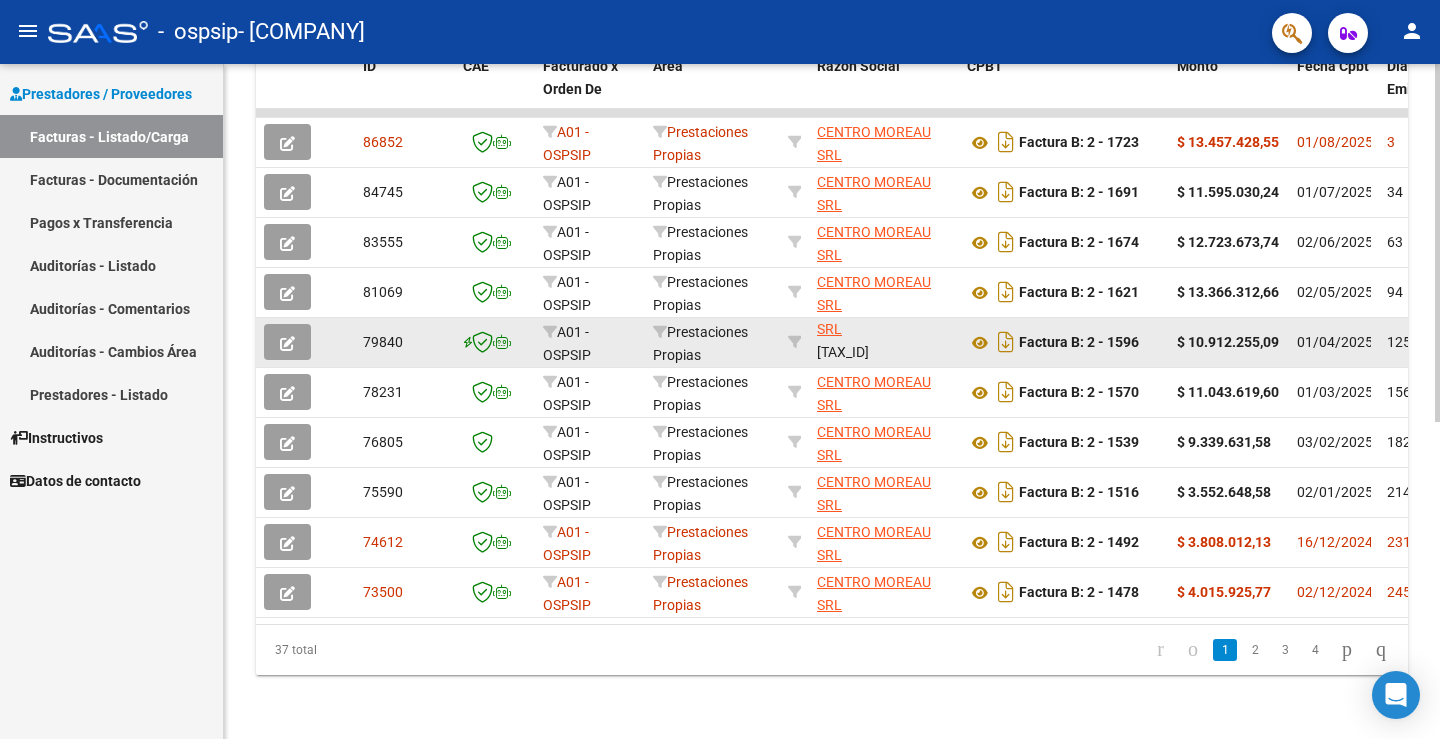 click 